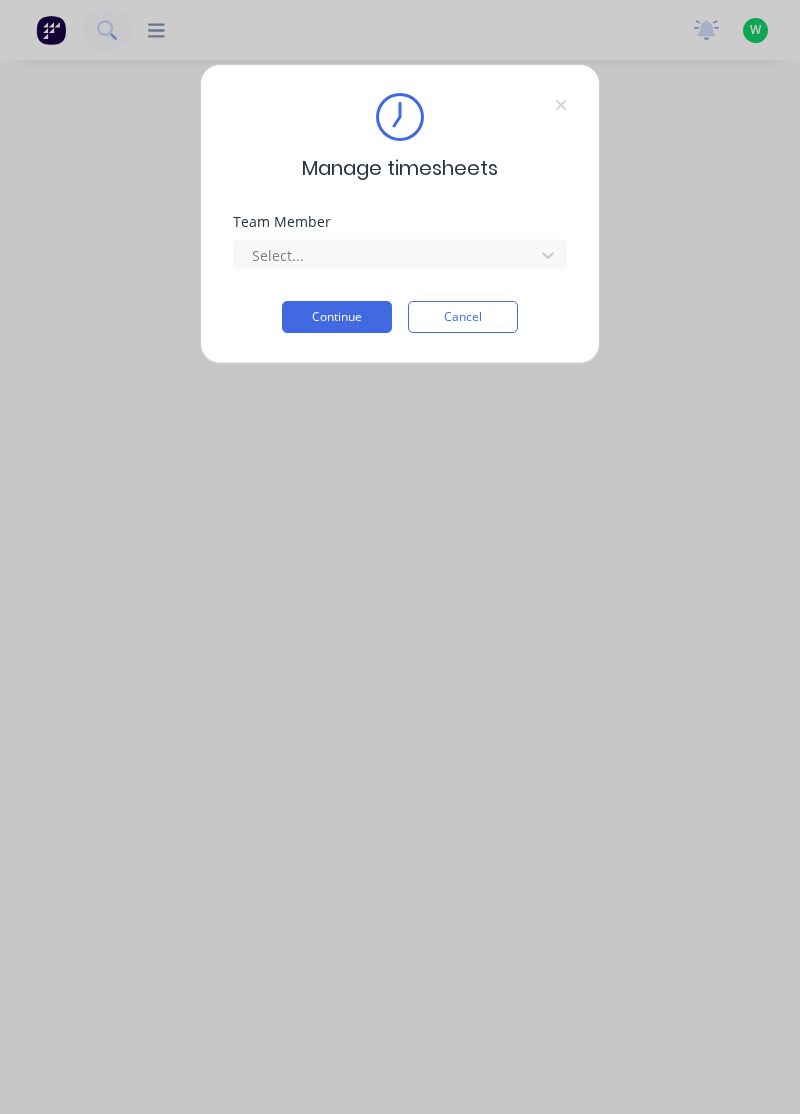 scroll, scrollTop: 0, scrollLeft: 0, axis: both 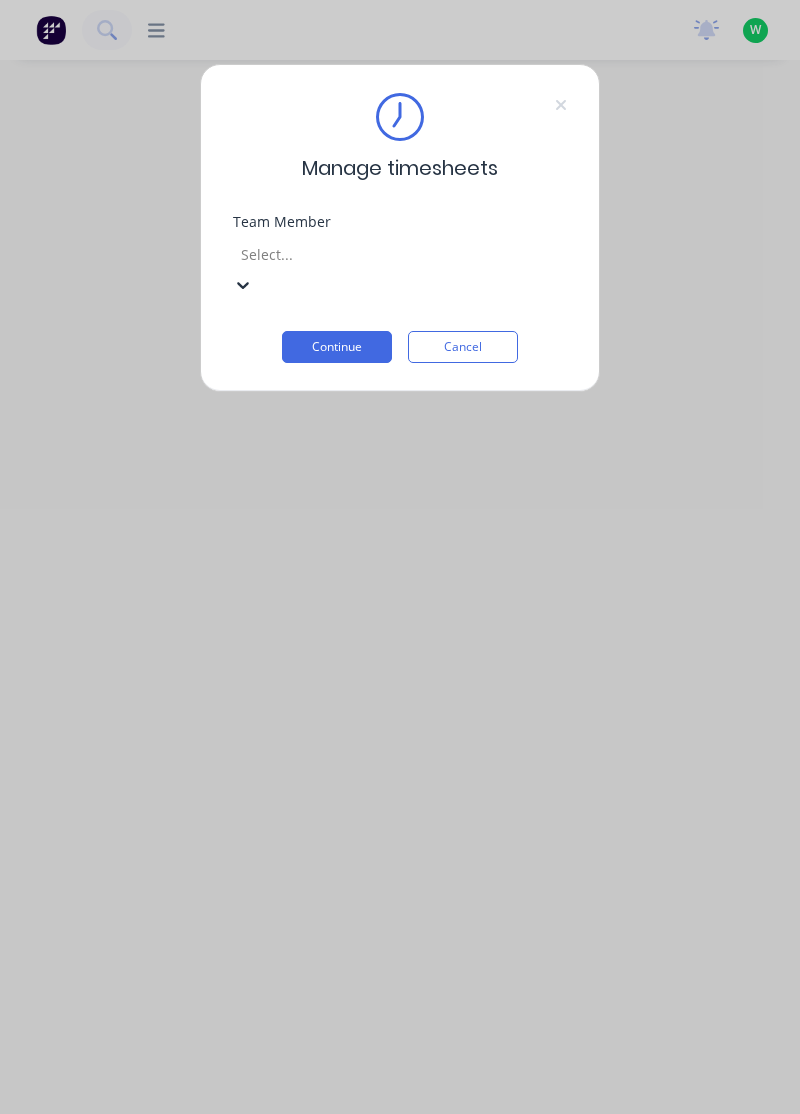 click on "[FIRST] [LAST]" at bounding box center (400, 1124) 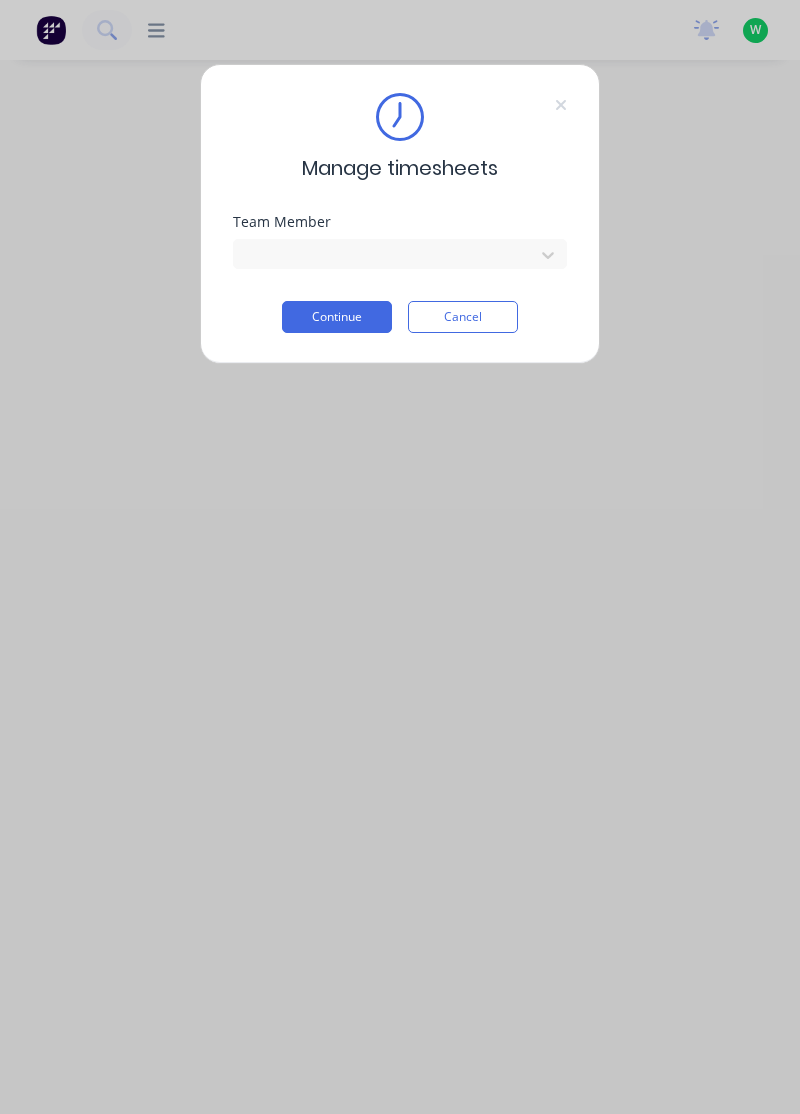 click on "Continue" at bounding box center (337, 317) 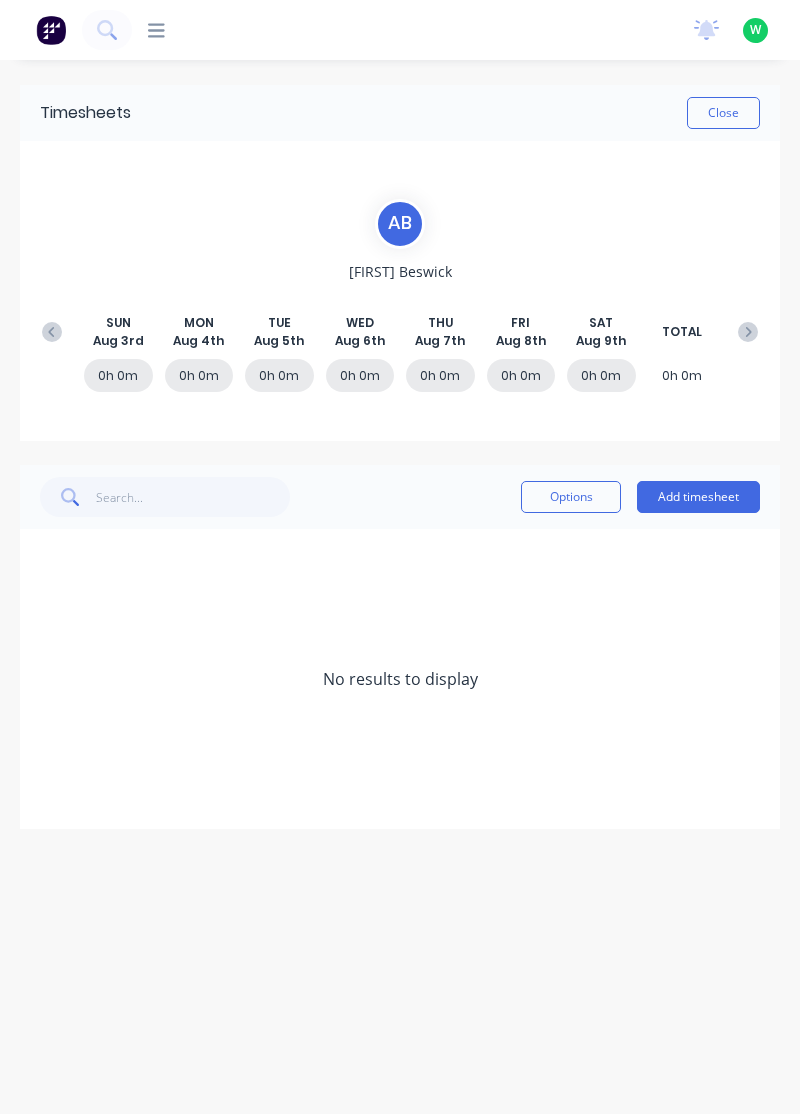 click on "SUN Aug 3rd MON Aug 4th TUE Aug 5th WED Aug 6th THU Aug 7th FRI Aug 8th SAT Aug 9th TOTAL" at bounding box center (400, 332) 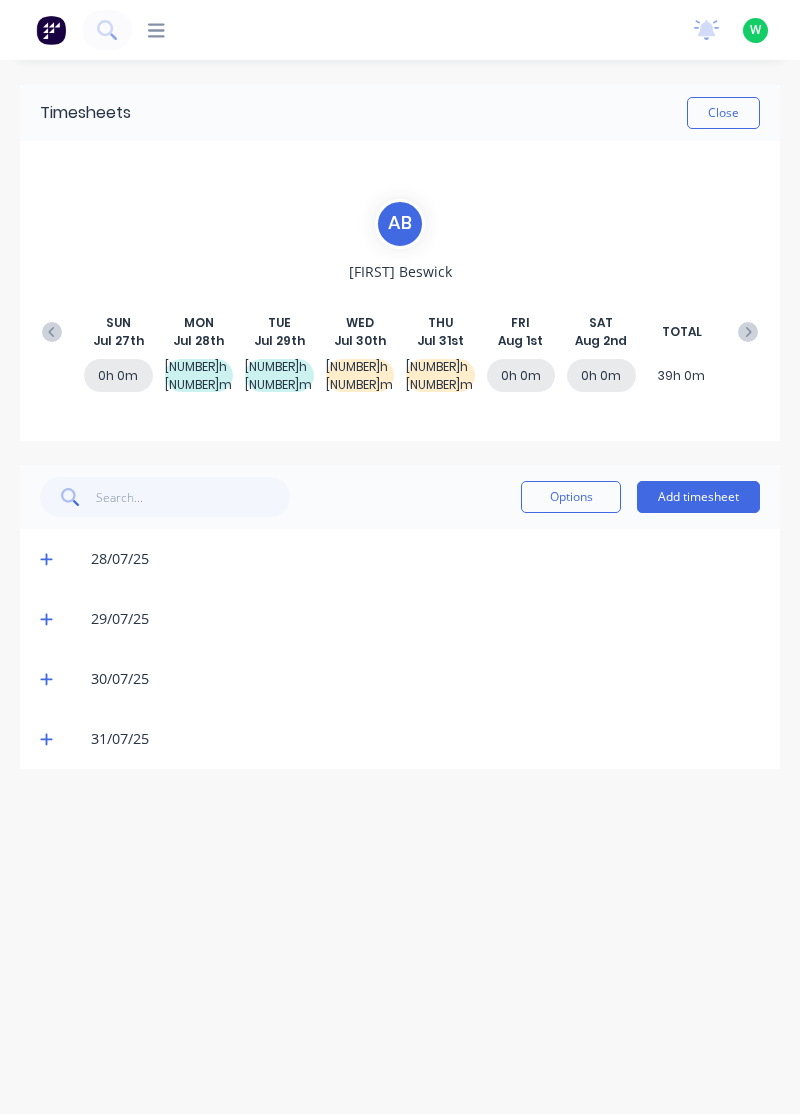 click on "Add timesheet" at bounding box center (698, 497) 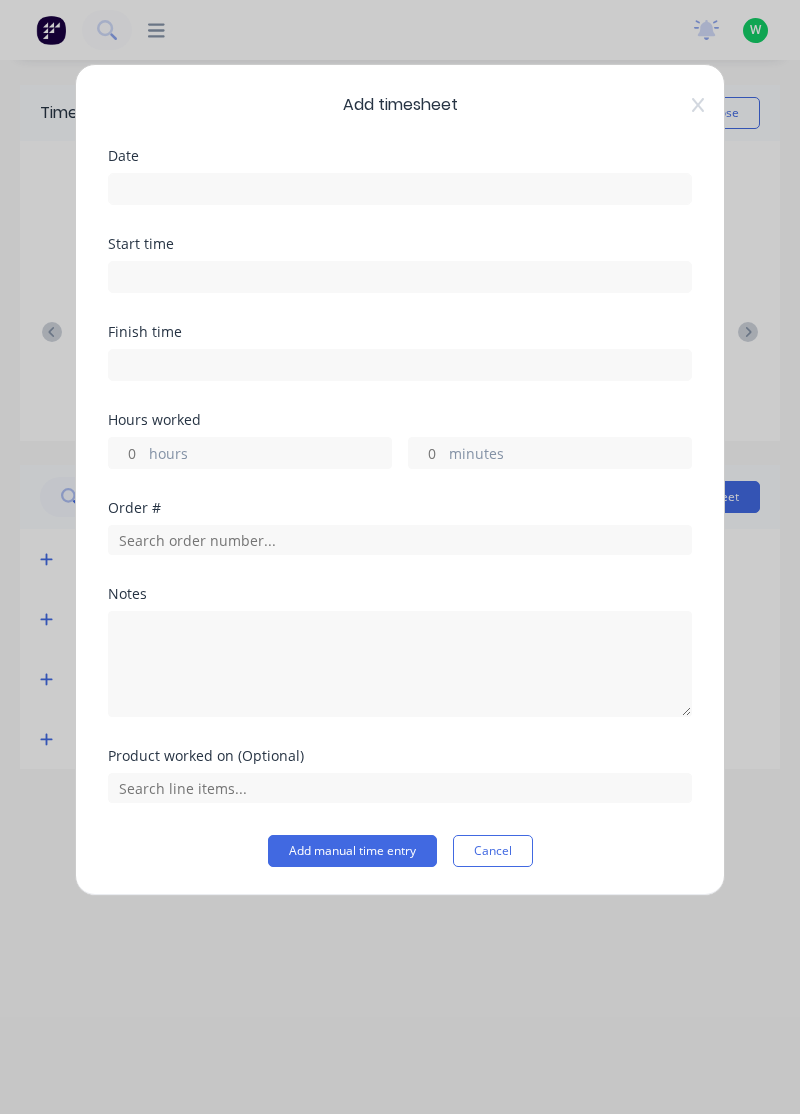 click at bounding box center [400, 189] 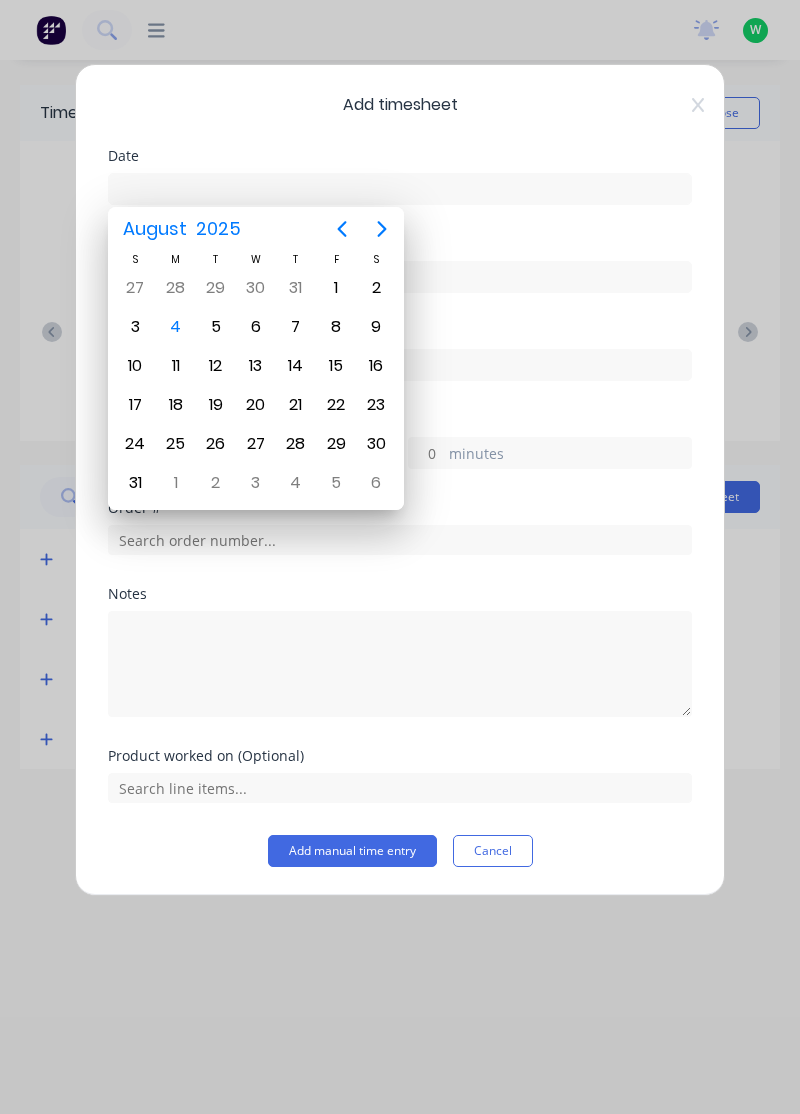 click on "31" at bounding box center [296, 288] 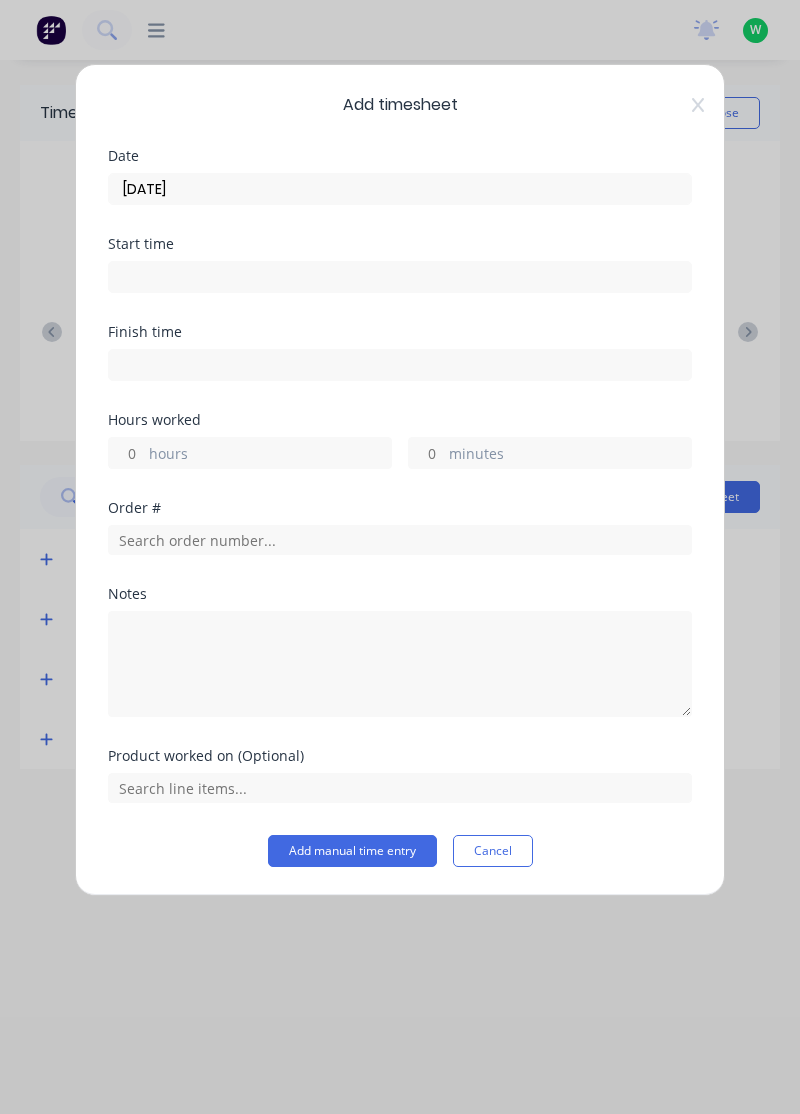click on "[DATE]" at bounding box center [400, 189] 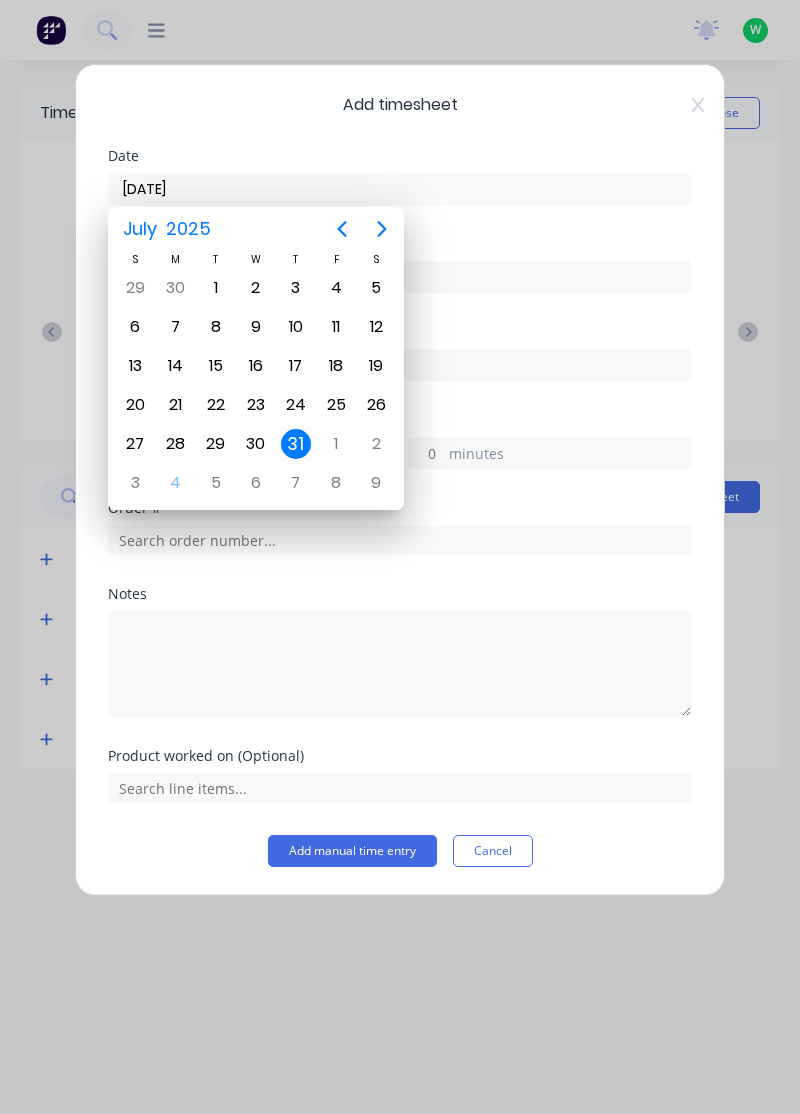click on "1" at bounding box center (336, 444) 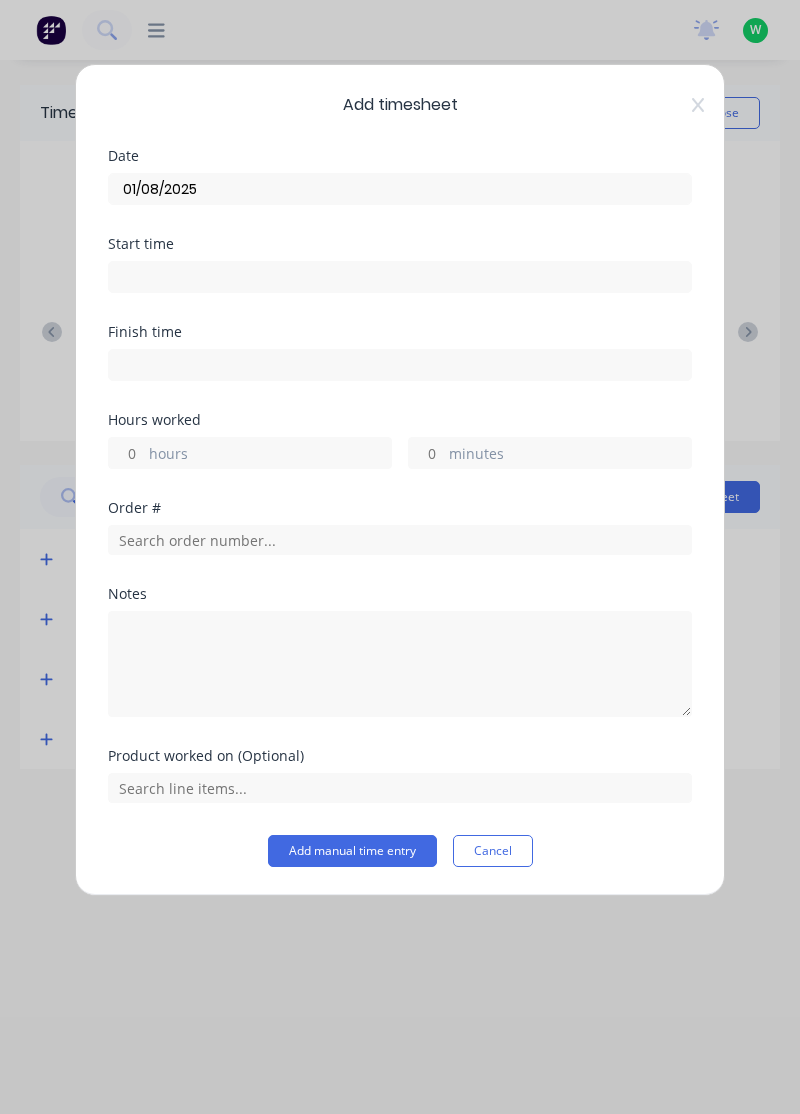 scroll, scrollTop: 0, scrollLeft: 0, axis: both 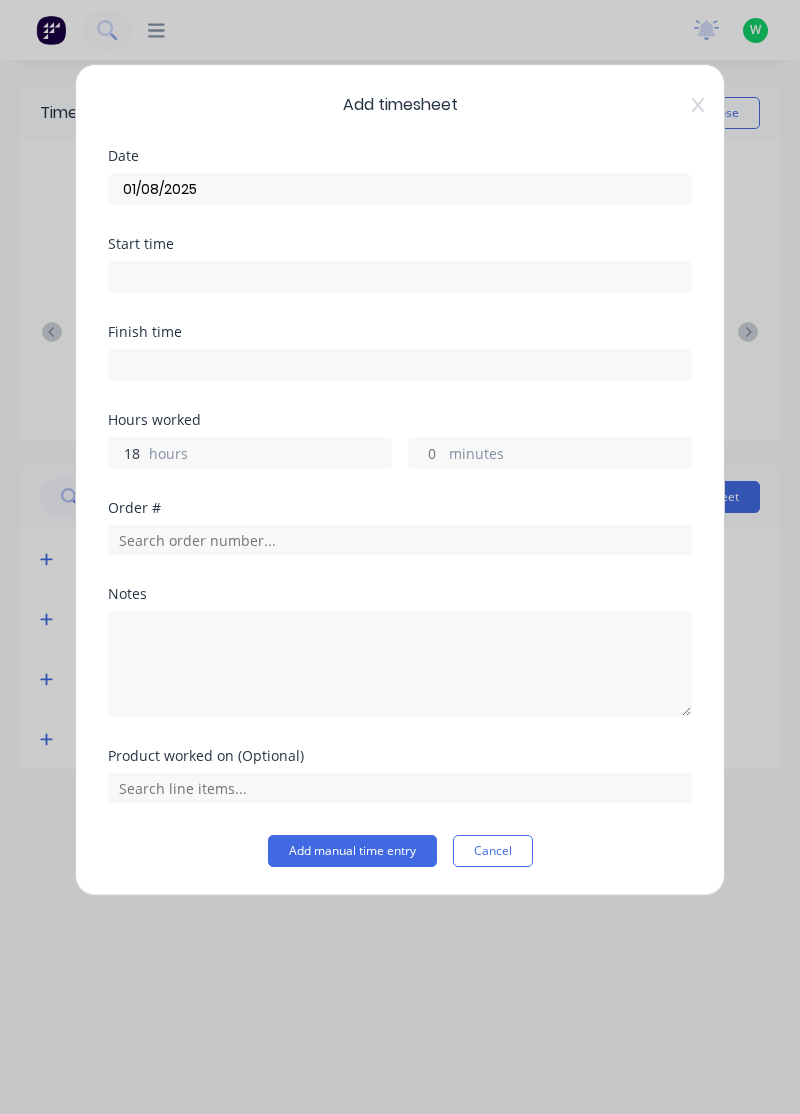 type on "1" 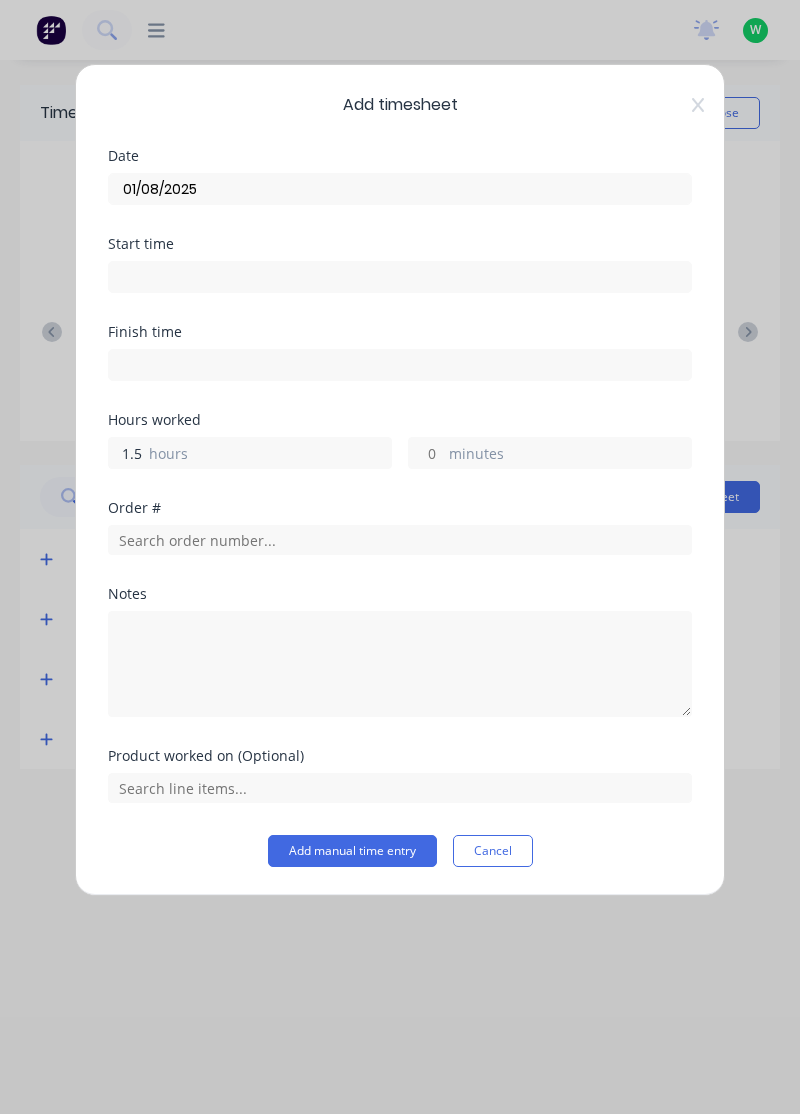 type on "1.5" 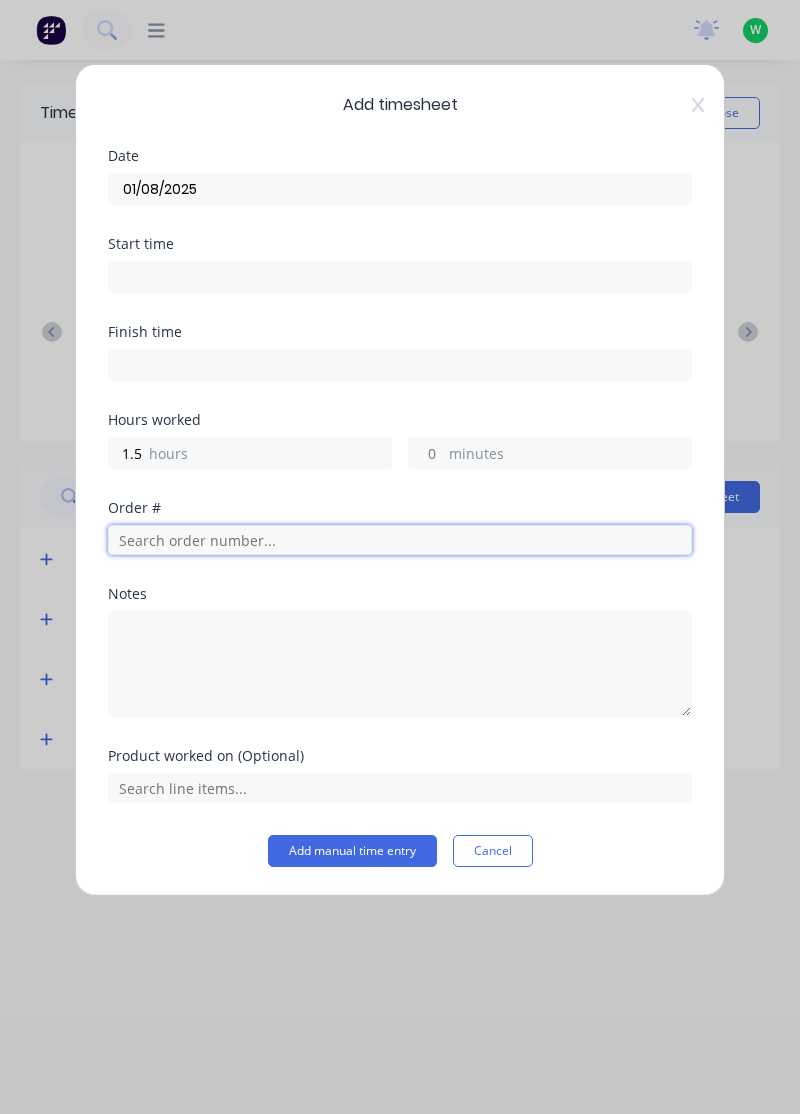 click at bounding box center (400, 540) 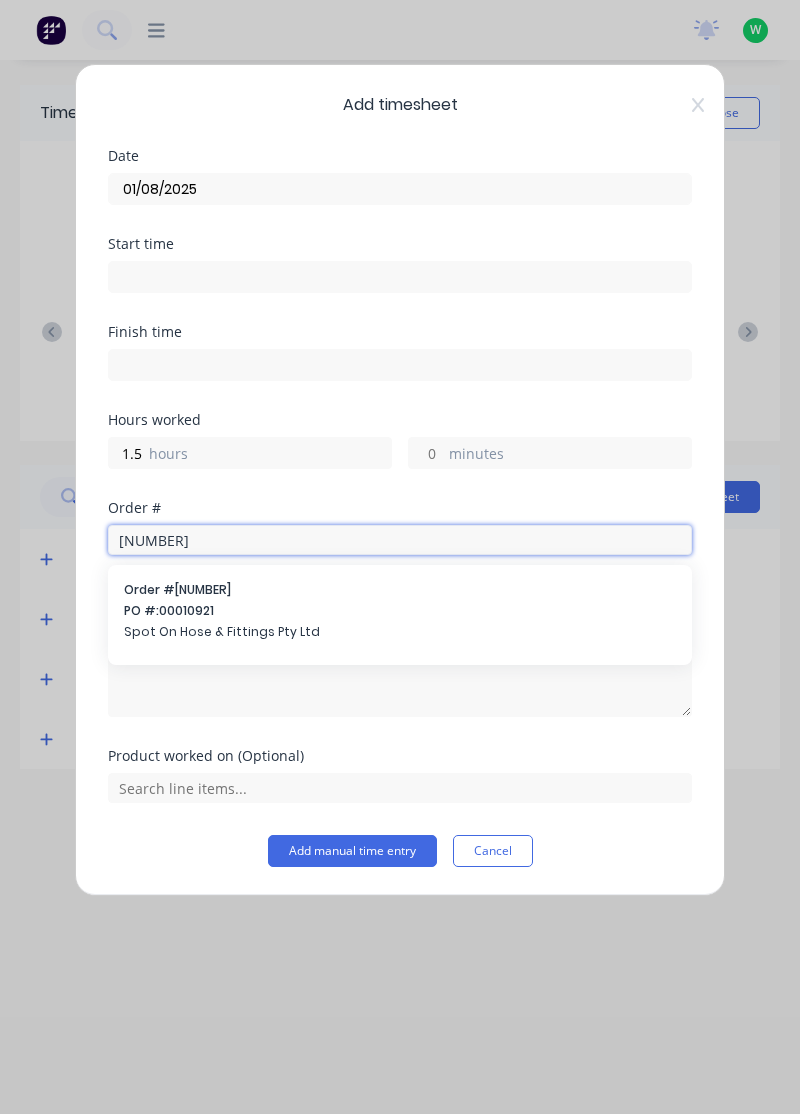 type on "18957" 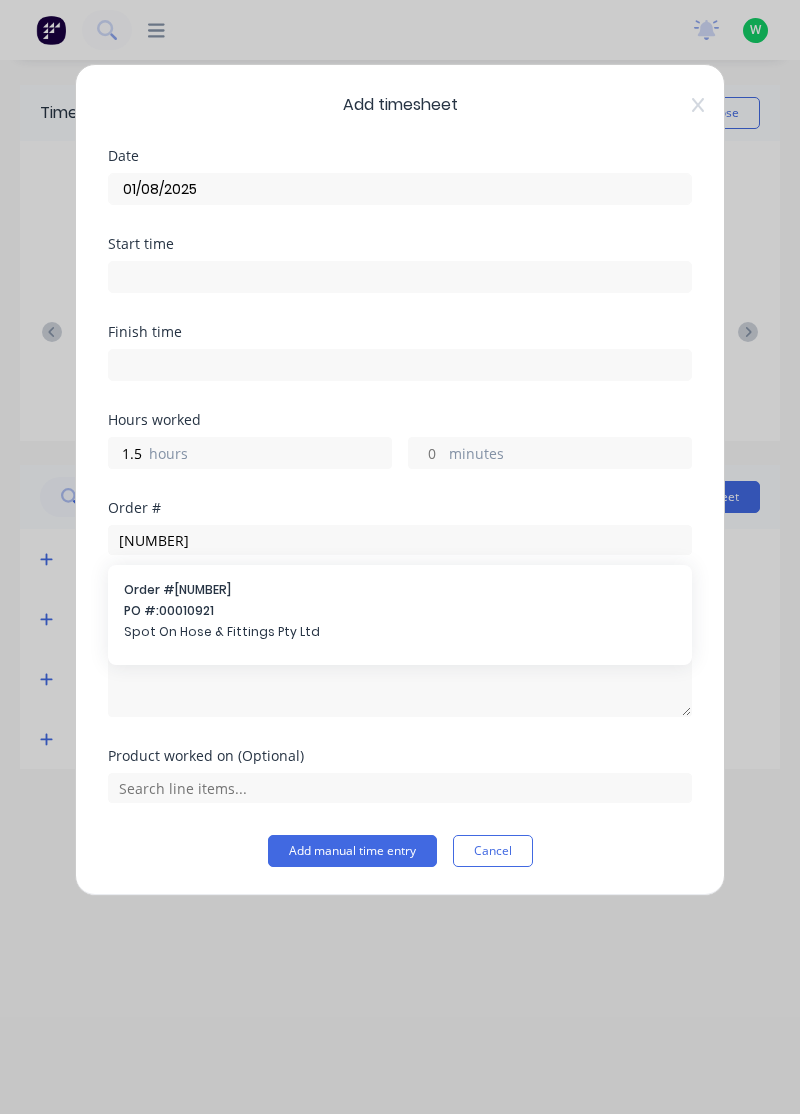 click on "Spot On Hose & Fittings Pty Ltd" at bounding box center (400, 632) 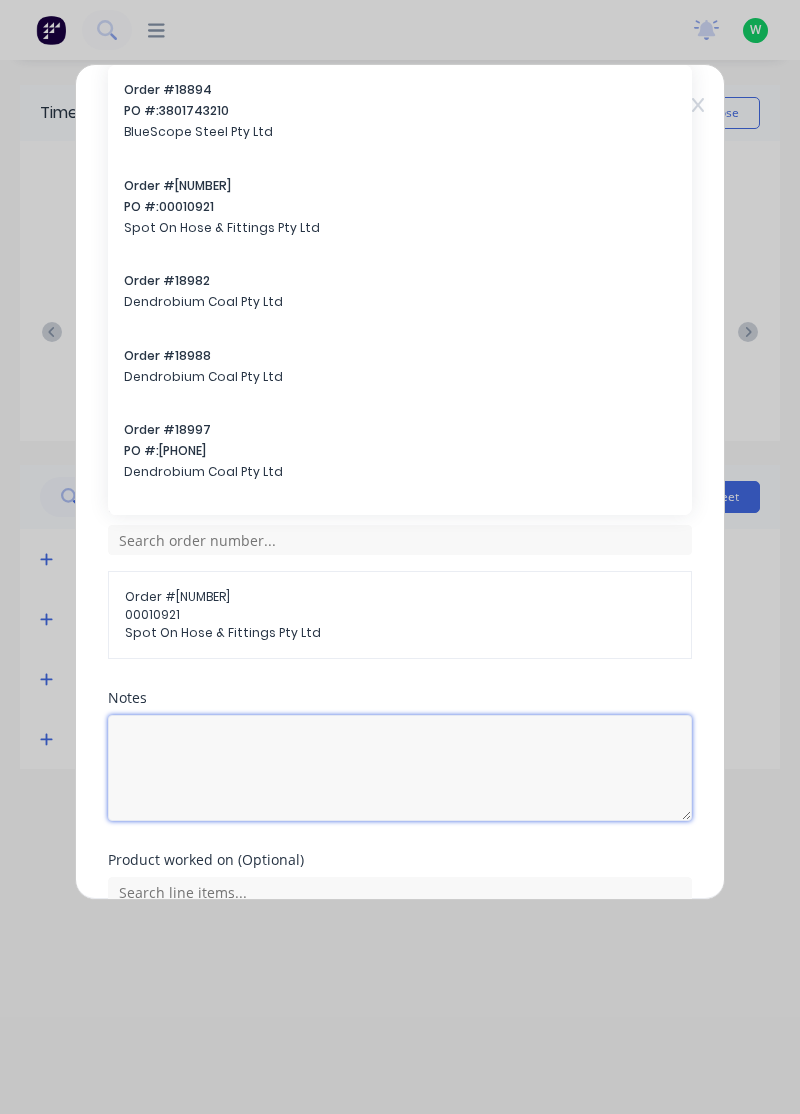 click at bounding box center [400, 768] 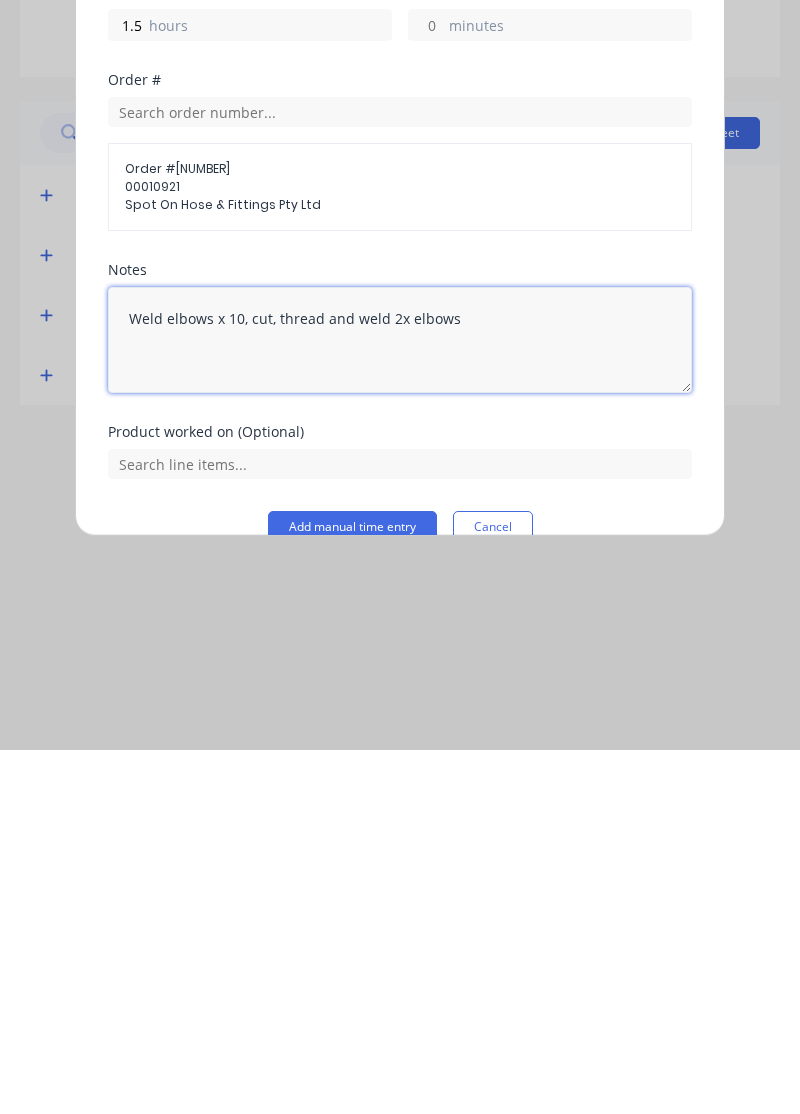 scroll, scrollTop: 96, scrollLeft: 0, axis: vertical 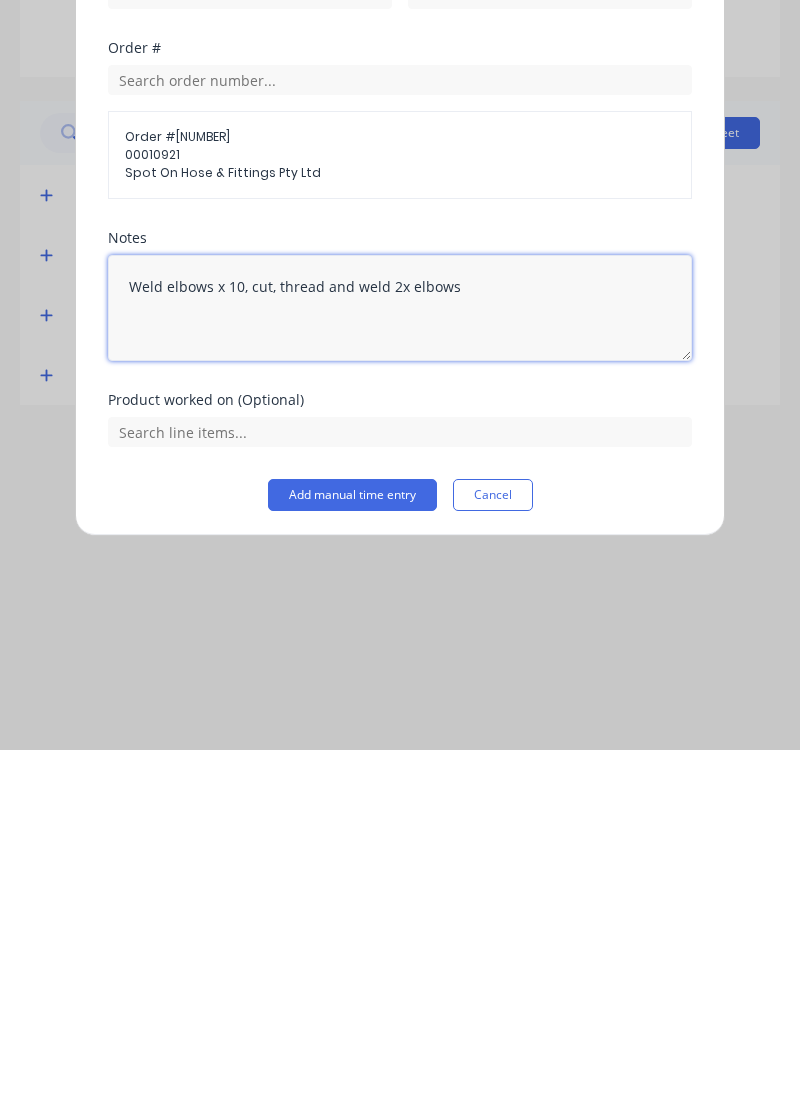 type on "Weld elbows x 10, cut, thread and weld 2x elbows" 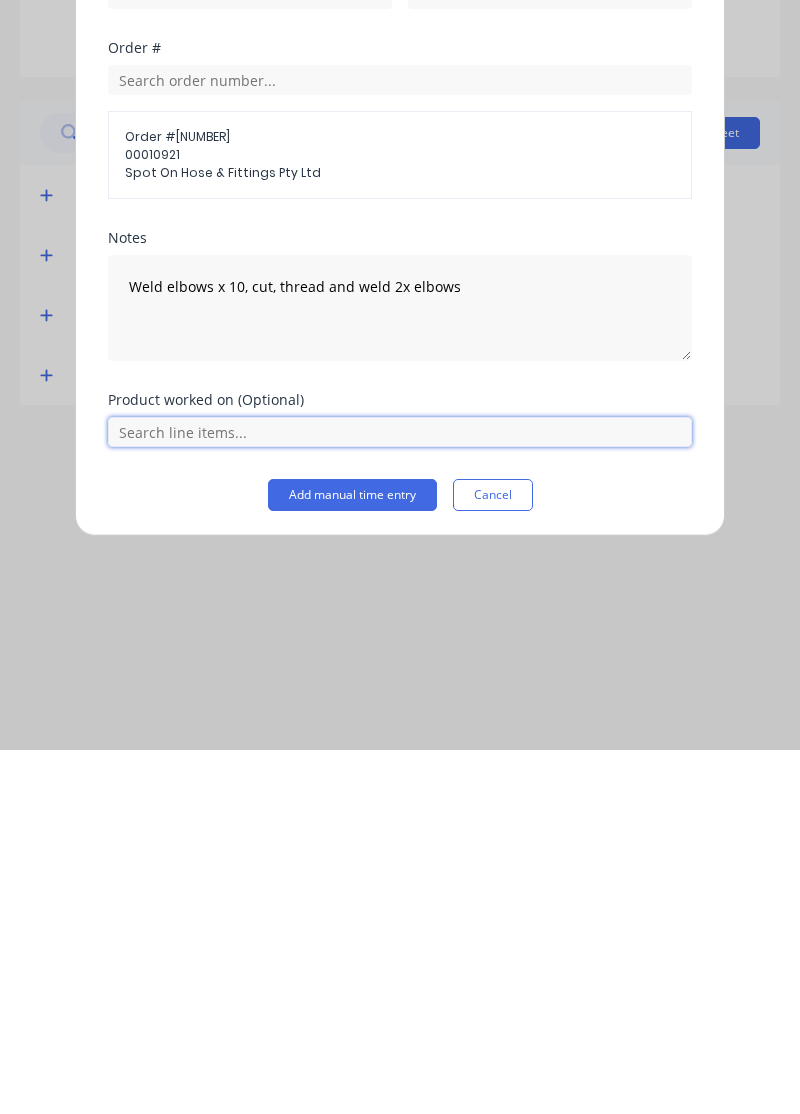 click at bounding box center (400, 796) 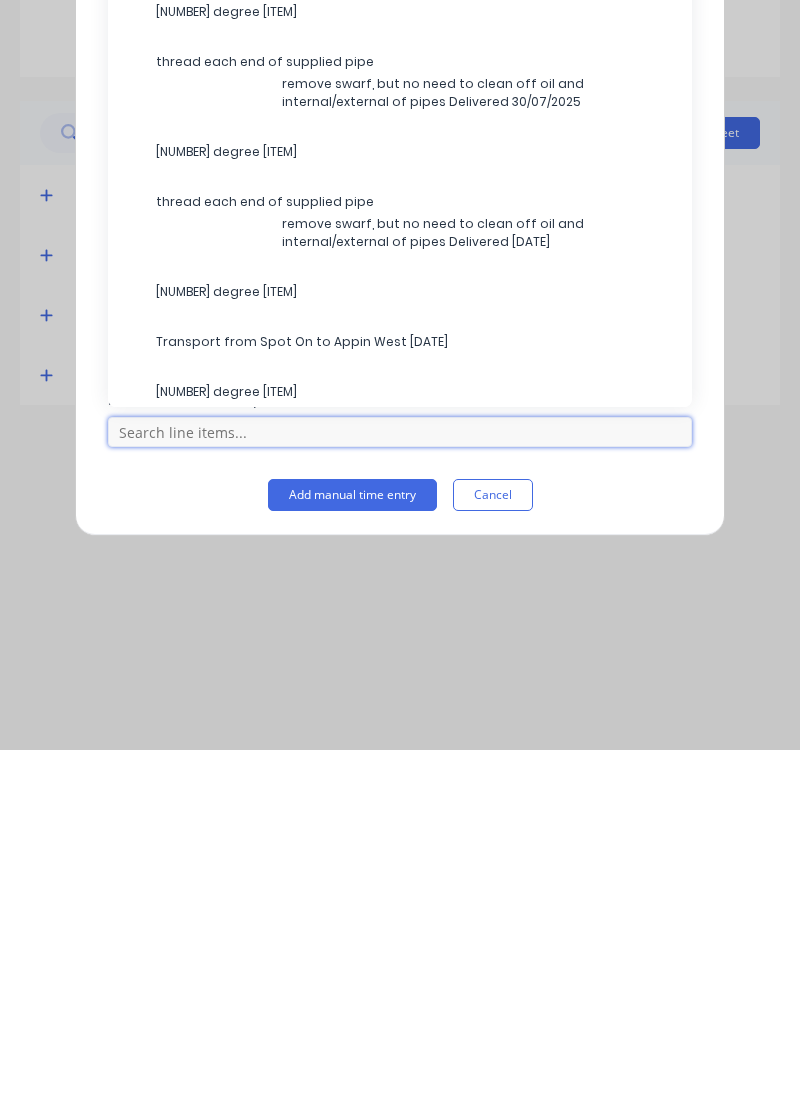 scroll, scrollTop: 120, scrollLeft: 0, axis: vertical 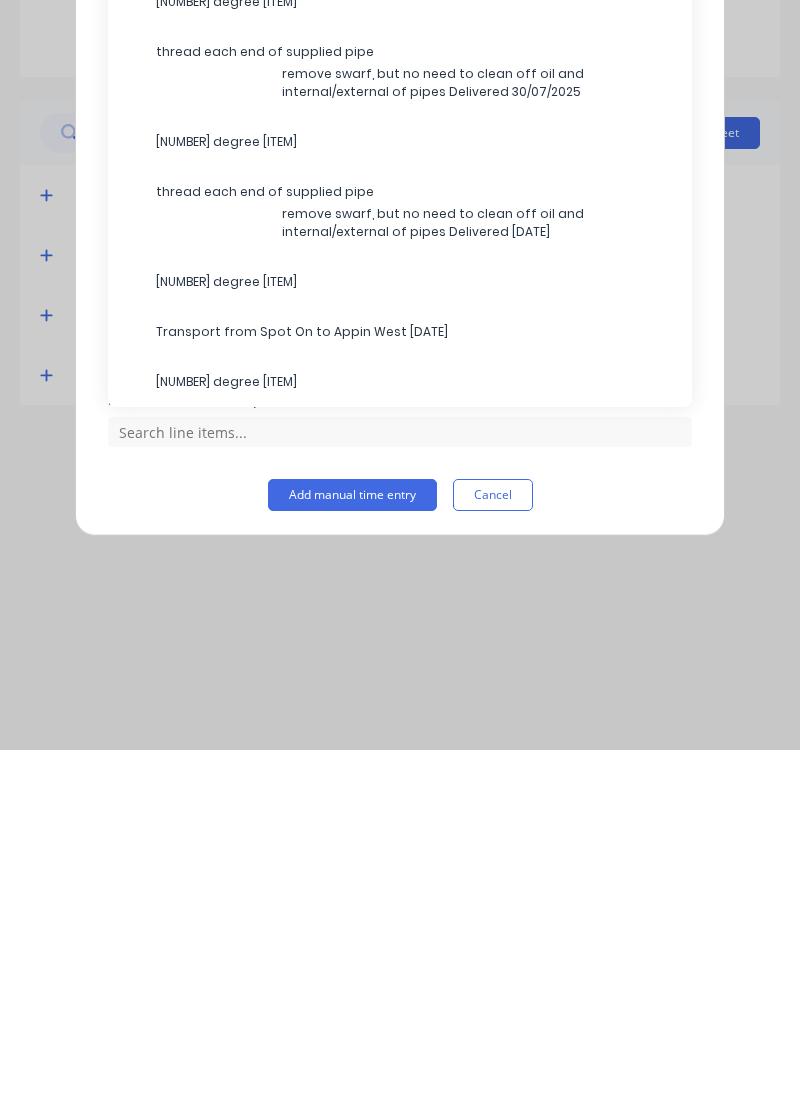 click on "70 degree elbow" at bounding box center (416, 746) 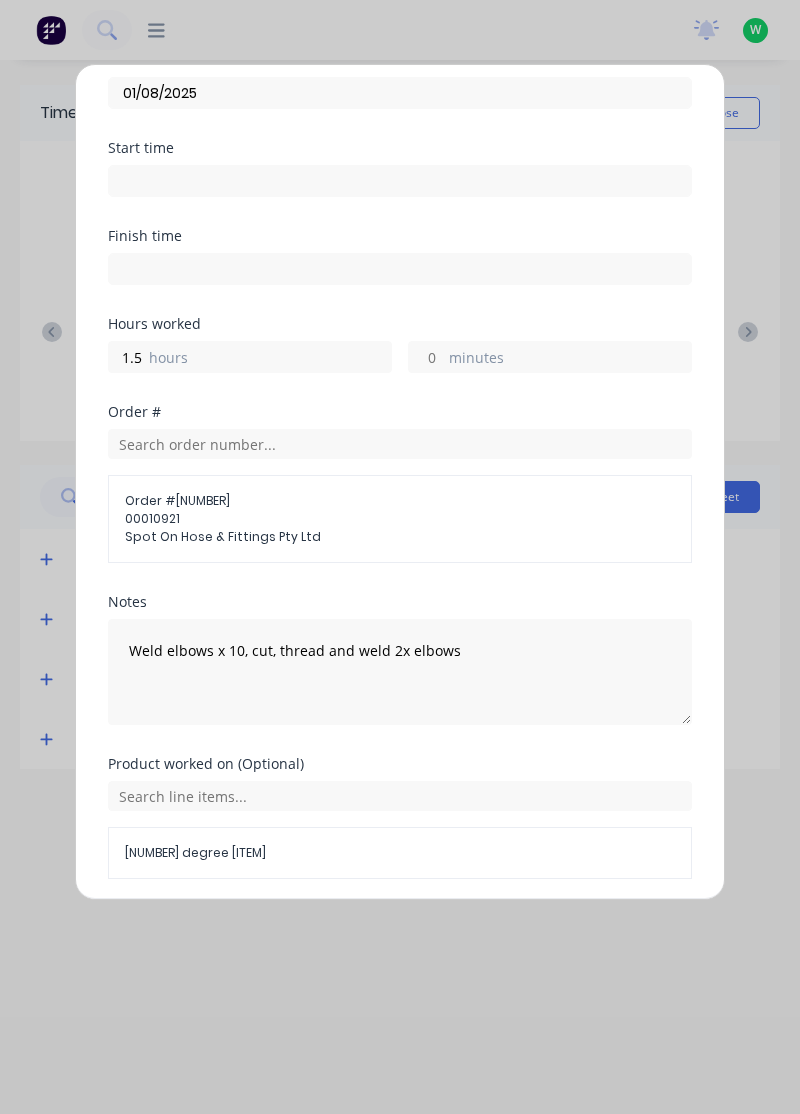 scroll, scrollTop: 163, scrollLeft: 0, axis: vertical 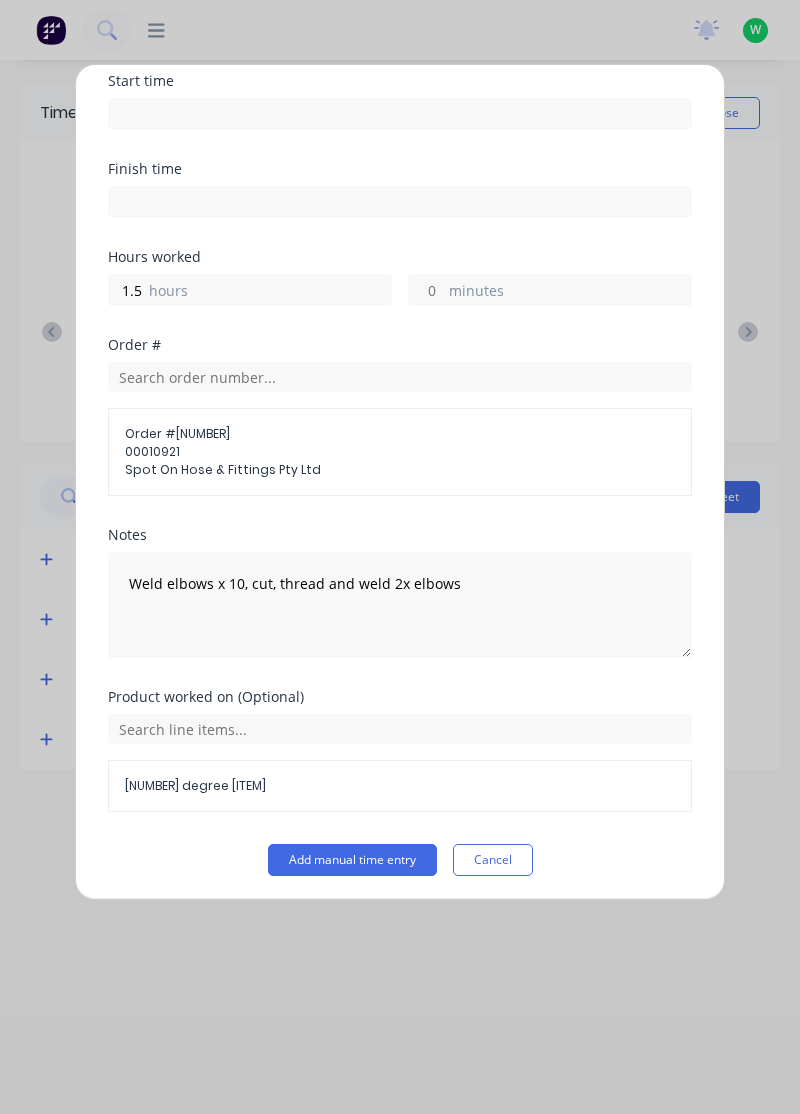 click on "Add manual time entry" at bounding box center [352, 860] 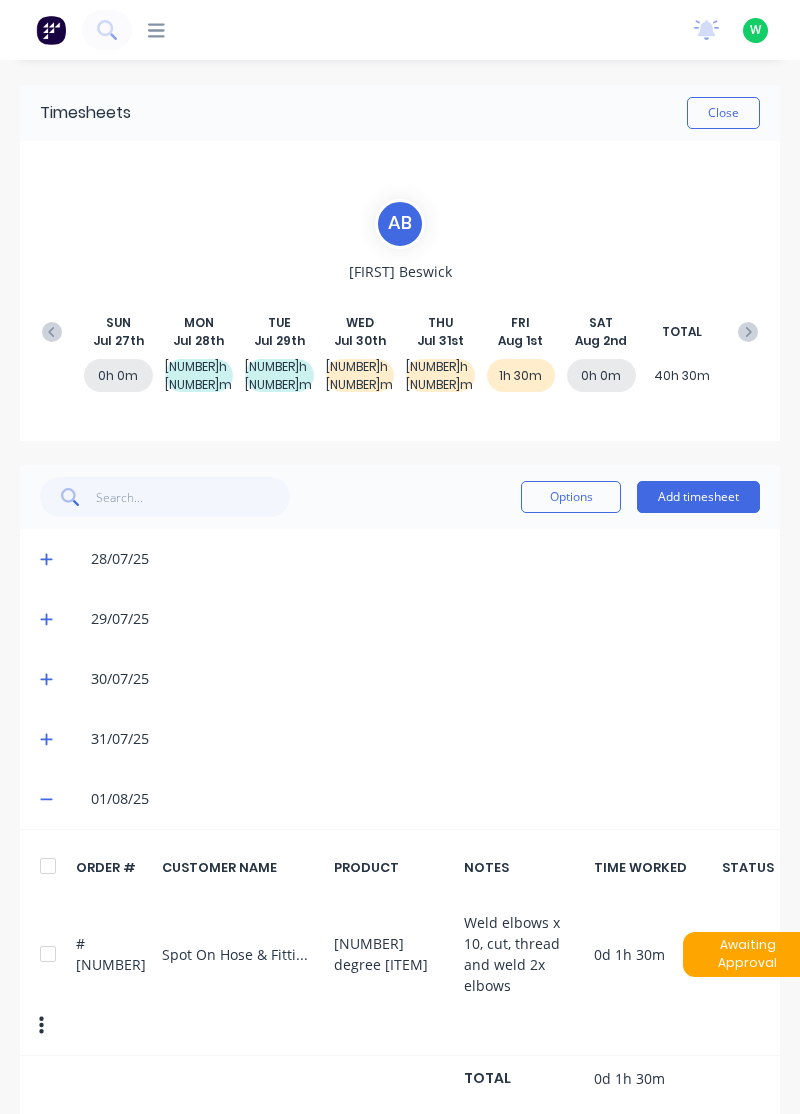 click on "Add timesheet" at bounding box center [698, 497] 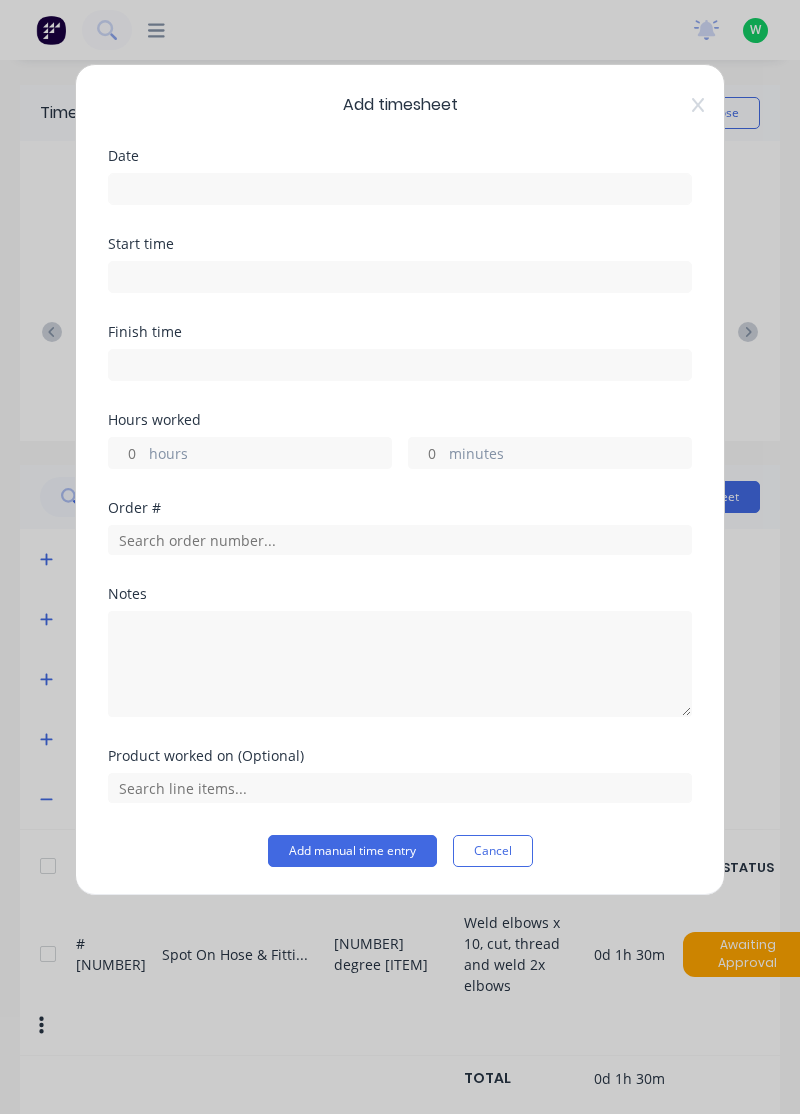 click at bounding box center [400, 189] 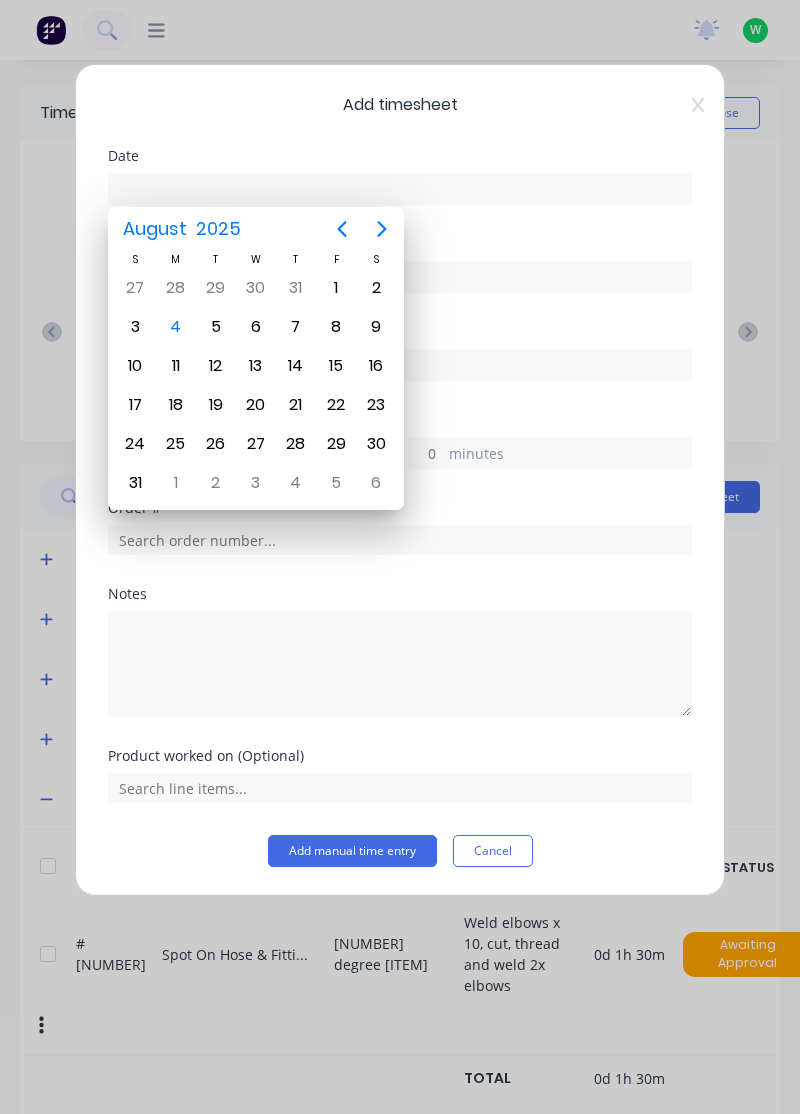 click on "1" at bounding box center (336, 288) 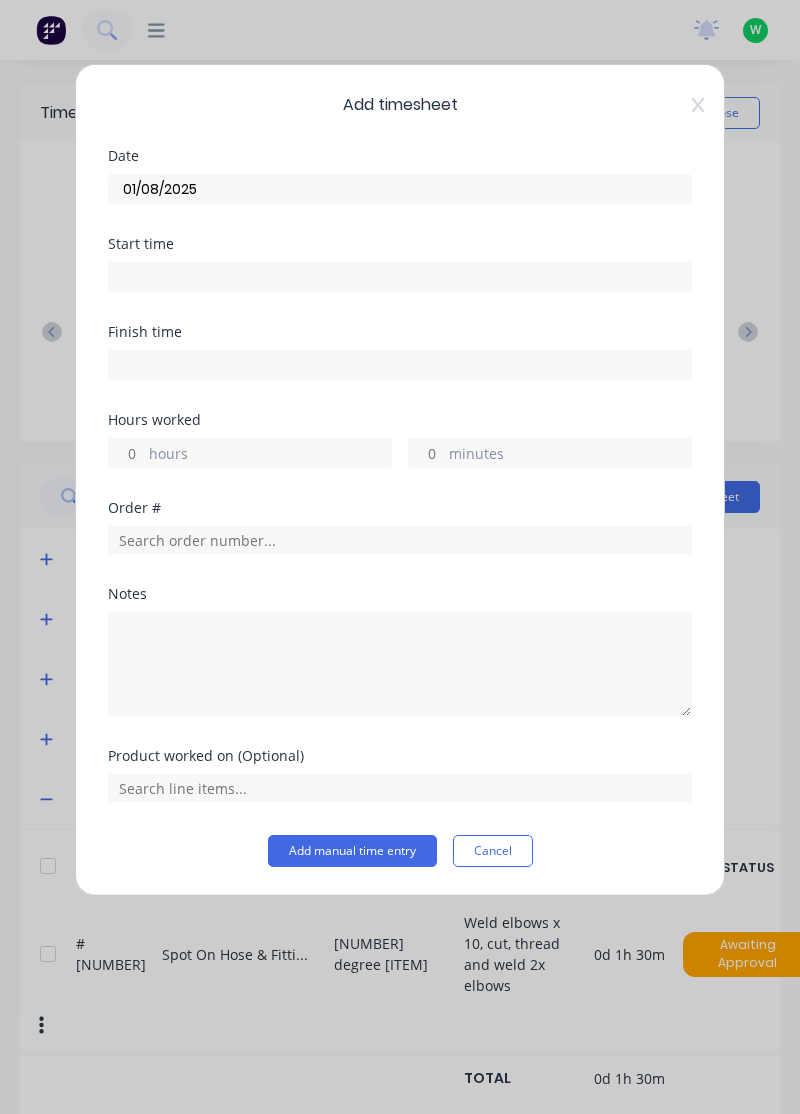 click on "hours" at bounding box center [270, 455] 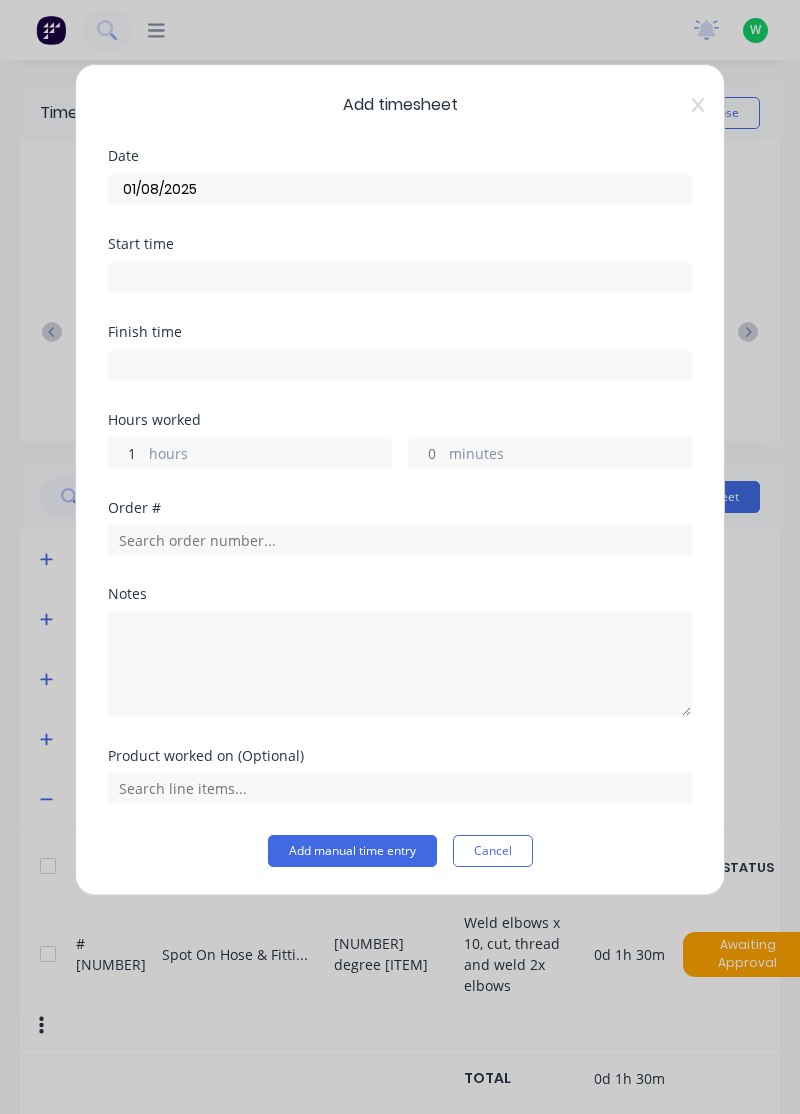 type on "1" 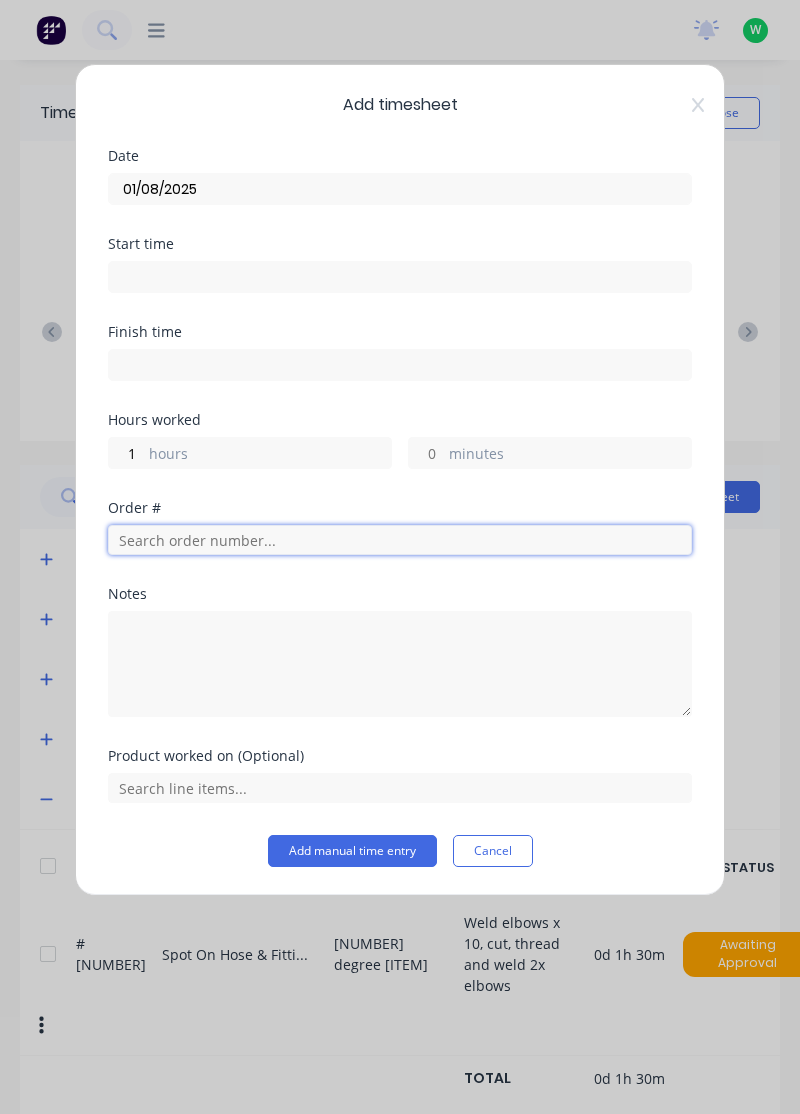 click at bounding box center (400, 540) 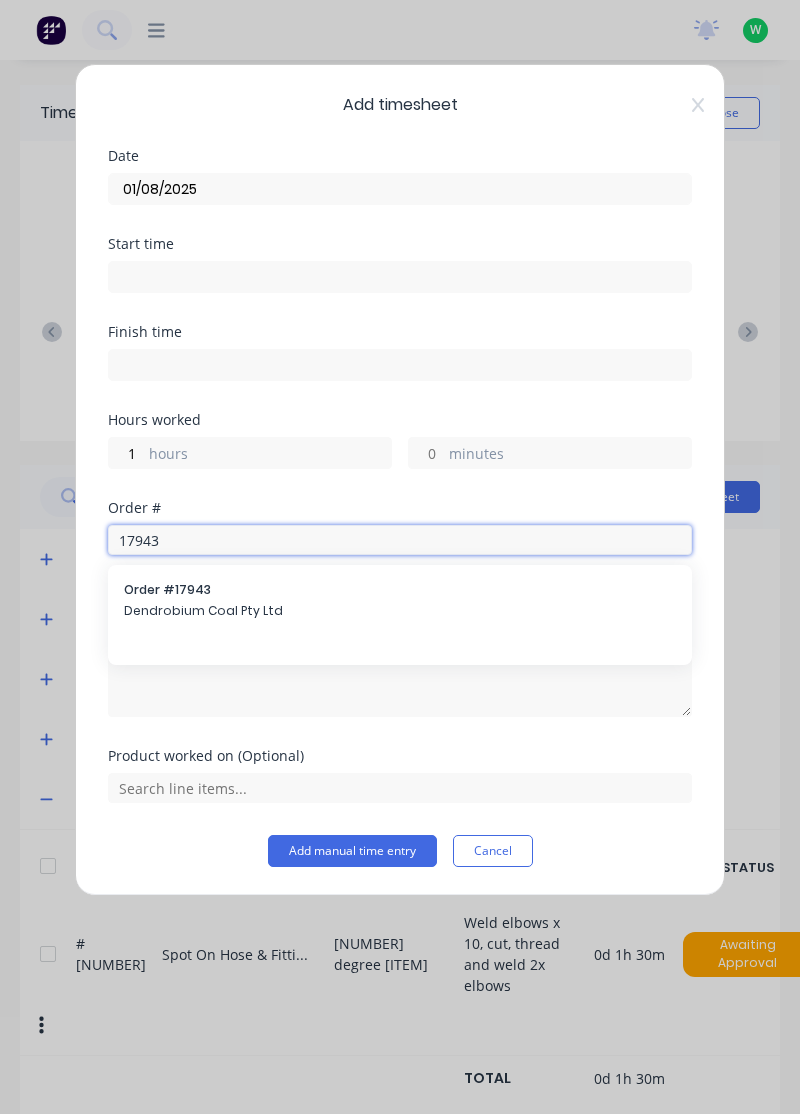 type on "17943" 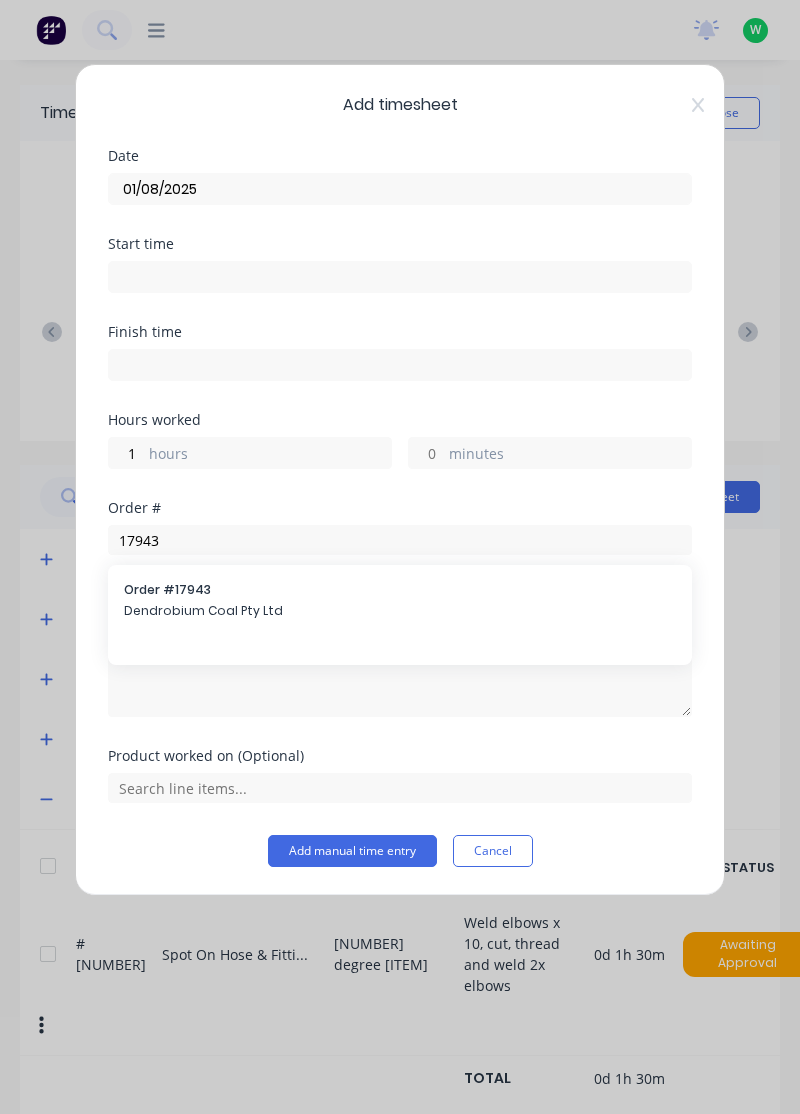 click on "Dendrobium Coal Pty Ltd" at bounding box center (400, 611) 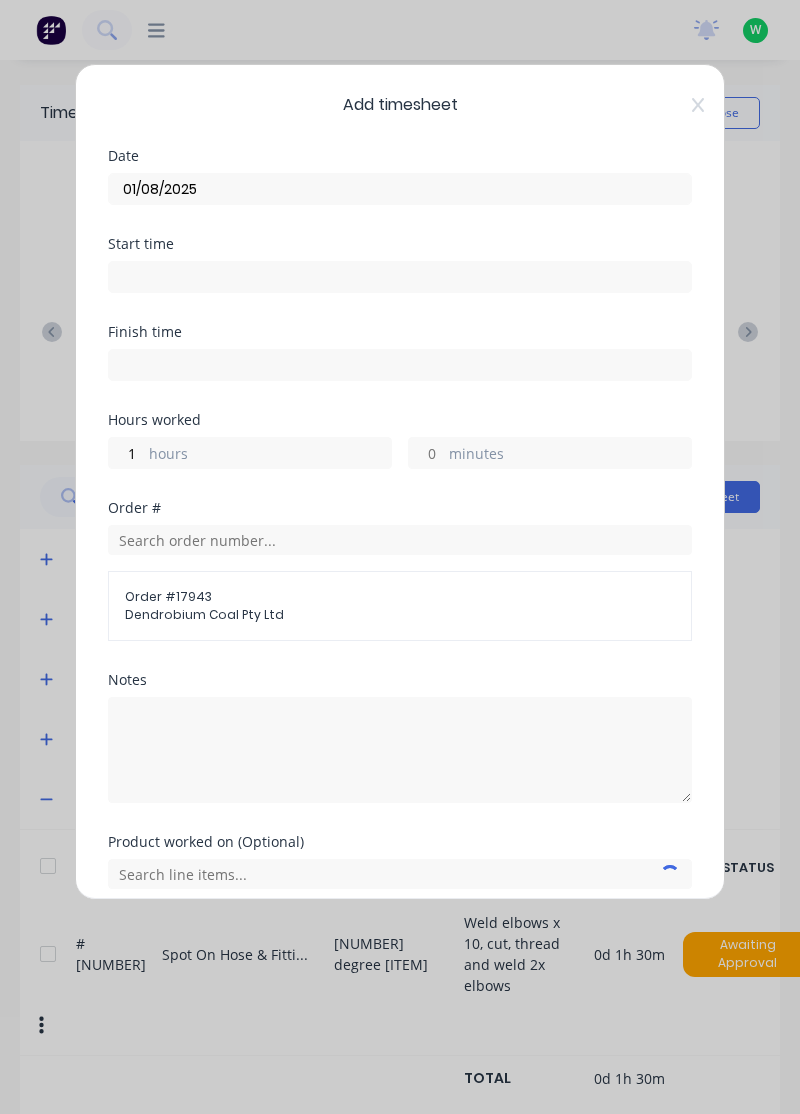 scroll, scrollTop: 78, scrollLeft: 0, axis: vertical 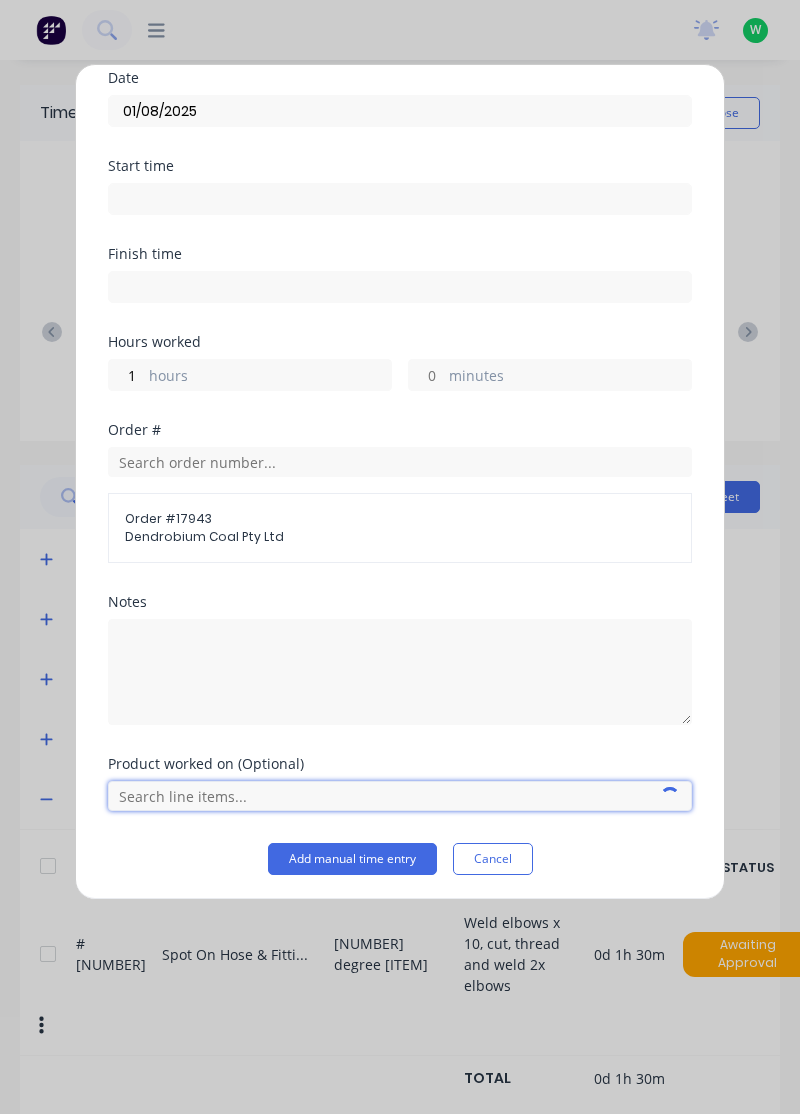 click at bounding box center (400, 796) 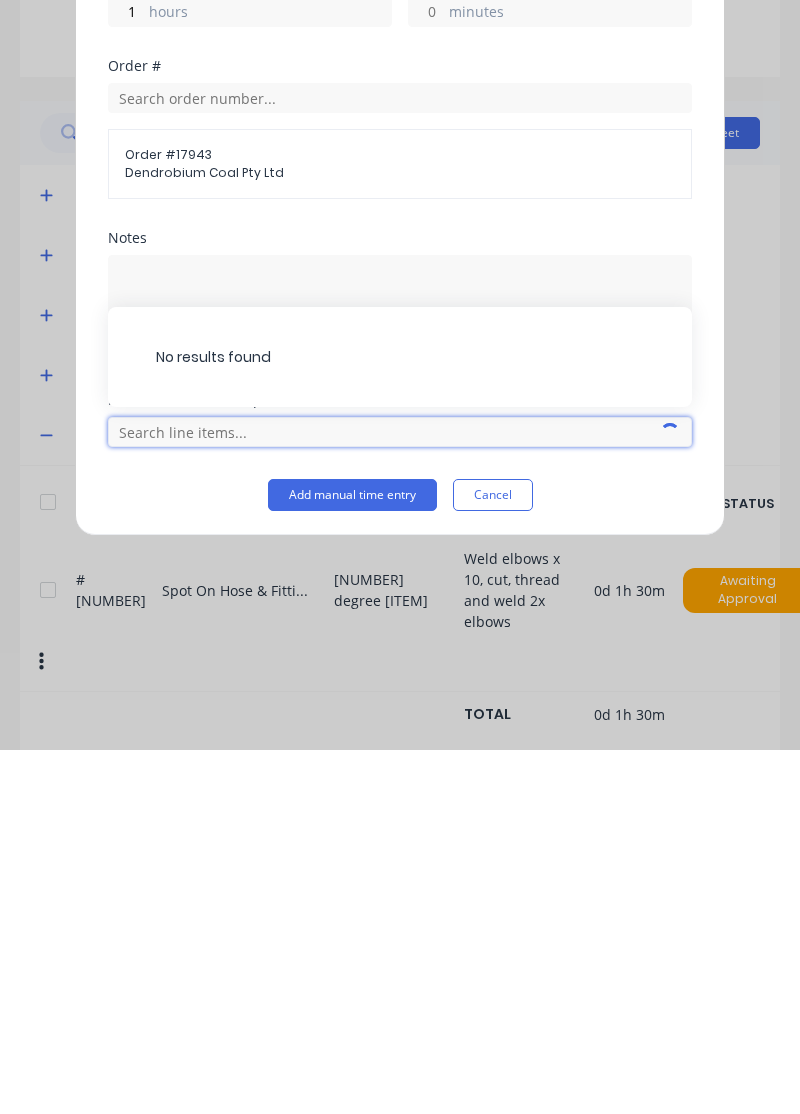 scroll, scrollTop: 53, scrollLeft: 0, axis: vertical 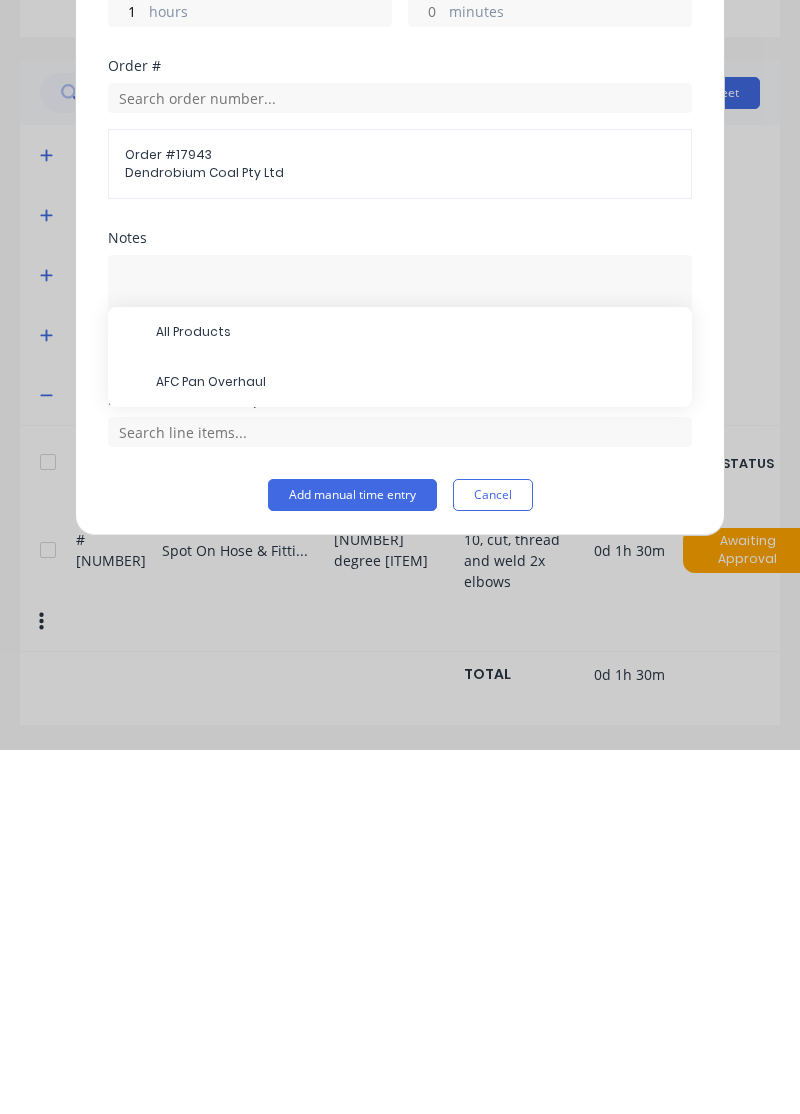 click on "AFC Pan Overhaul" at bounding box center (416, 746) 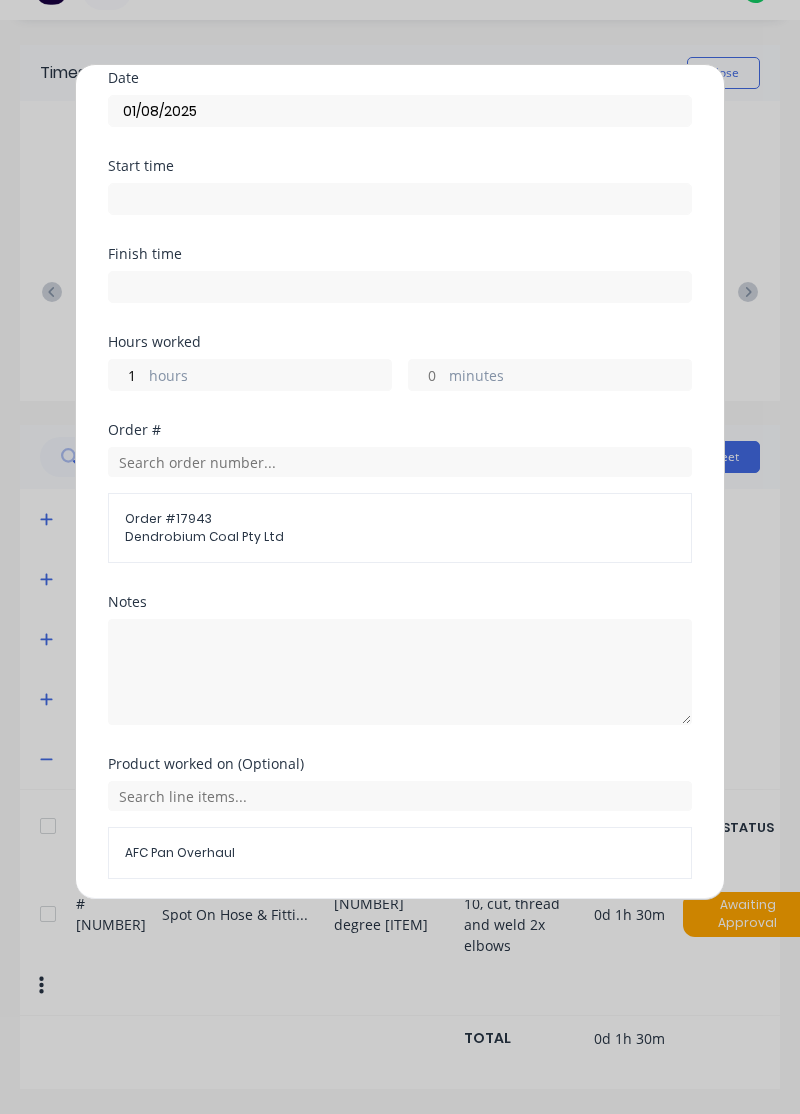 click on "Notes" at bounding box center [400, 676] 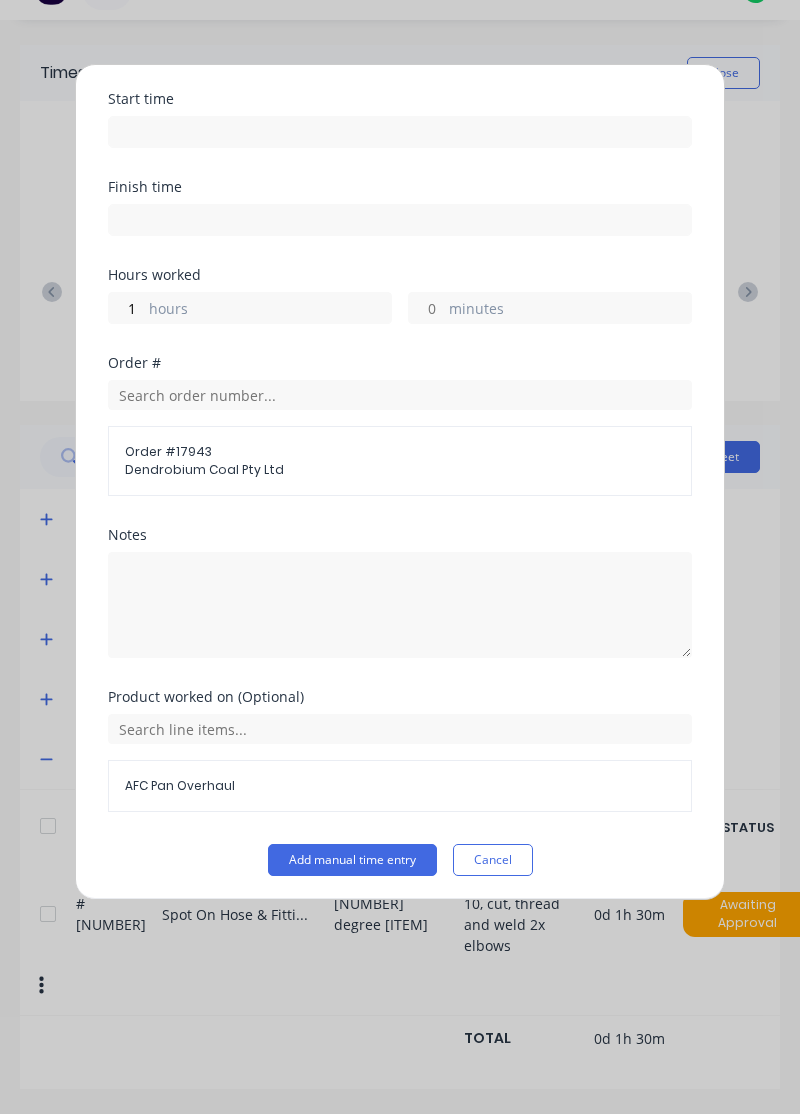 click on "Add manual time entry" at bounding box center (352, 860) 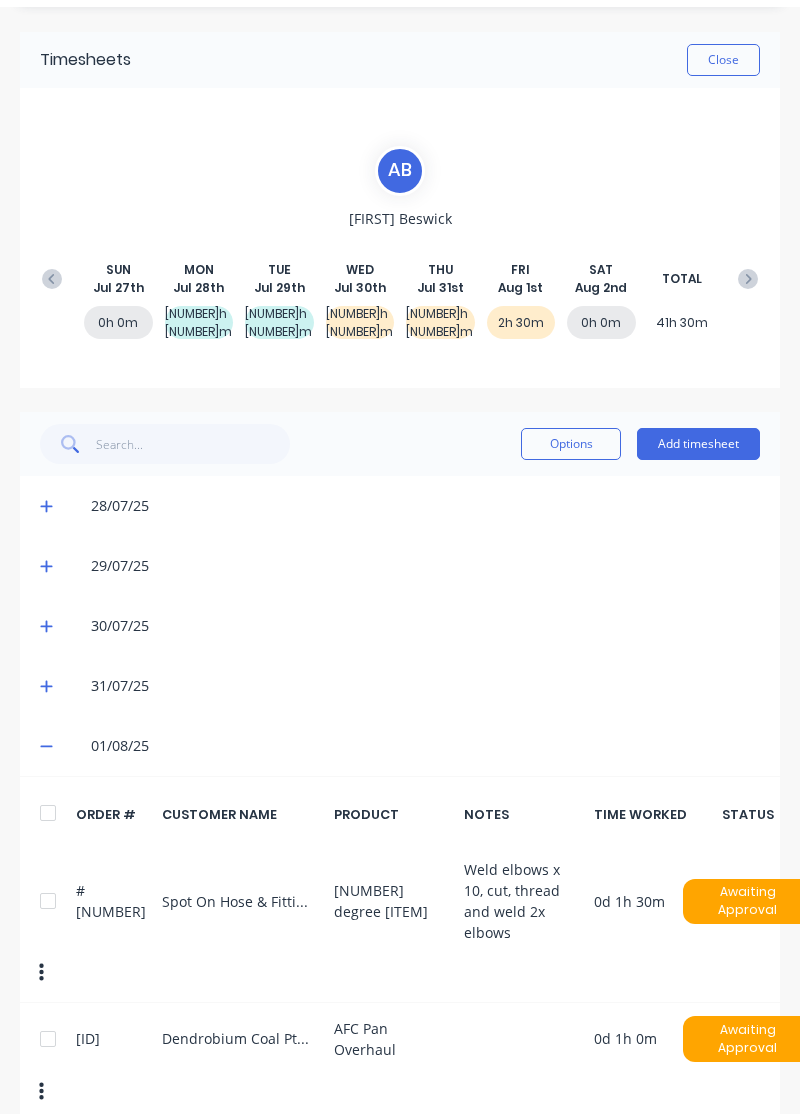 scroll, scrollTop: 0, scrollLeft: 0, axis: both 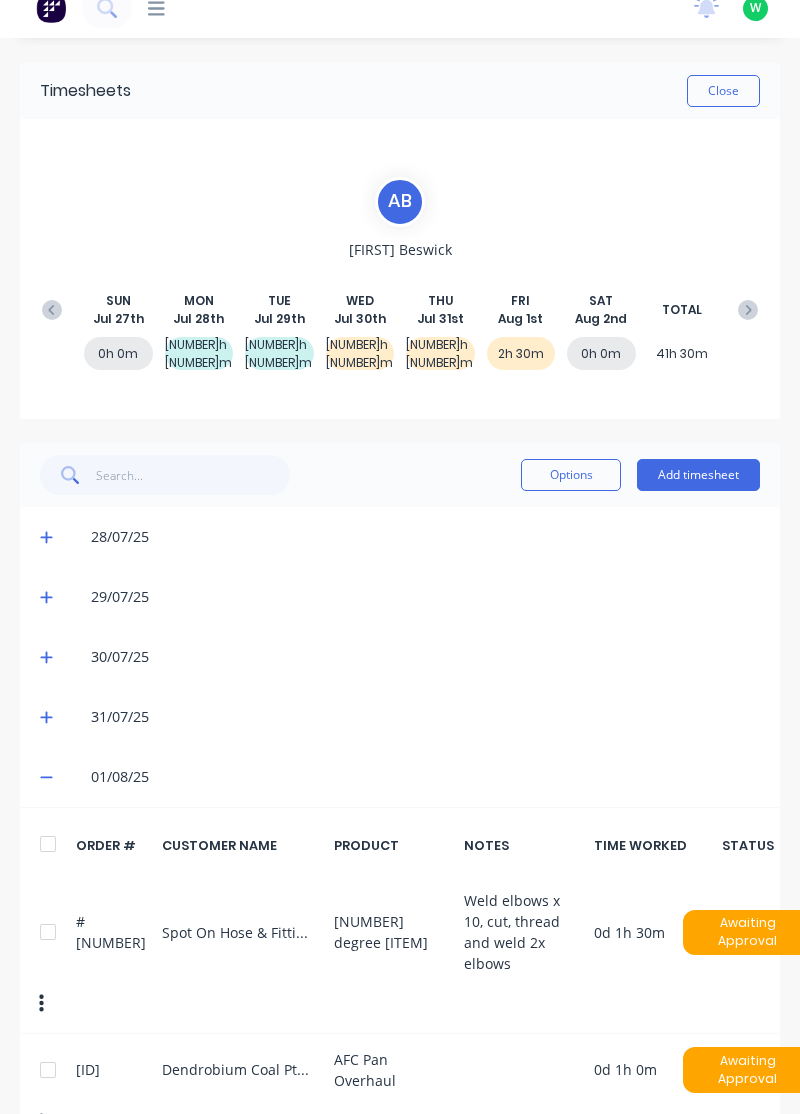 click on "Add timesheet" at bounding box center (698, 475) 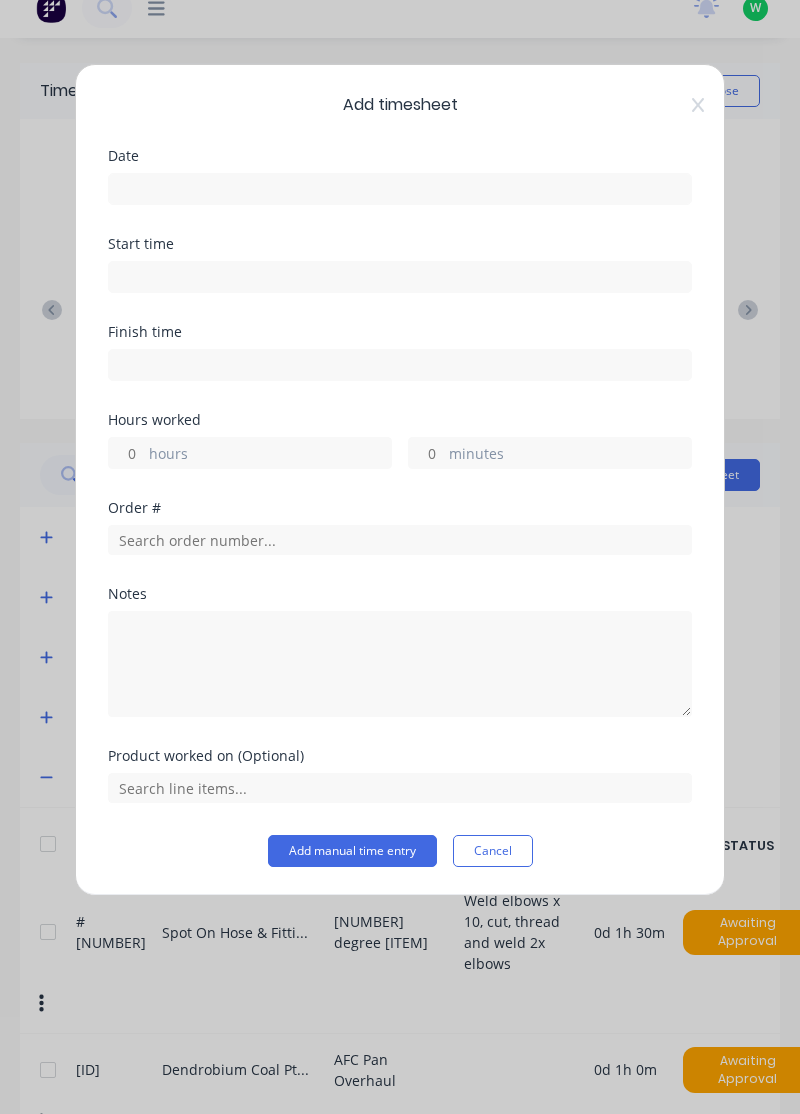 click on "hours" at bounding box center [270, 455] 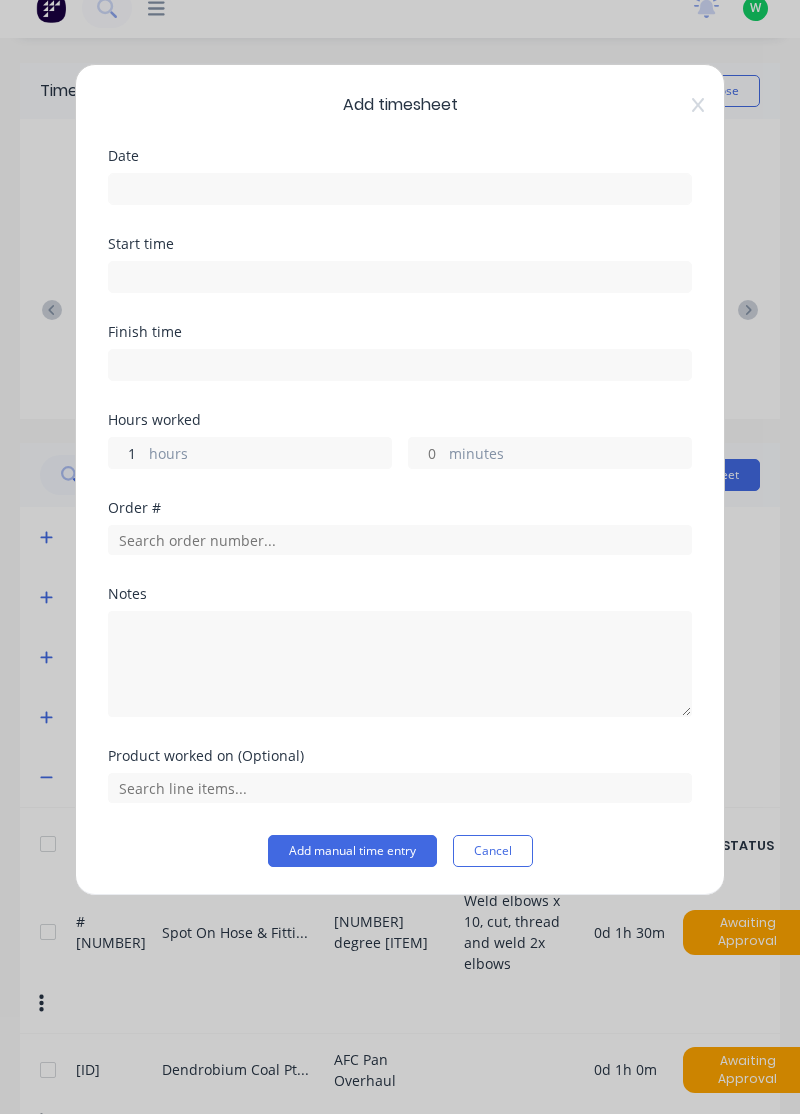 type on "1" 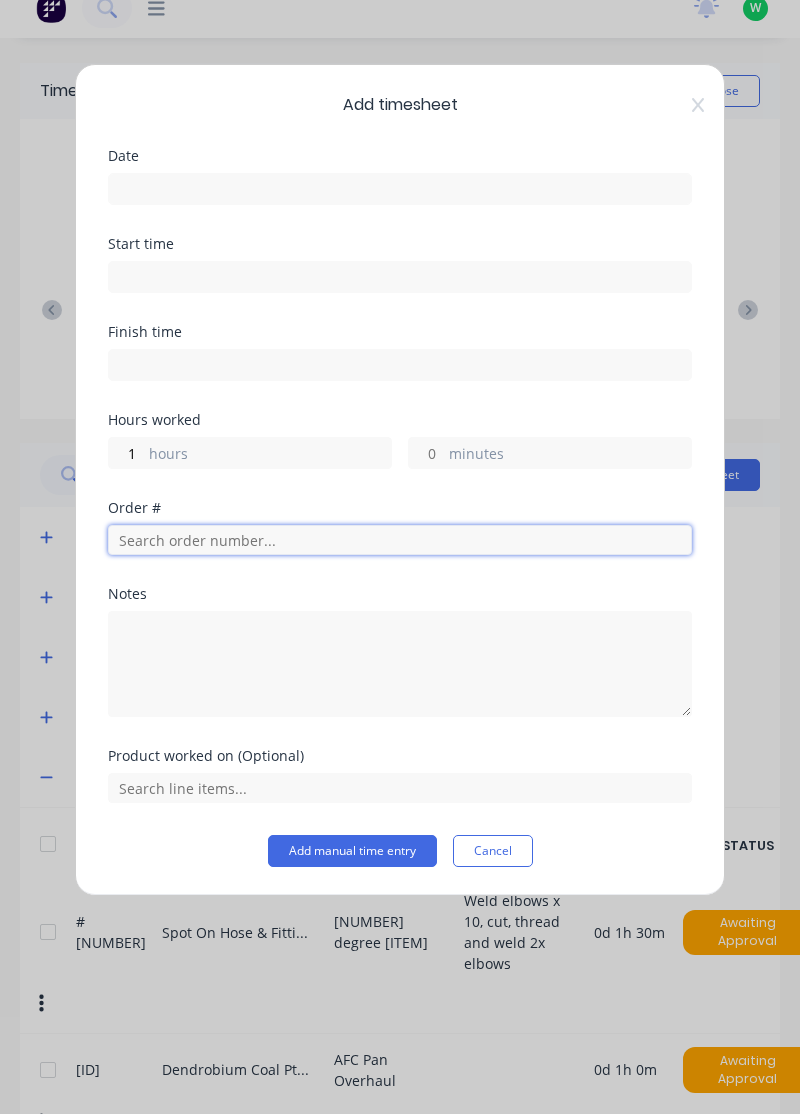 click at bounding box center (400, 540) 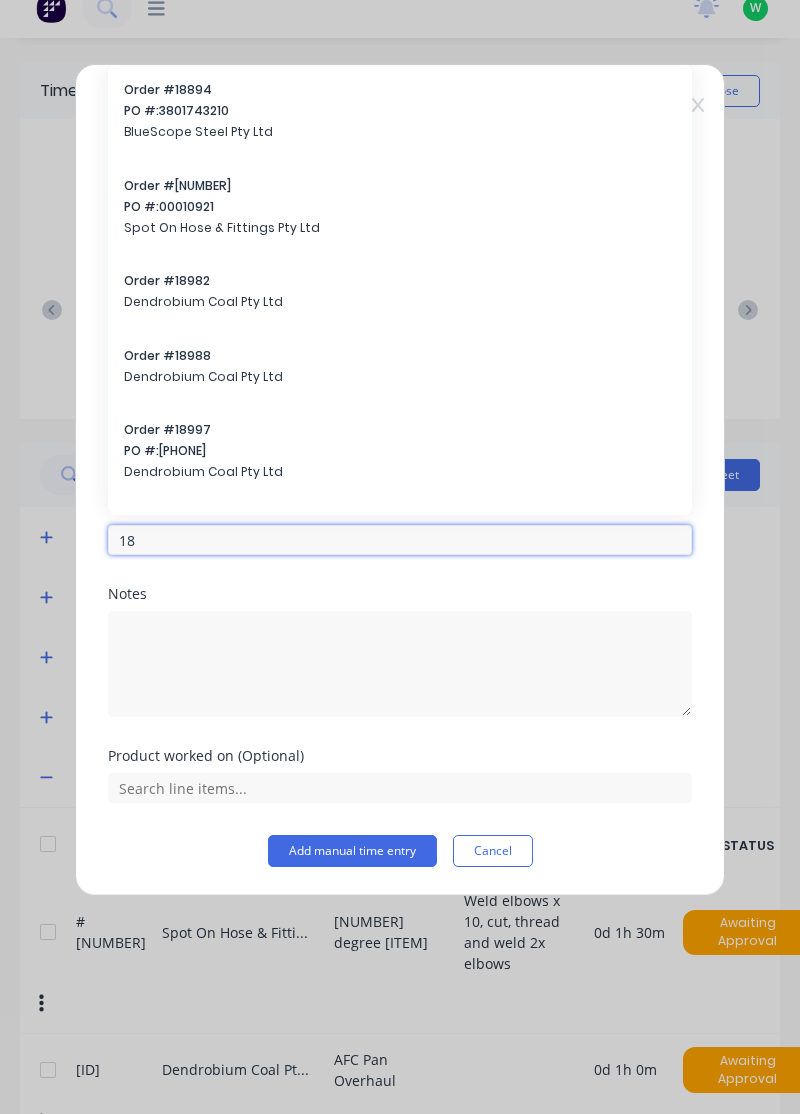 type on "1" 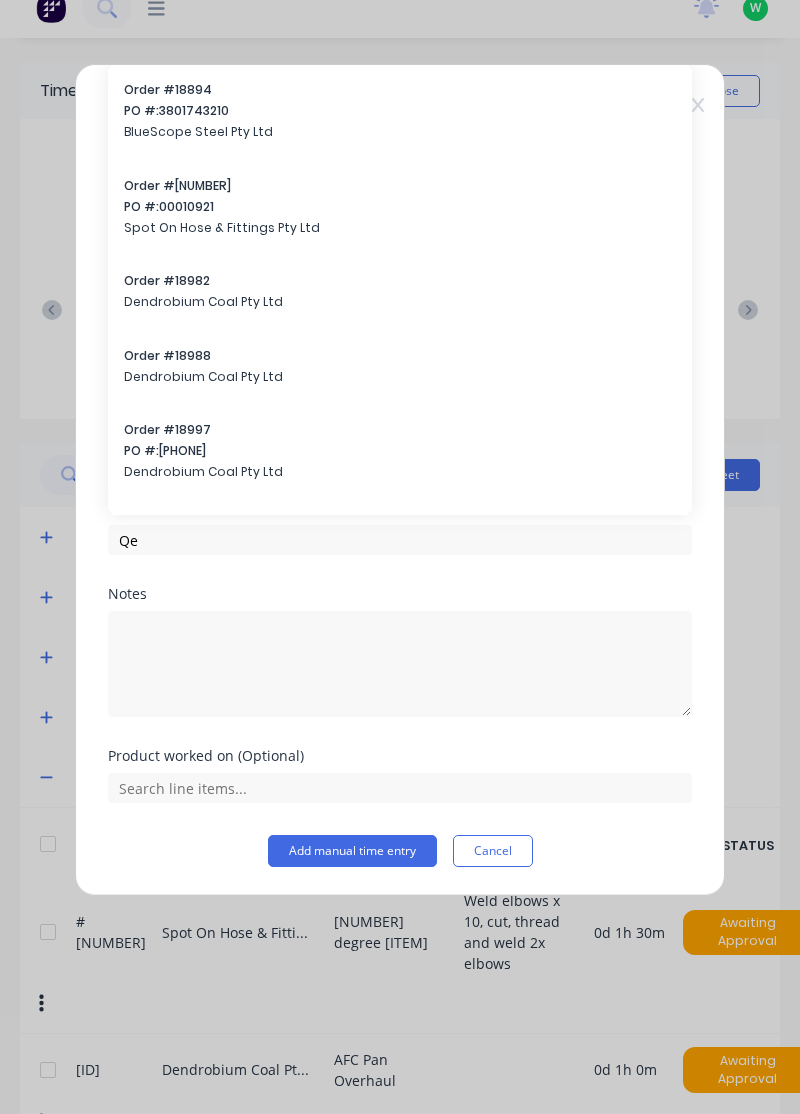 click at bounding box center [400, 661] 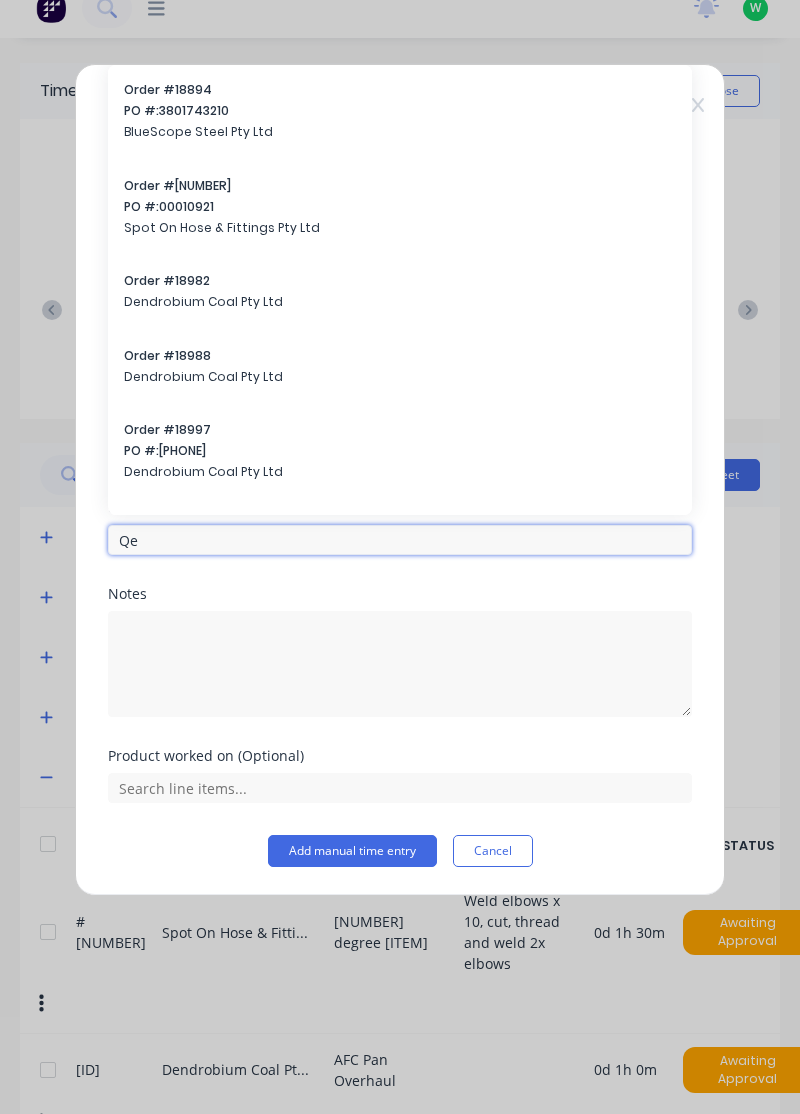 click on "Qe" at bounding box center (400, 540) 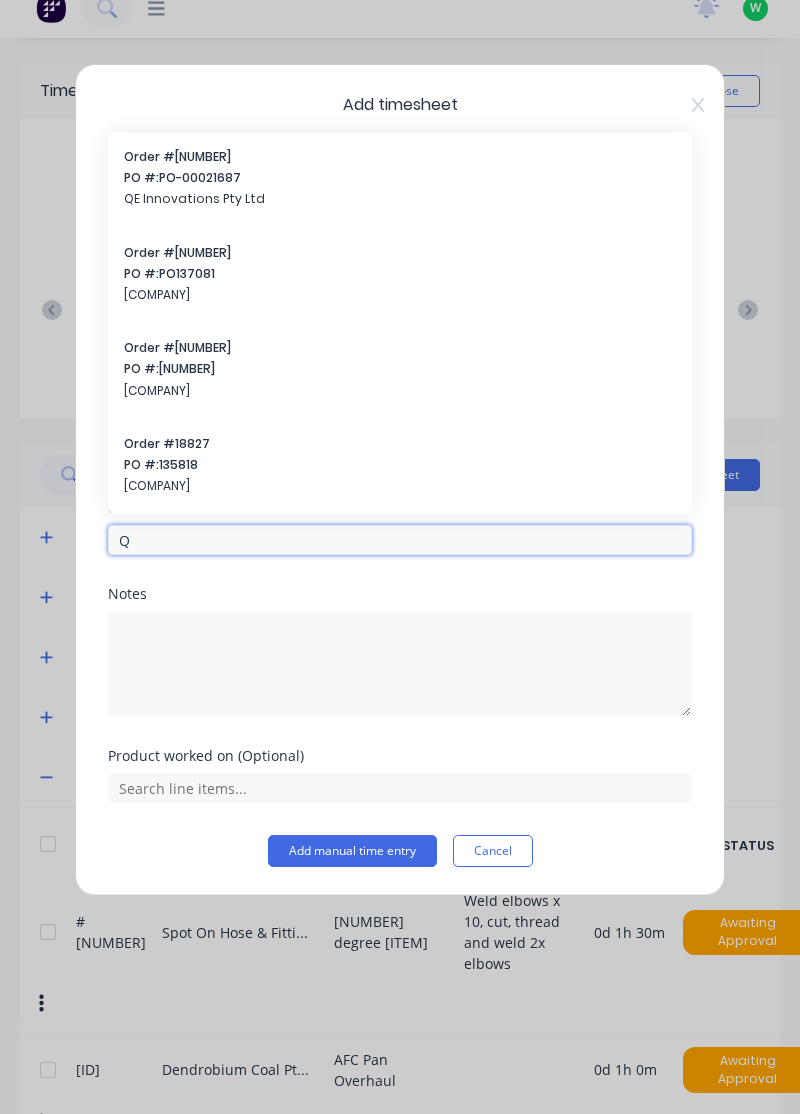 type on "Qe" 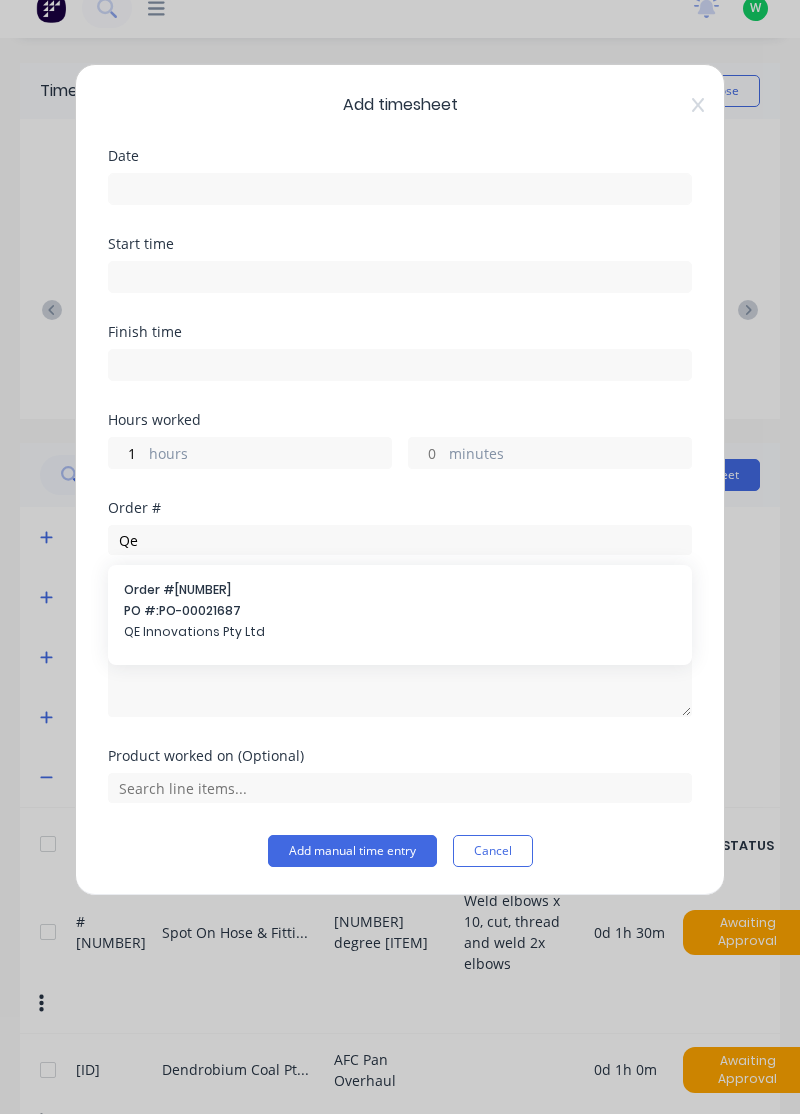 click on "QE Innovations Pty Ltd" at bounding box center [400, 632] 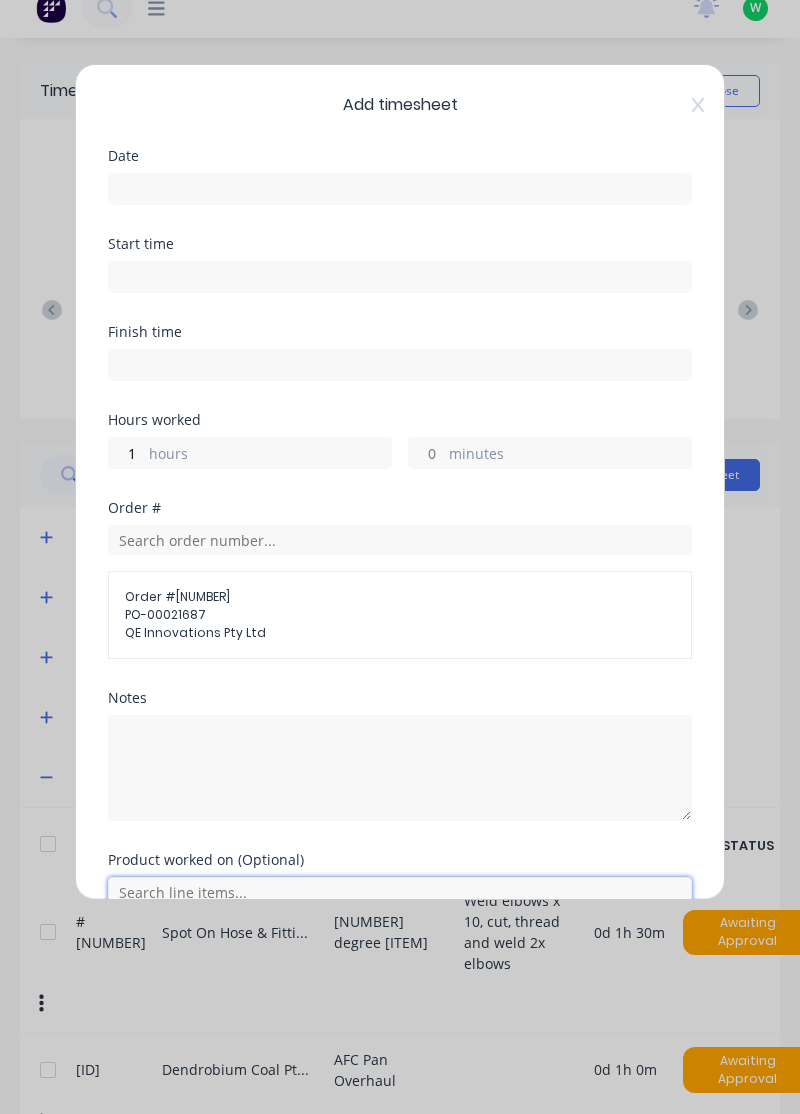 click at bounding box center [400, 892] 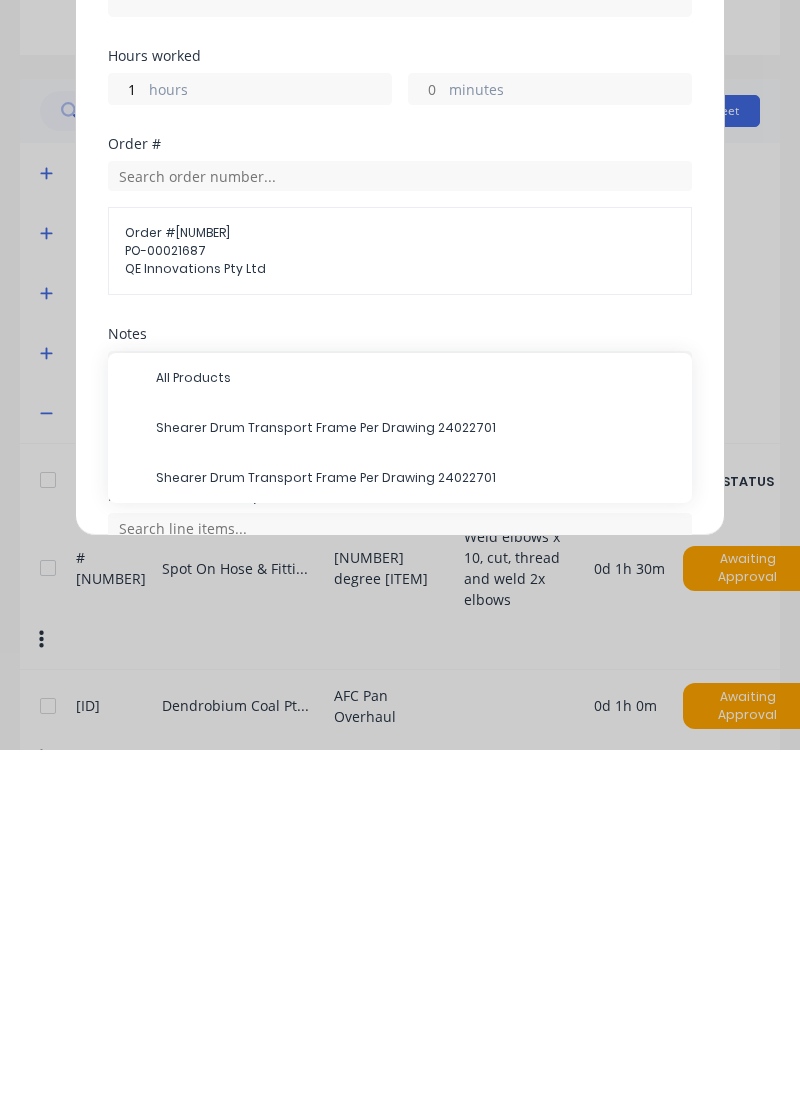click on "Shearer Drum Transport Frame Per Drawing 24022701" at bounding box center (416, 842) 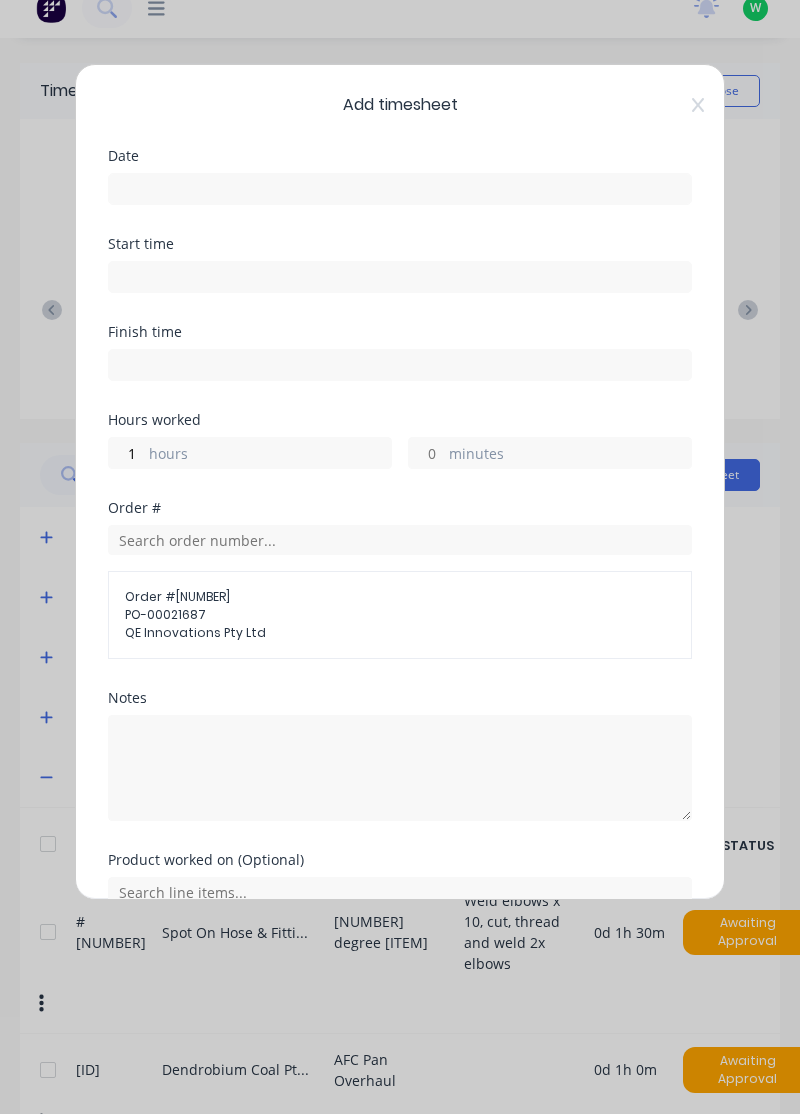 scroll, scrollTop: 92, scrollLeft: 0, axis: vertical 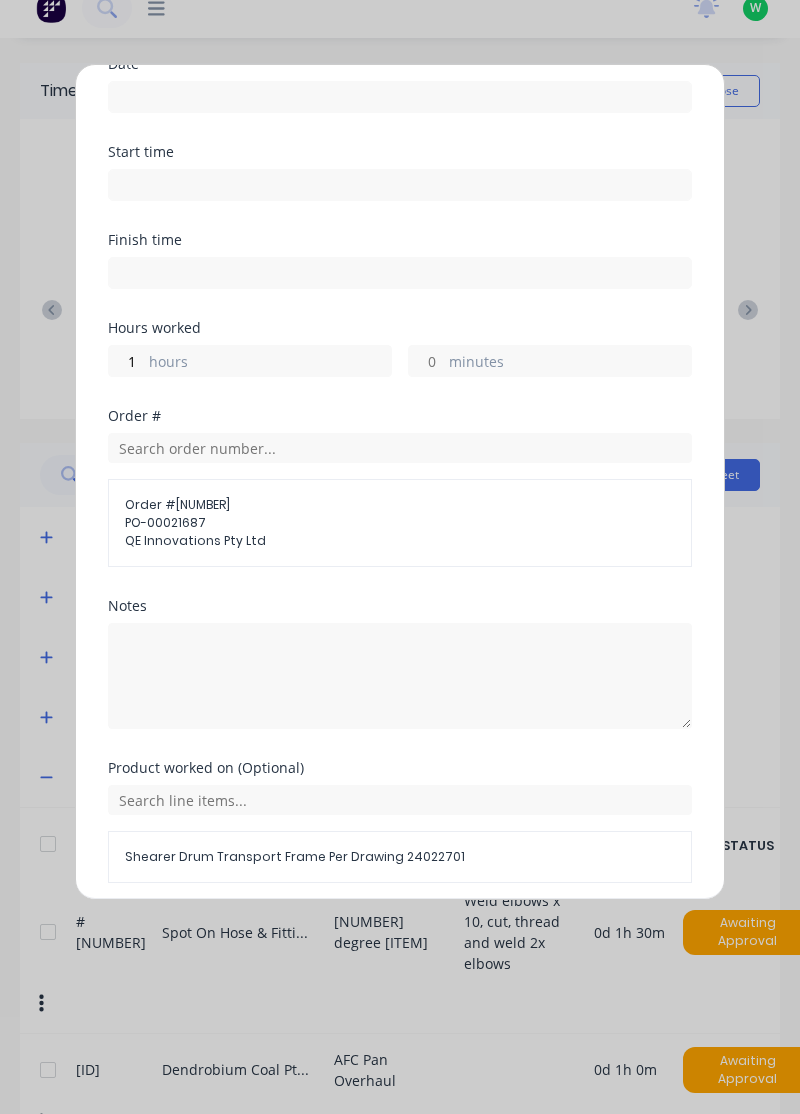 click on "Add manual time entry" at bounding box center (352, 931) 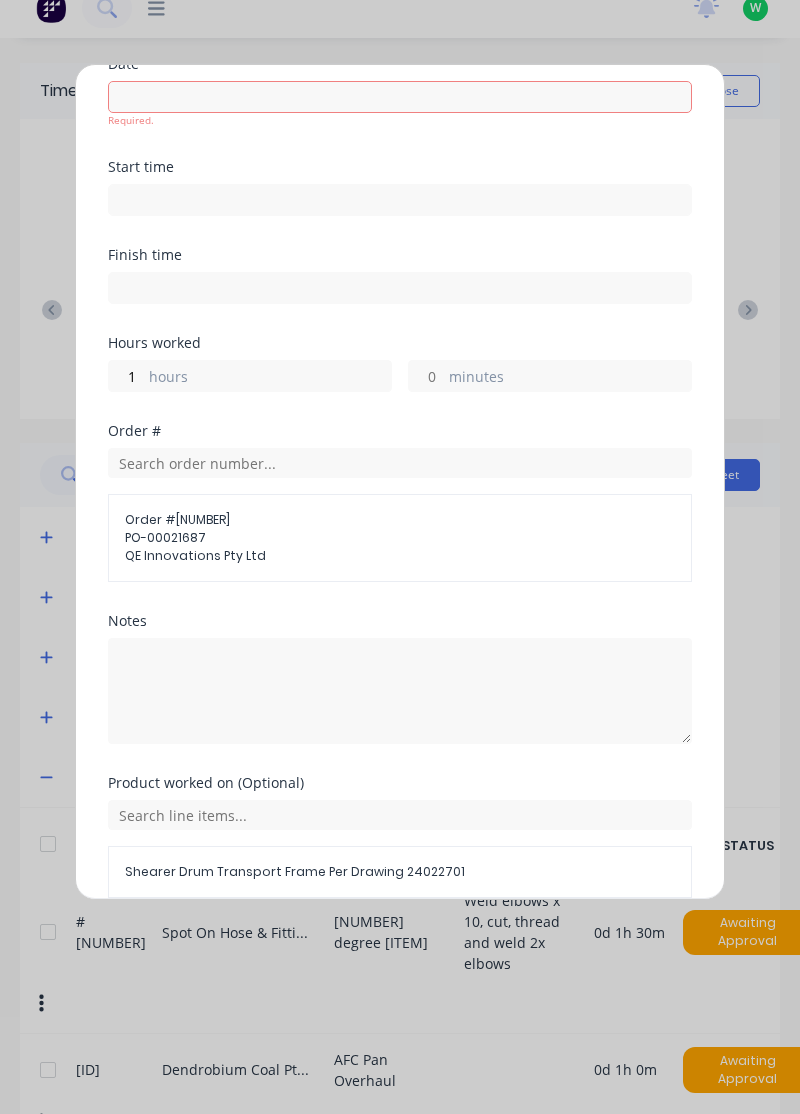 scroll, scrollTop: 0, scrollLeft: 0, axis: both 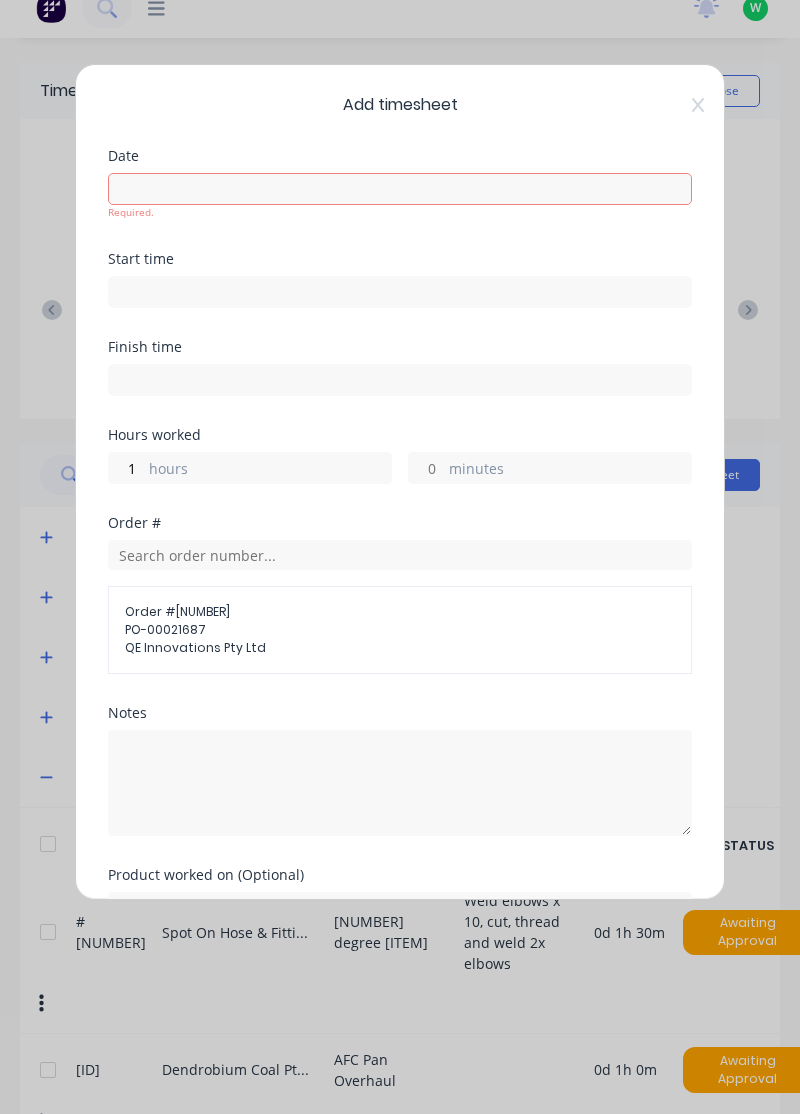 click at bounding box center (400, 189) 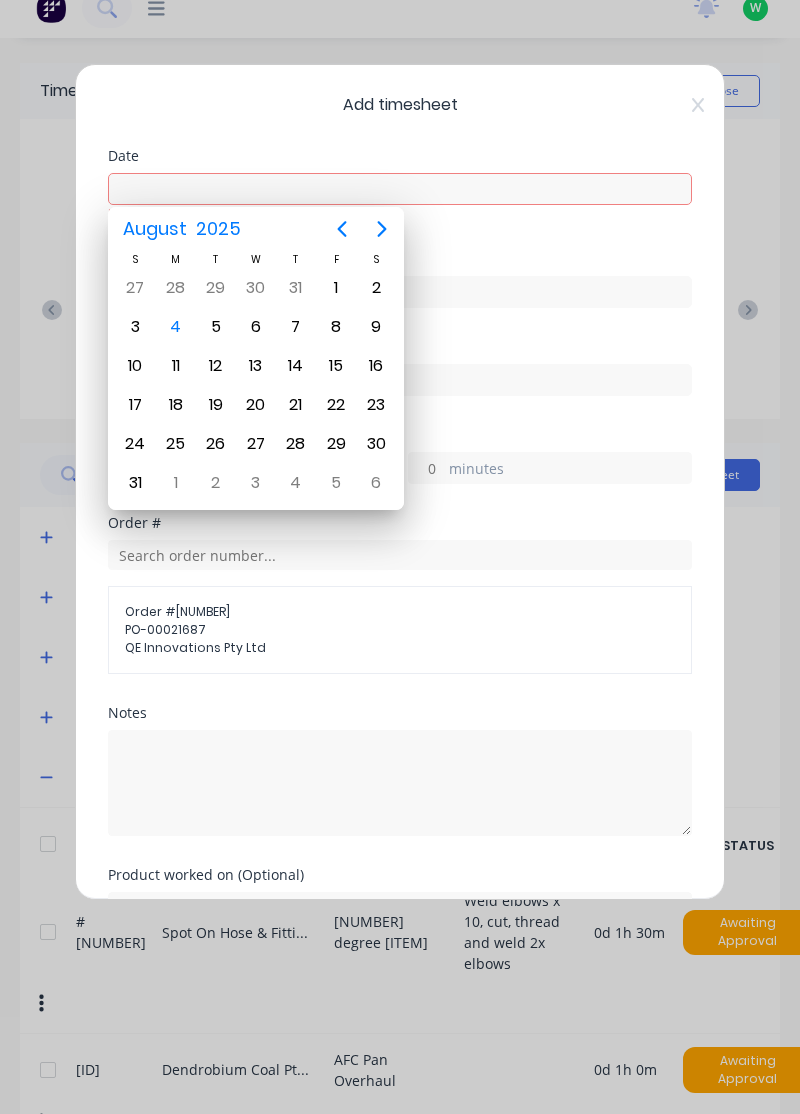 click on "Aug 1" at bounding box center [336, 288] 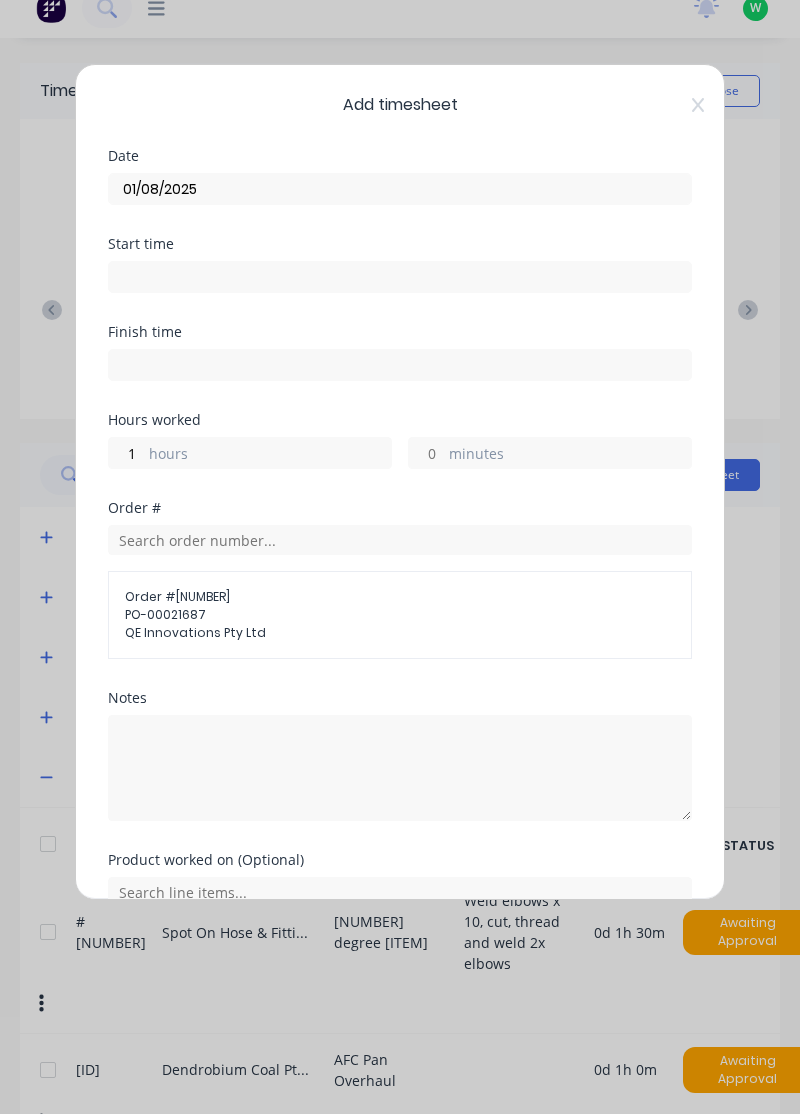 scroll, scrollTop: 92, scrollLeft: 0, axis: vertical 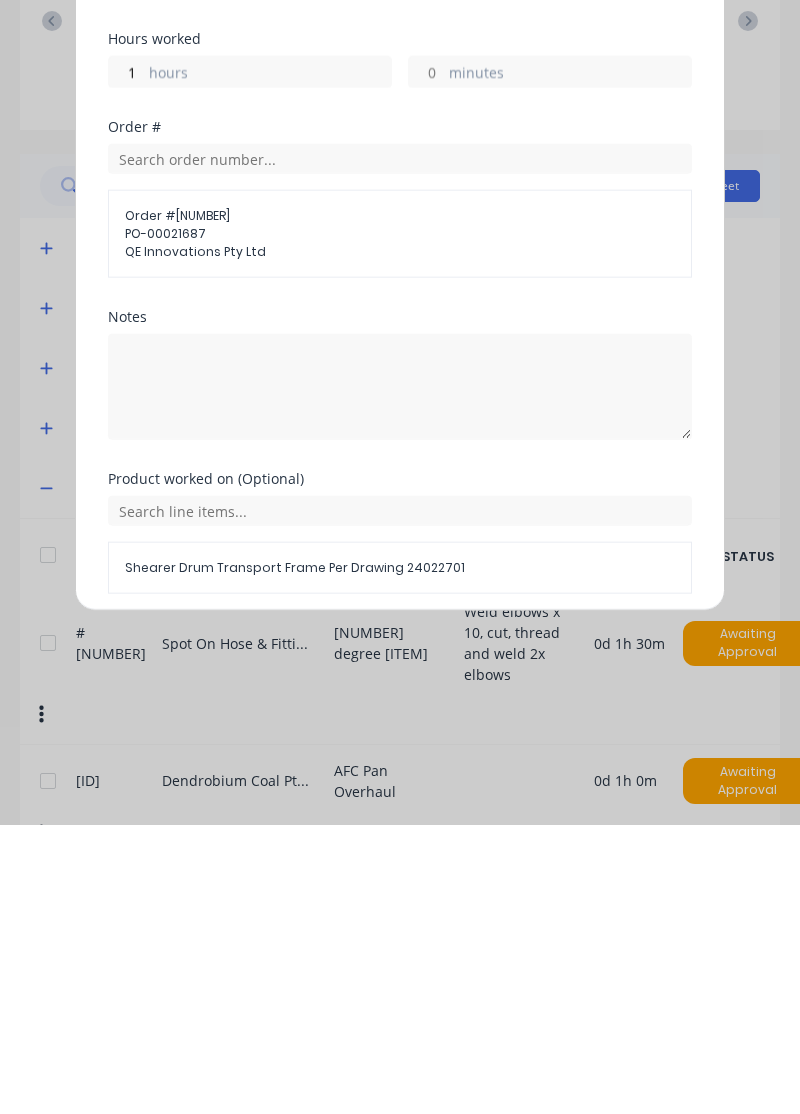 click on "Add manual time entry" at bounding box center (352, 931) 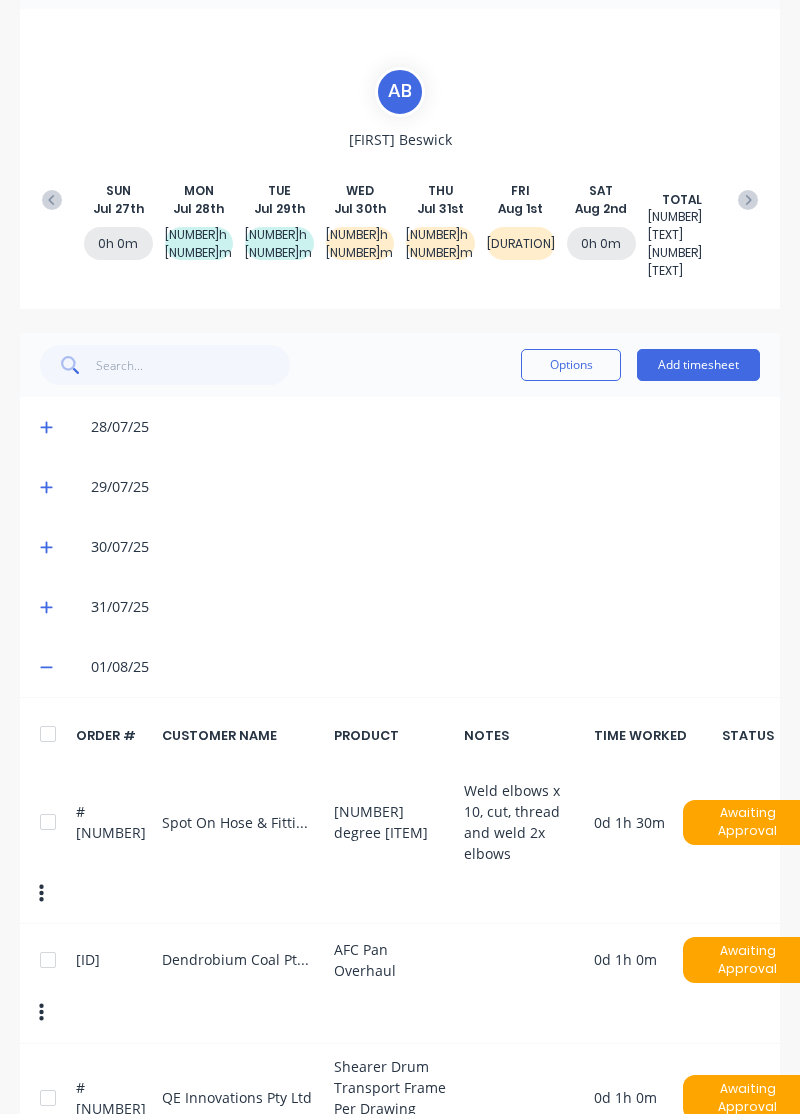 scroll, scrollTop: 177, scrollLeft: 0, axis: vertical 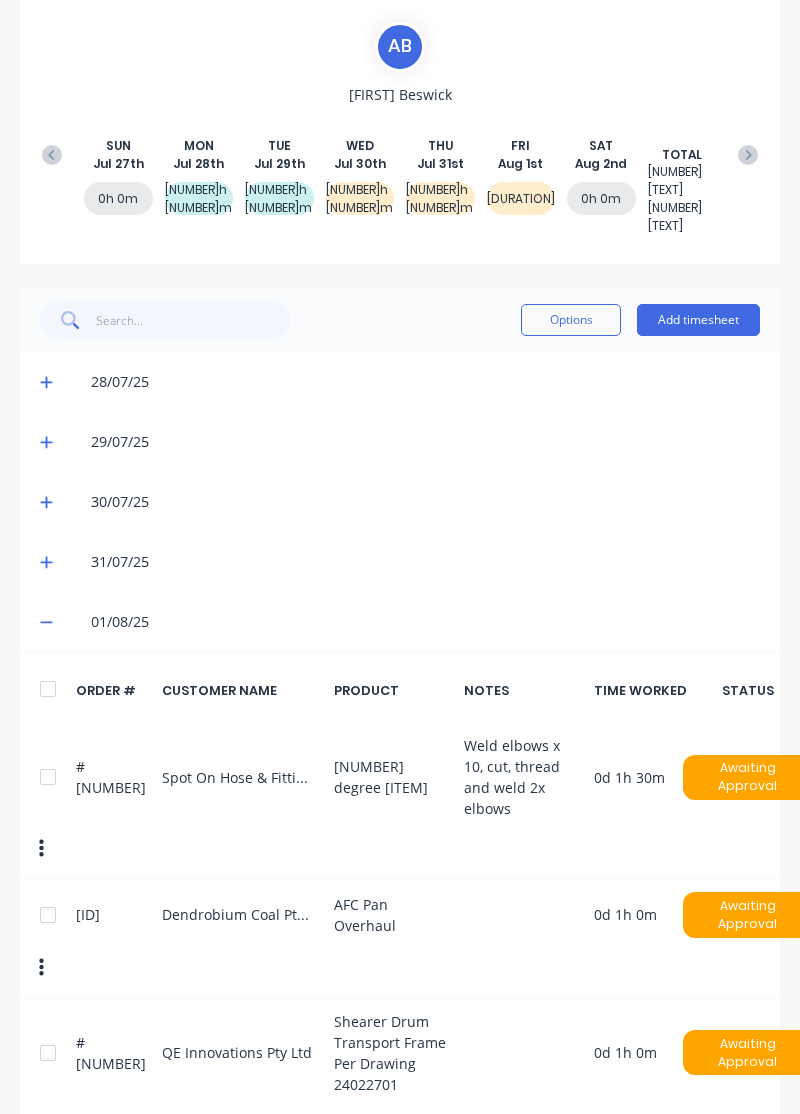 click on "Add timesheet" at bounding box center (698, 320) 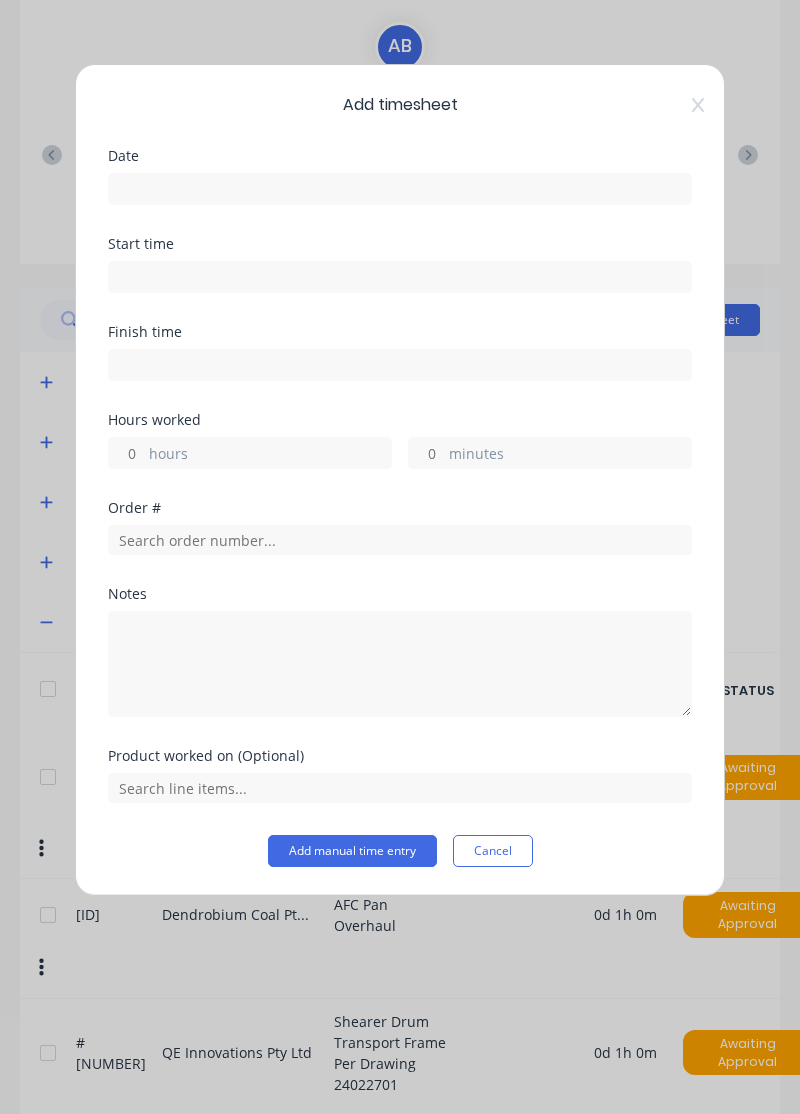 click at bounding box center (400, 189) 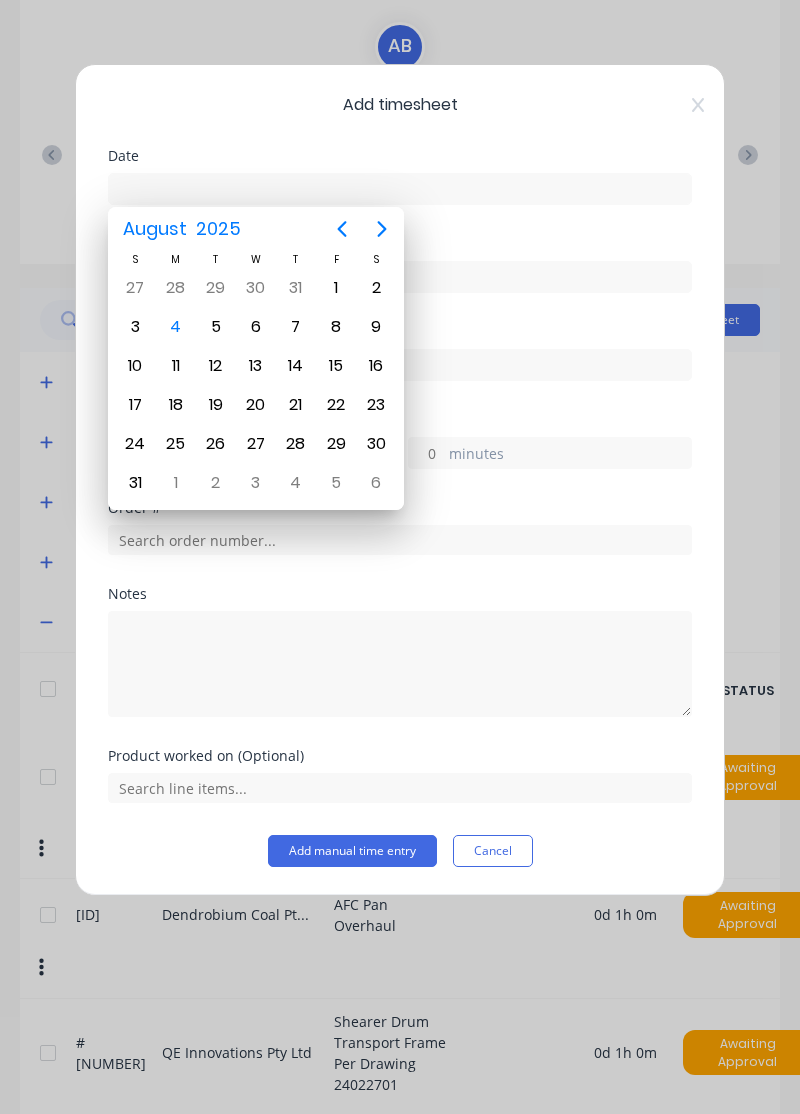 click on "1" at bounding box center (336, 288) 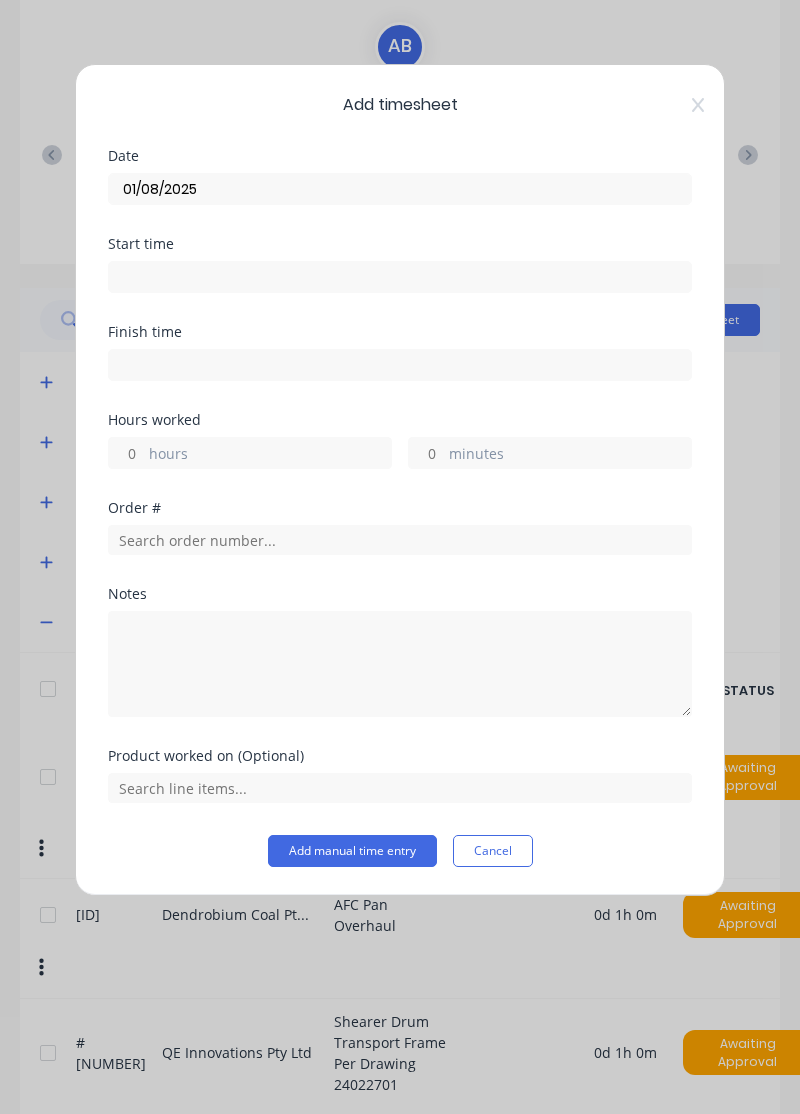 click on "hours" at bounding box center (270, 455) 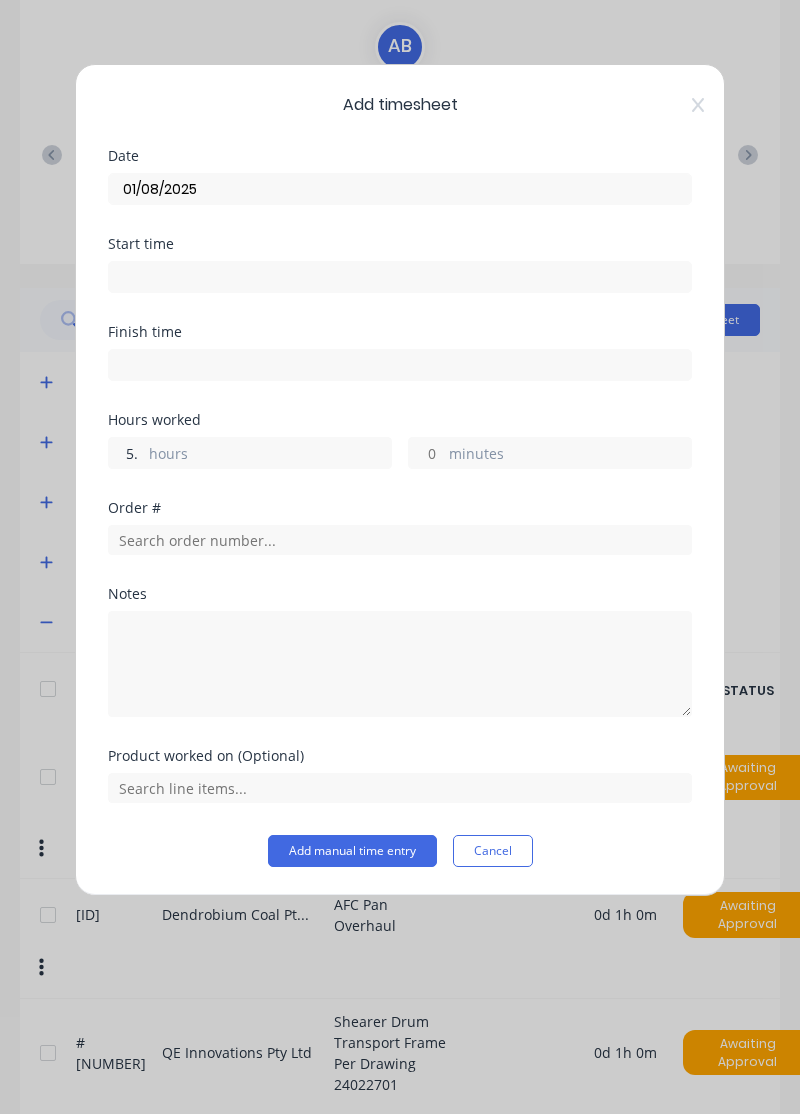 type on "5.5" 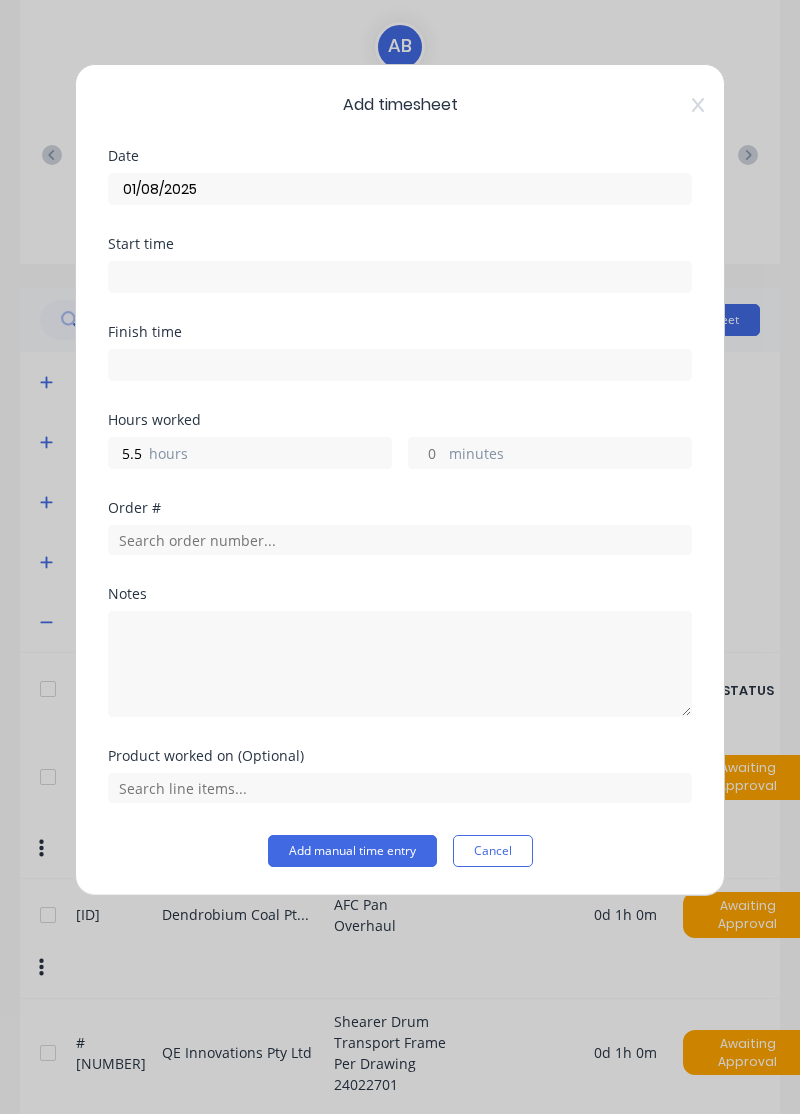 click 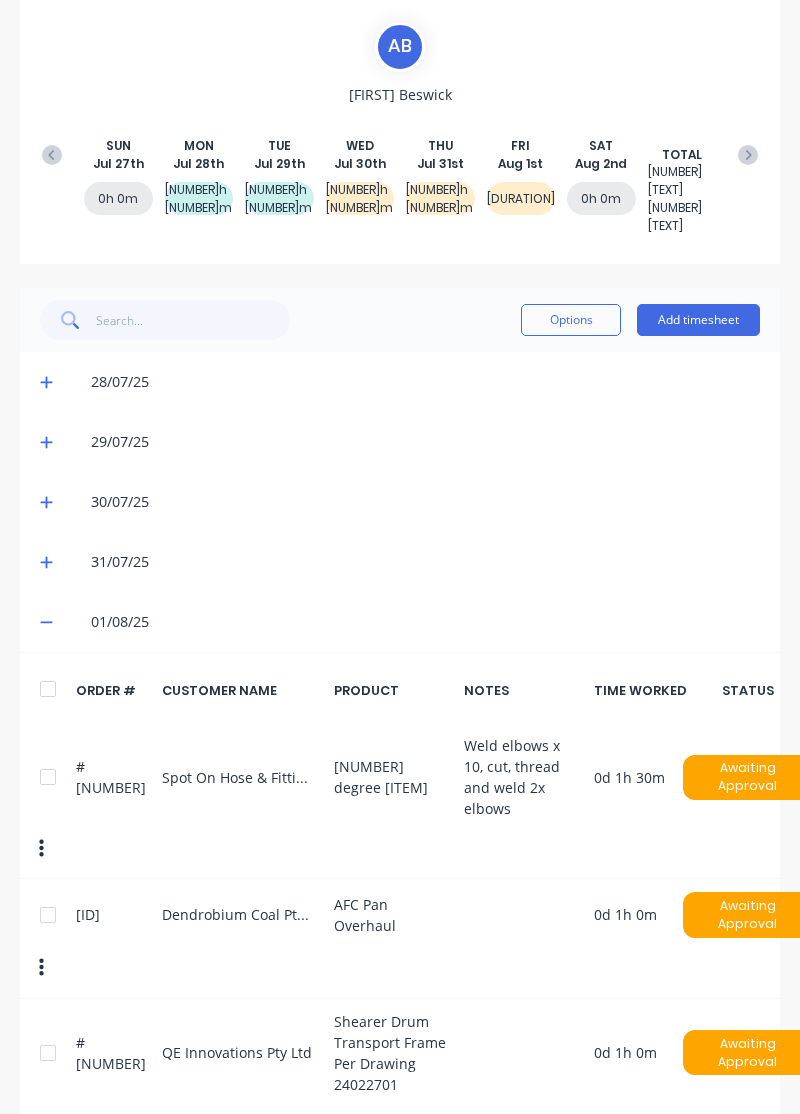 click on "Add timesheet" at bounding box center [698, 320] 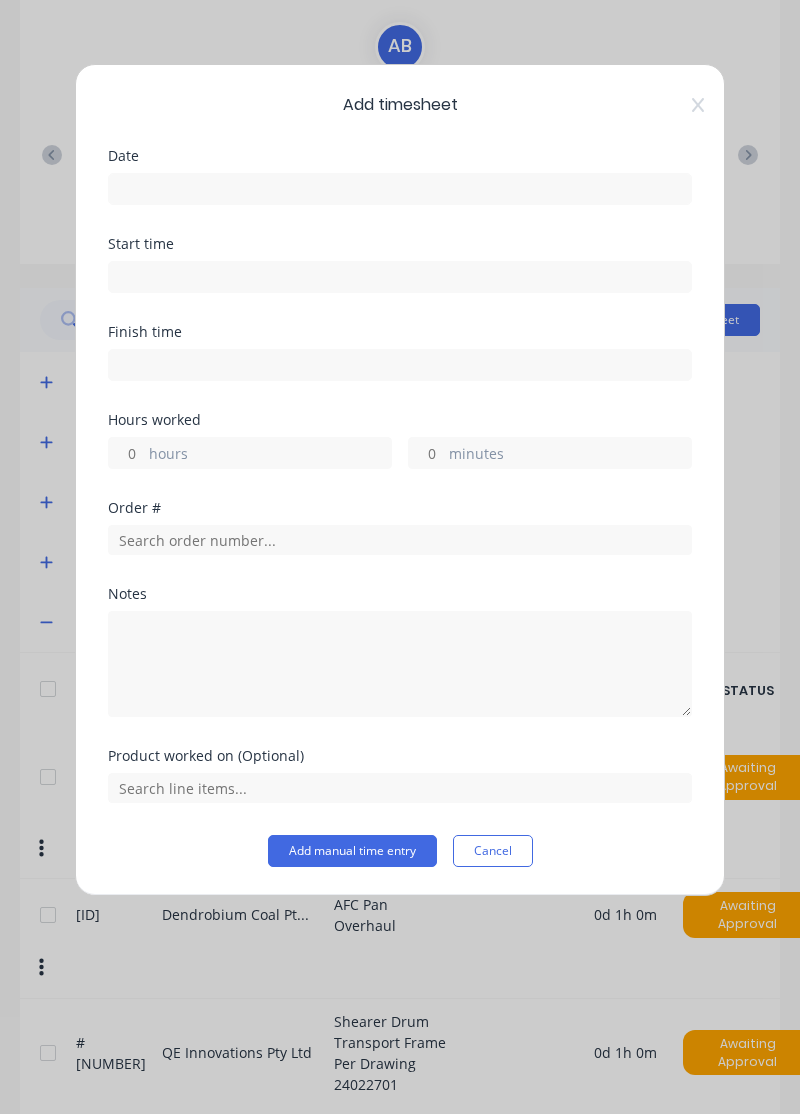 click at bounding box center [400, 189] 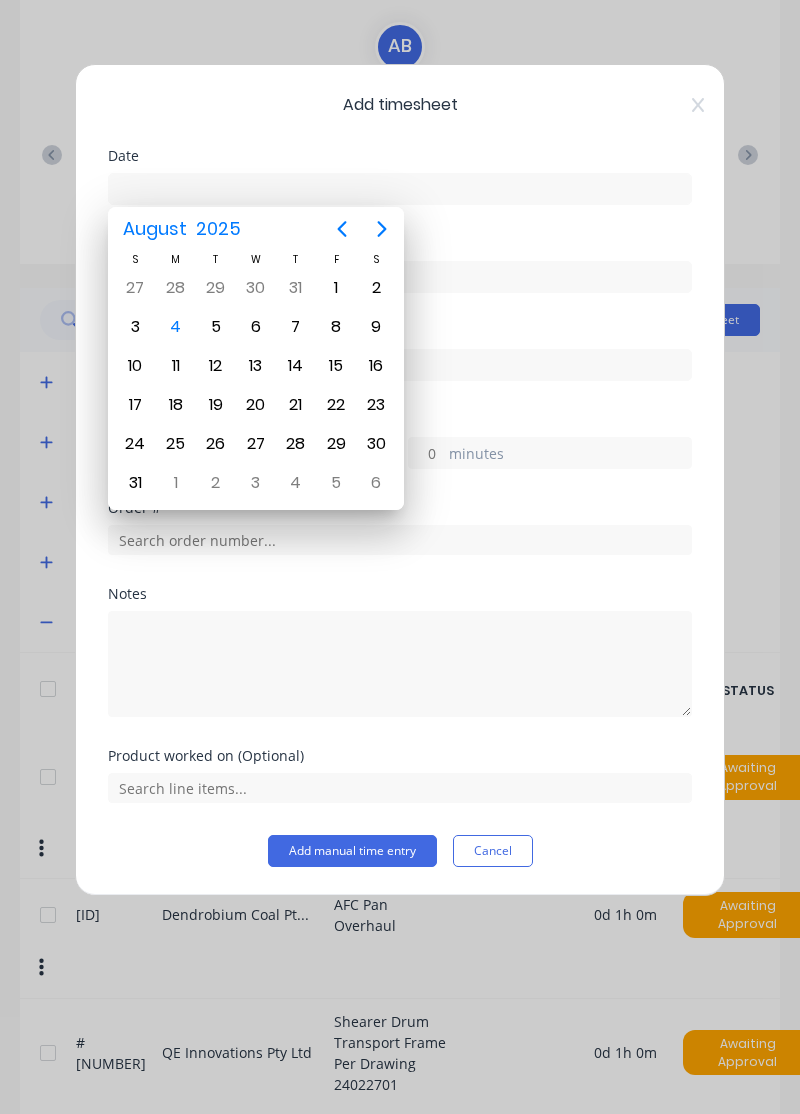 click on "1" at bounding box center [336, 288] 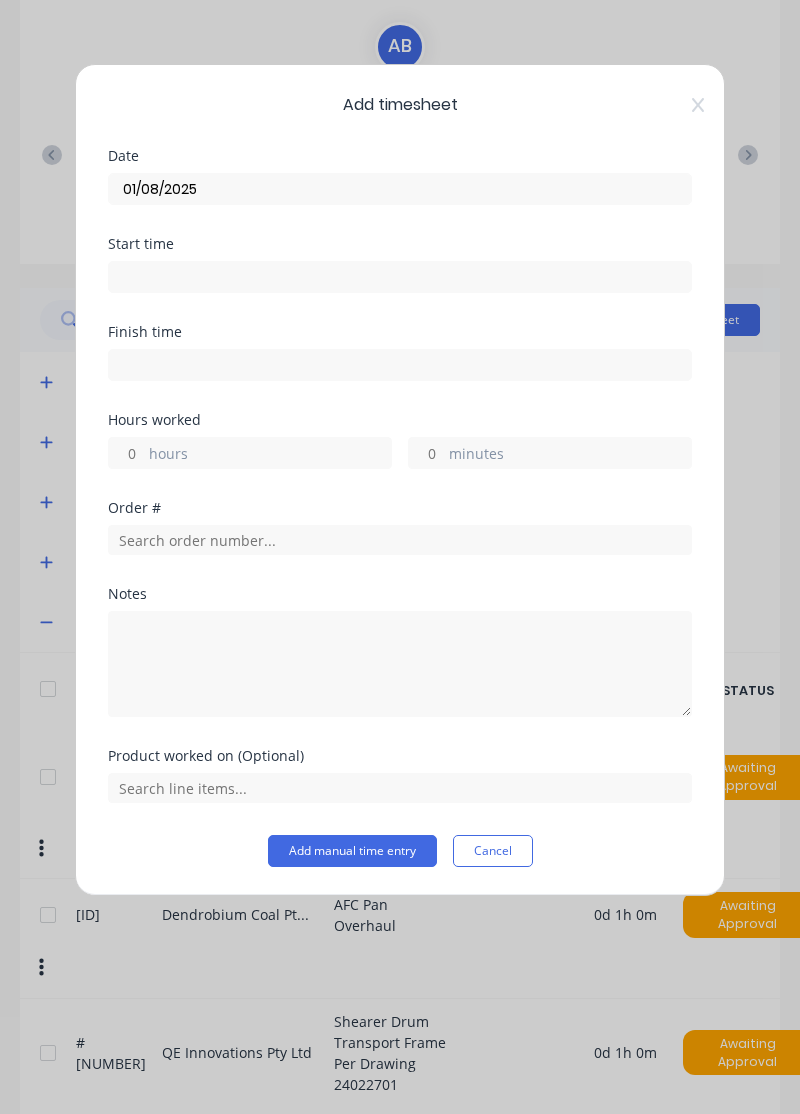 click on "hours" at bounding box center (270, 455) 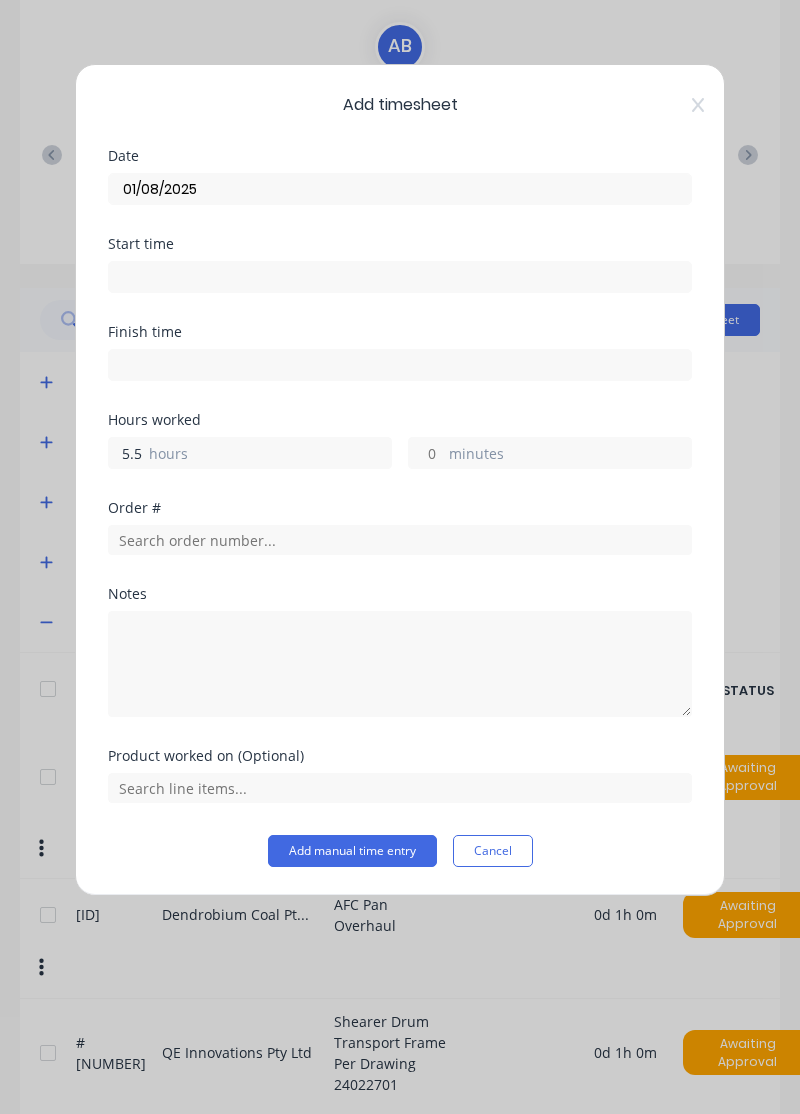 type on "5.5" 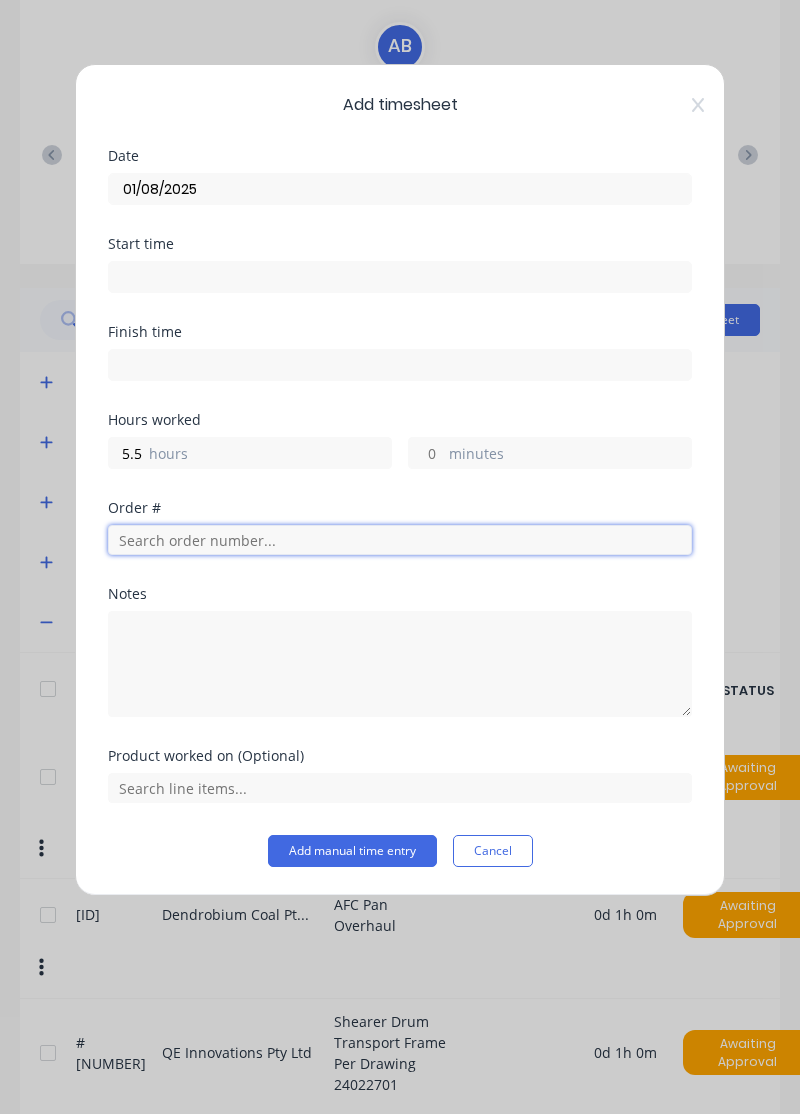click at bounding box center [400, 540] 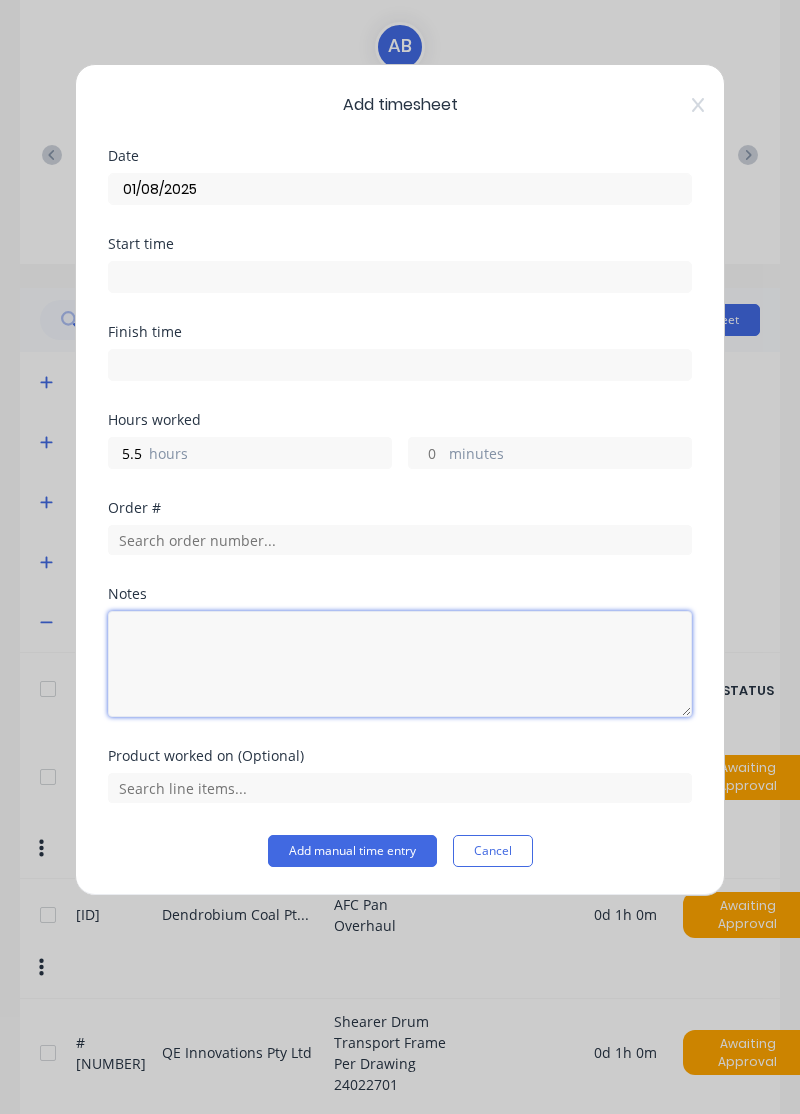 click at bounding box center [400, 664] 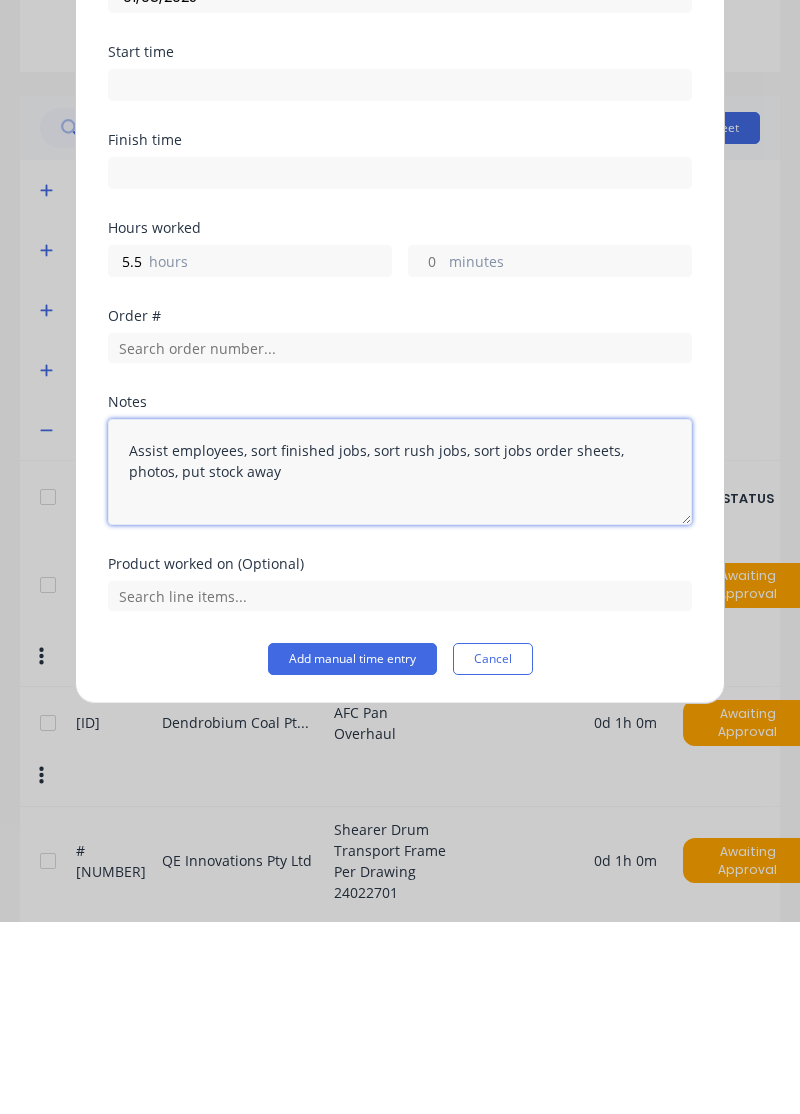 type on "Assist employees, sort finished jobs, sort rush jobs, sort jobs order sheets, photos, put stock away" 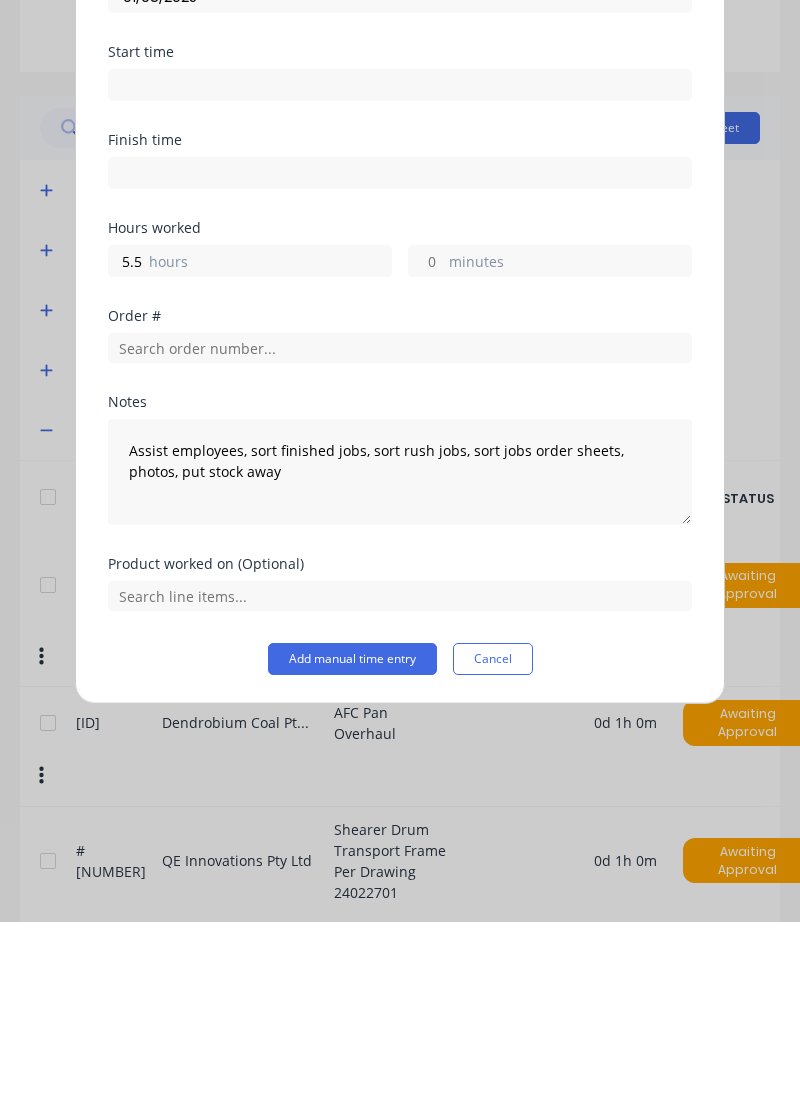 click on "Add manual time entry" at bounding box center (352, 851) 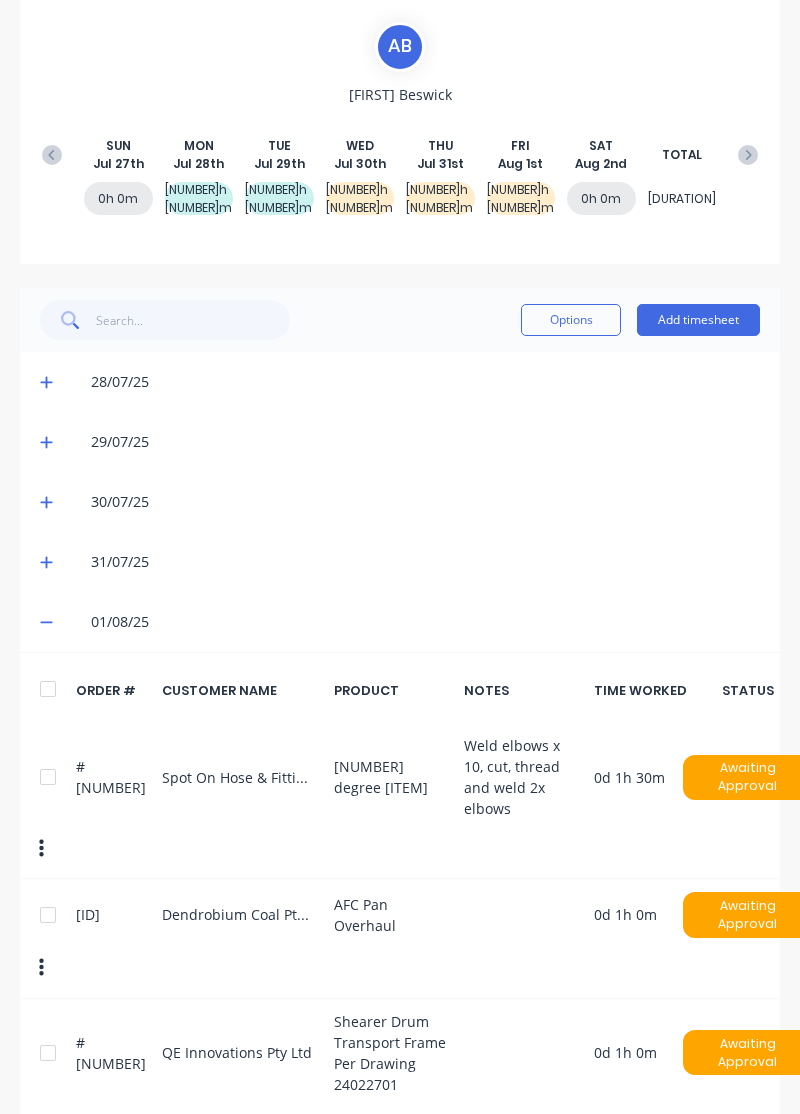 scroll, scrollTop: 0, scrollLeft: 0, axis: both 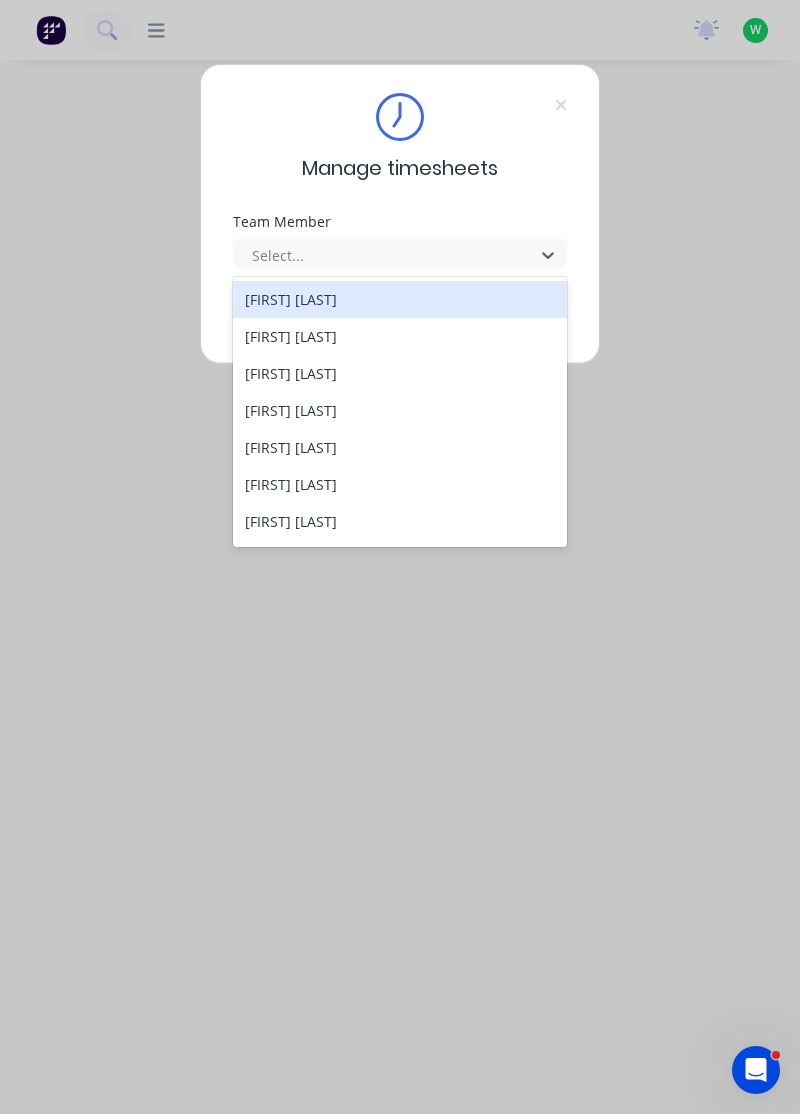 click on "[FIRST] [LAST]" at bounding box center (400, 336) 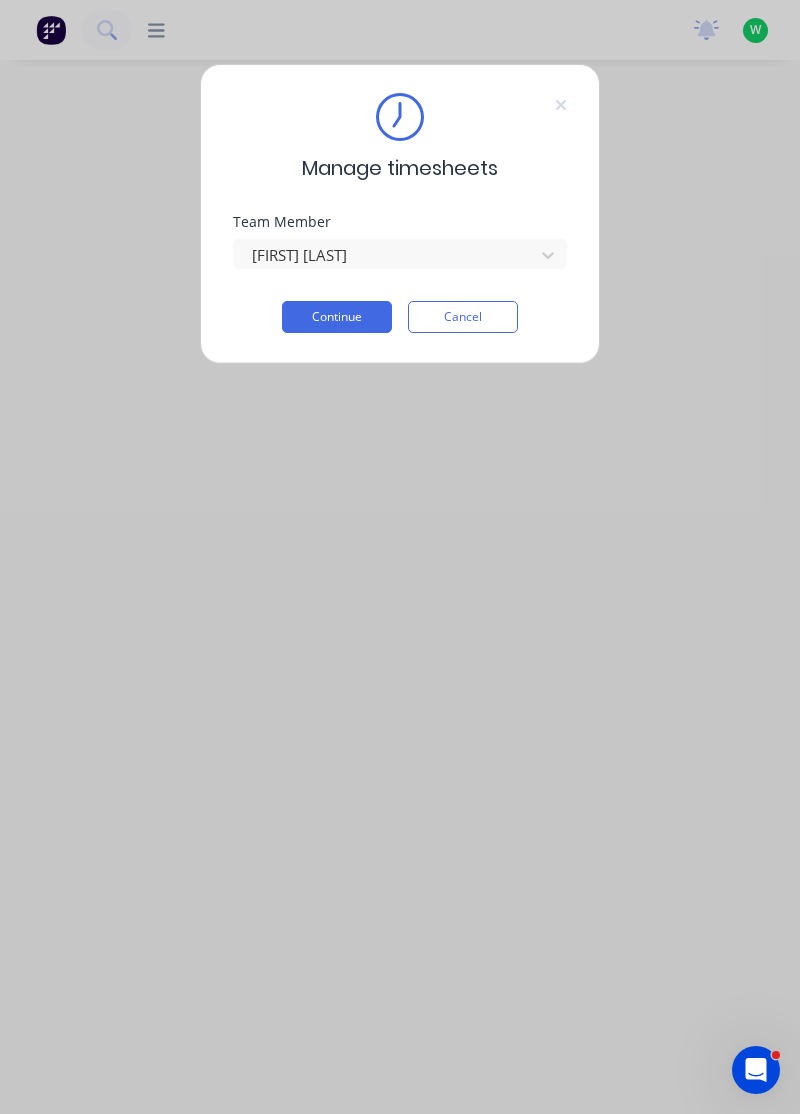 click on "Continue" at bounding box center [337, 317] 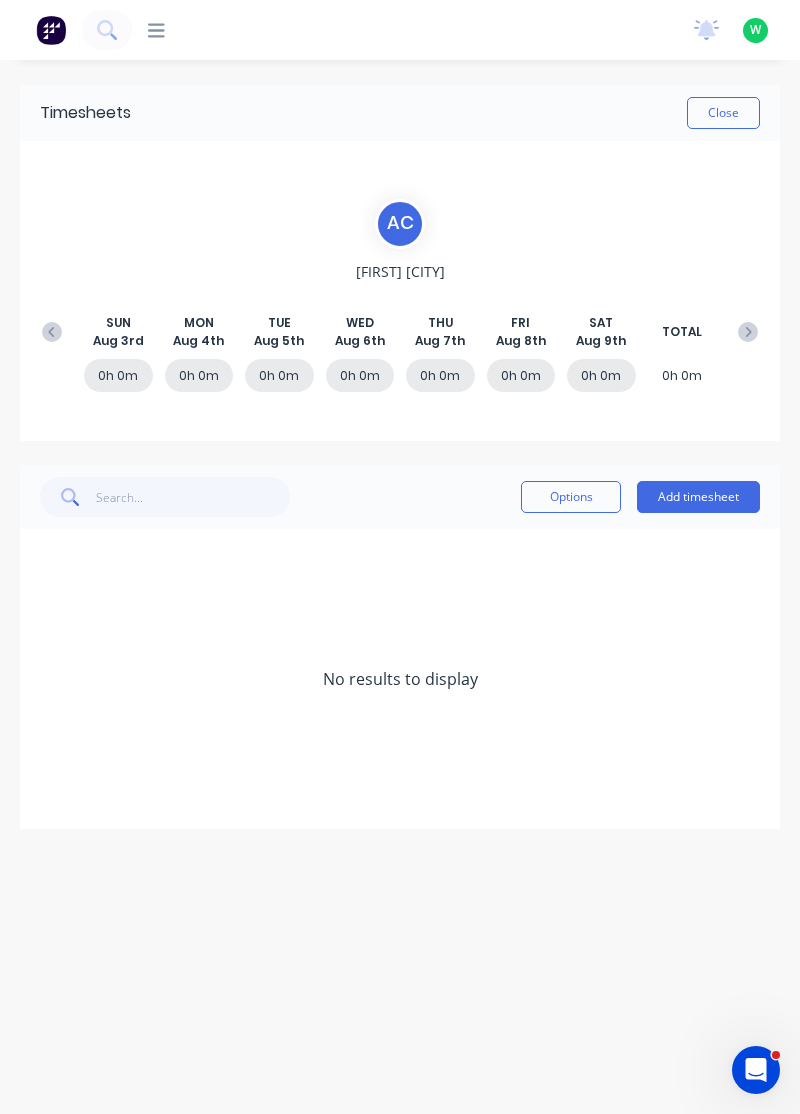 click at bounding box center (52, 332) 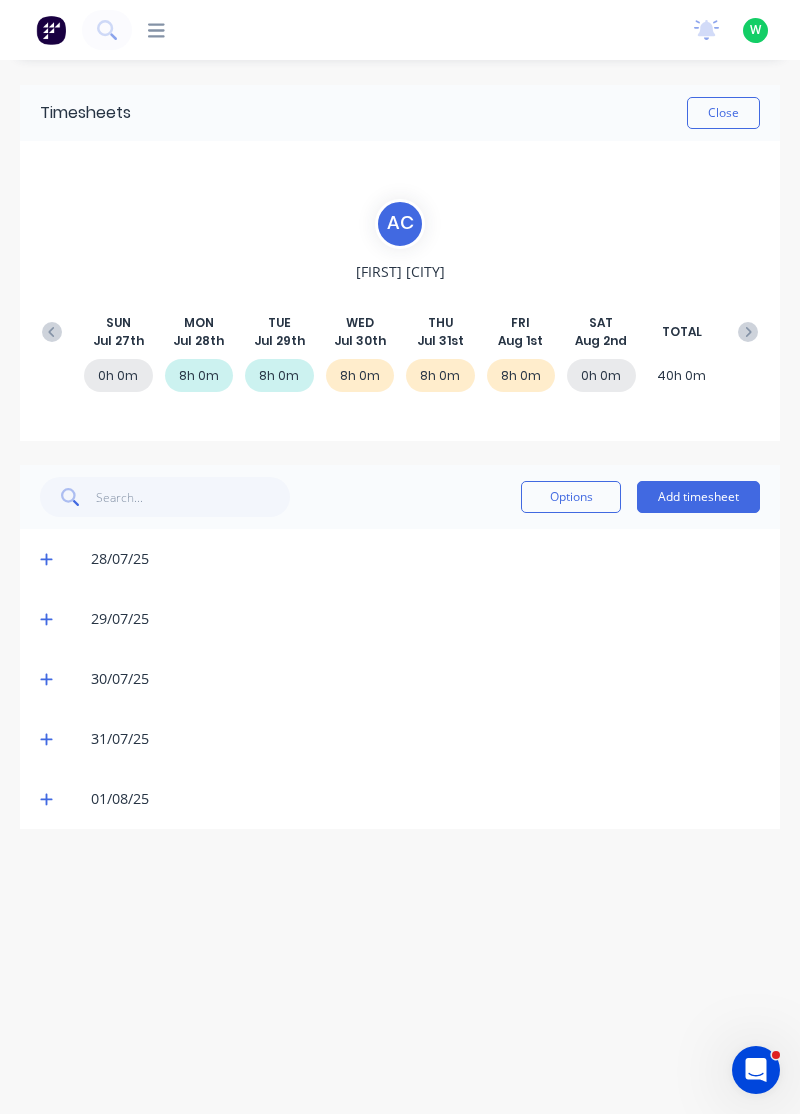 click 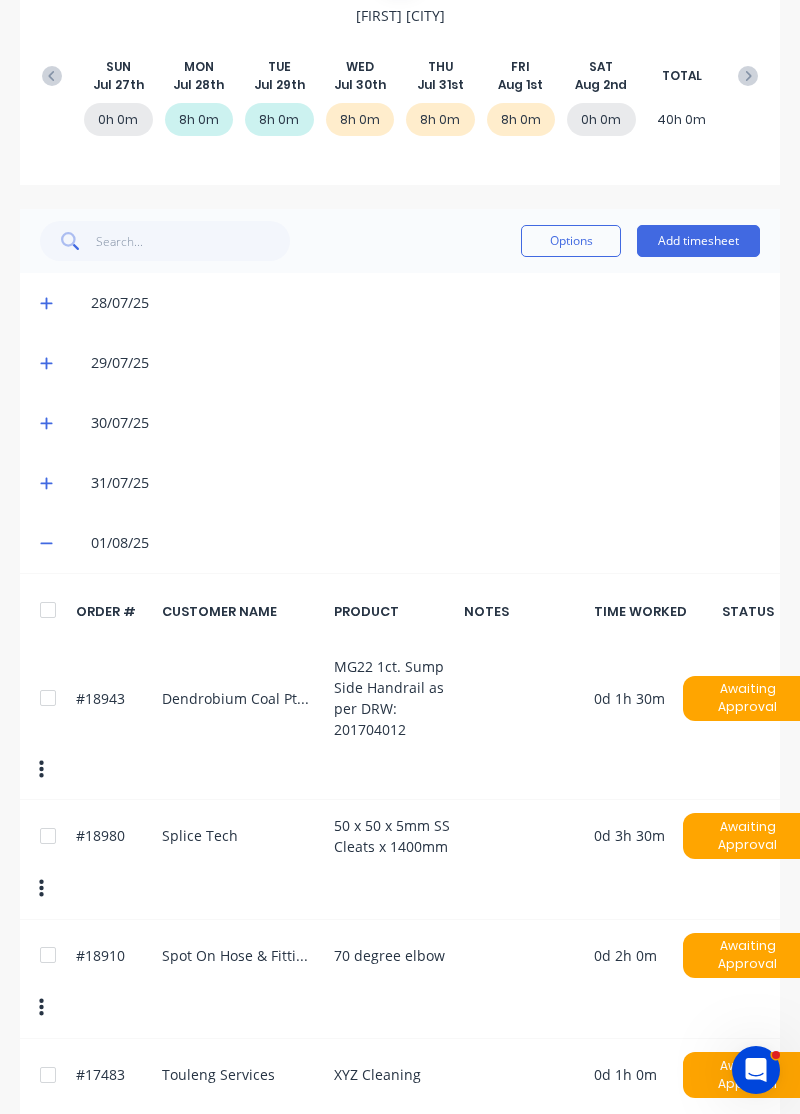 scroll, scrollTop: 0, scrollLeft: 0, axis: both 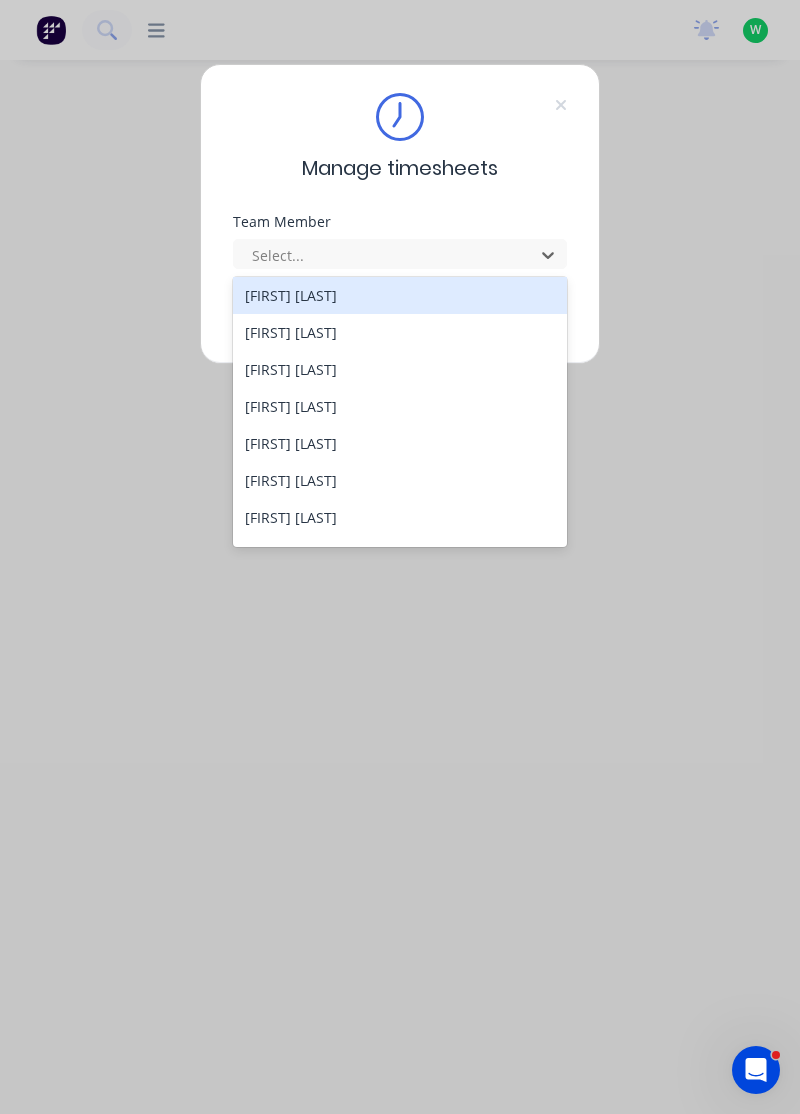 click on "[FIRST] [LAST]" at bounding box center (400, 369) 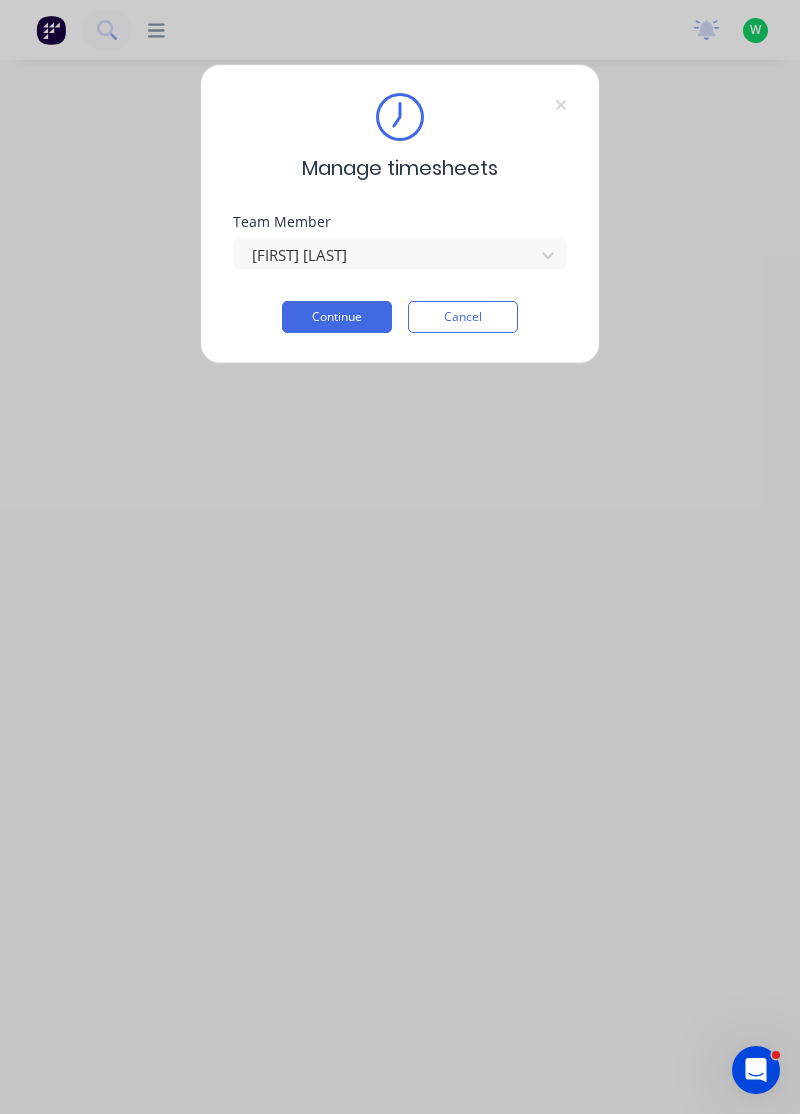 click on "Continue" at bounding box center [337, 317] 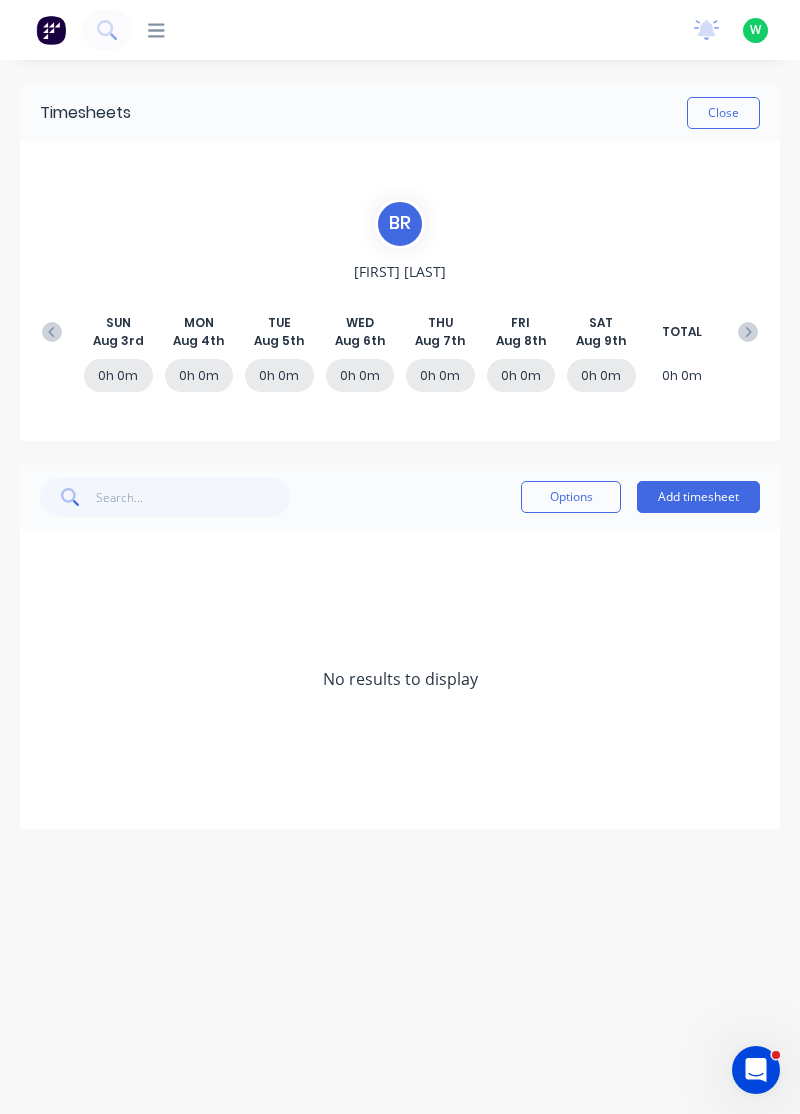 click at bounding box center (52, 332) 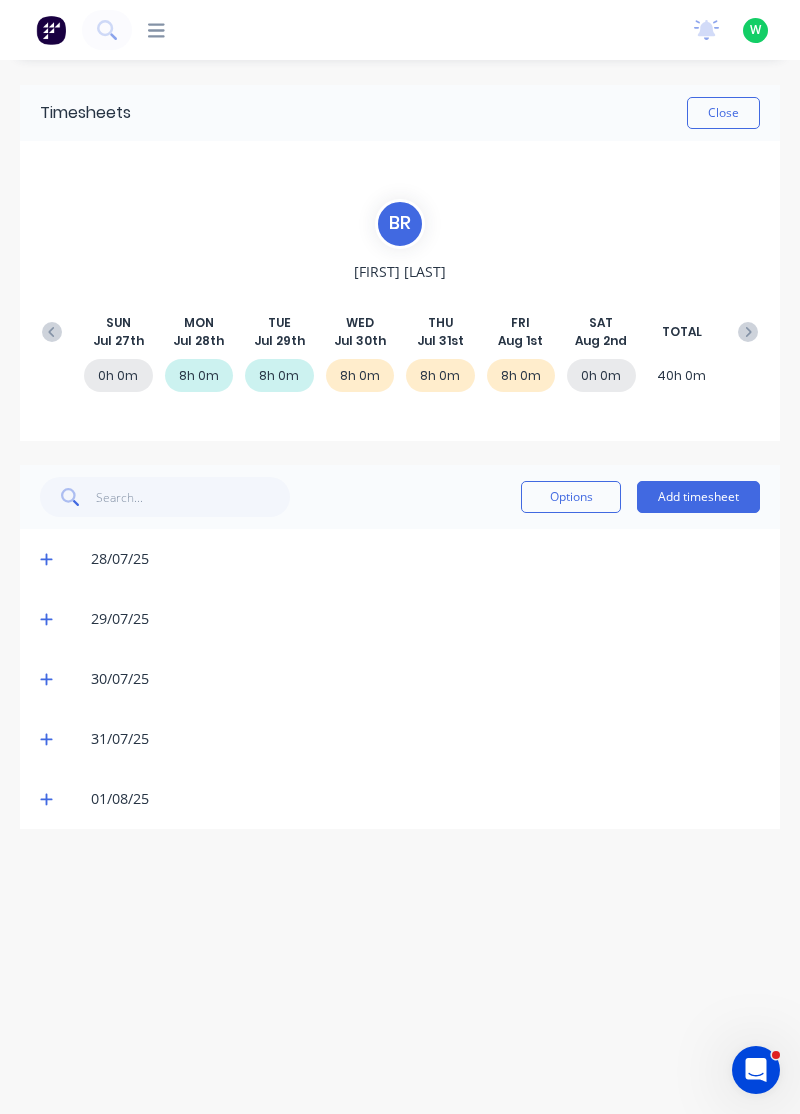 click at bounding box center (49, 799) 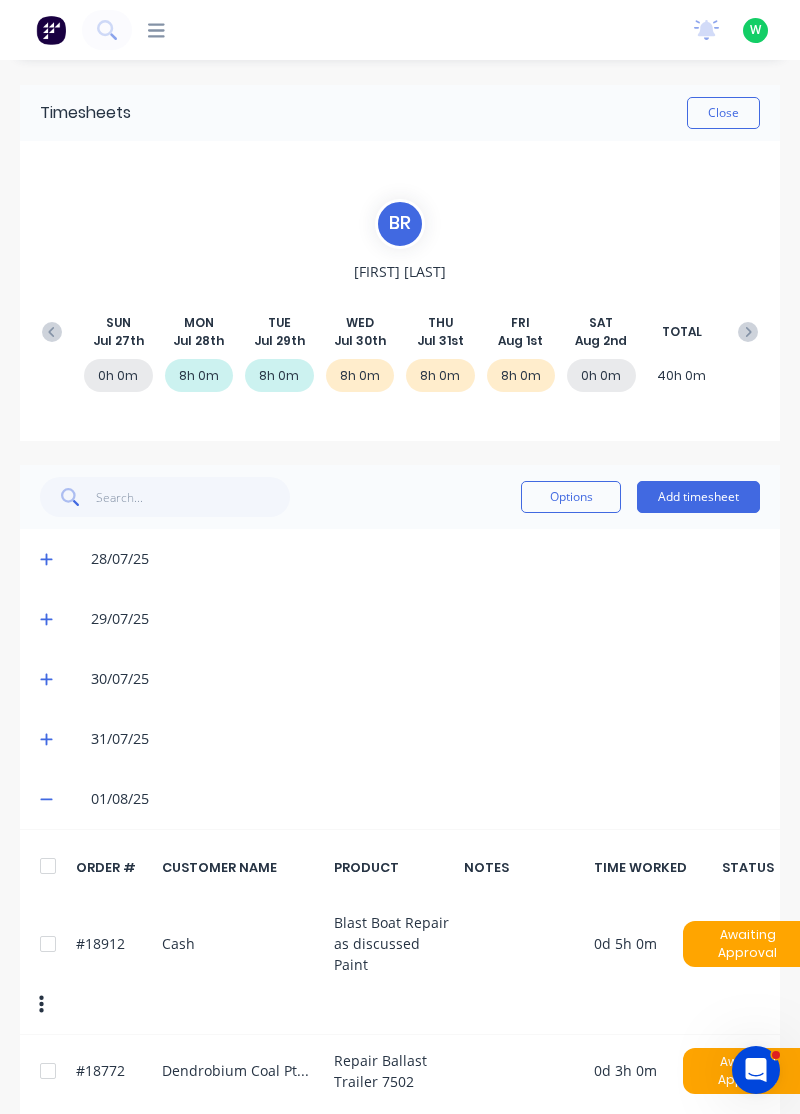 scroll, scrollTop: 14, scrollLeft: 0, axis: vertical 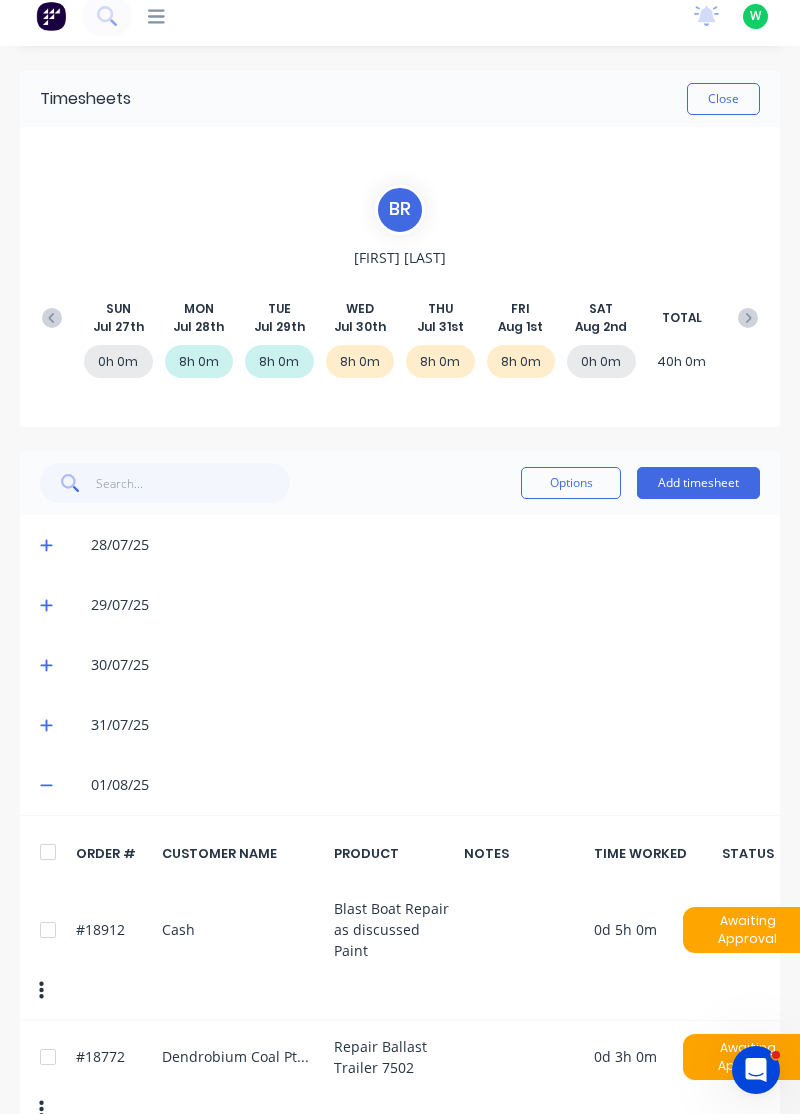 click 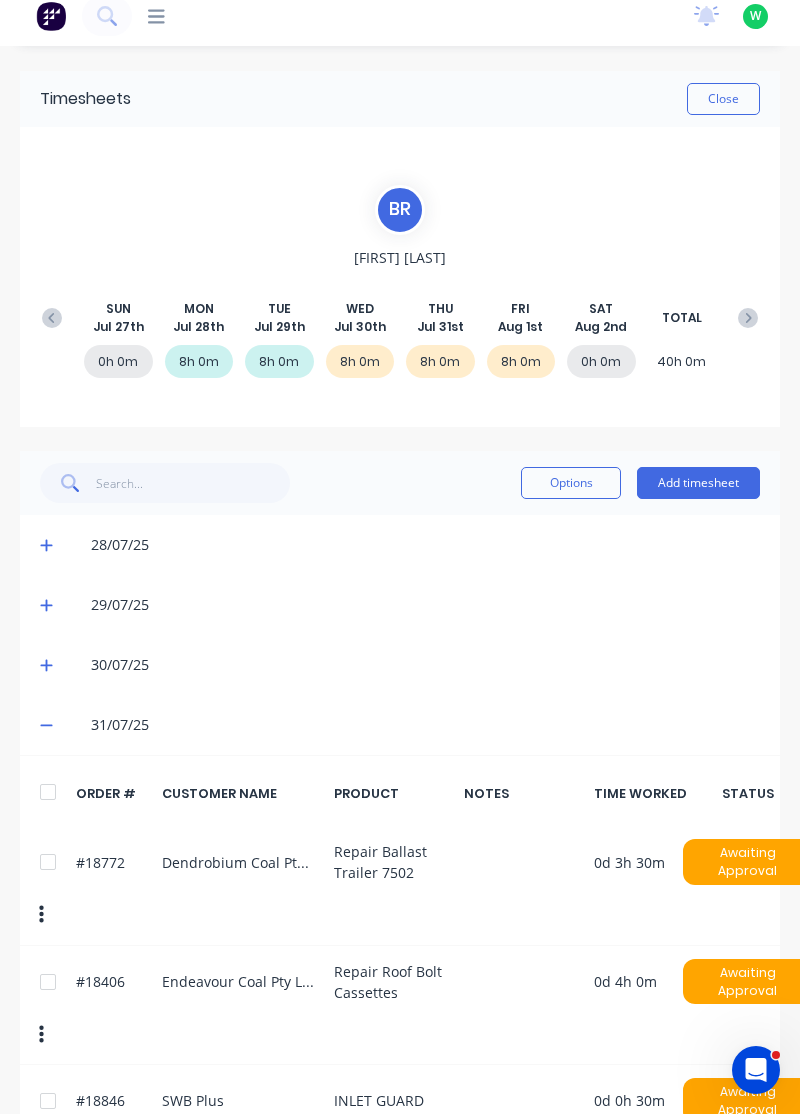 scroll, scrollTop: 0, scrollLeft: 0, axis: both 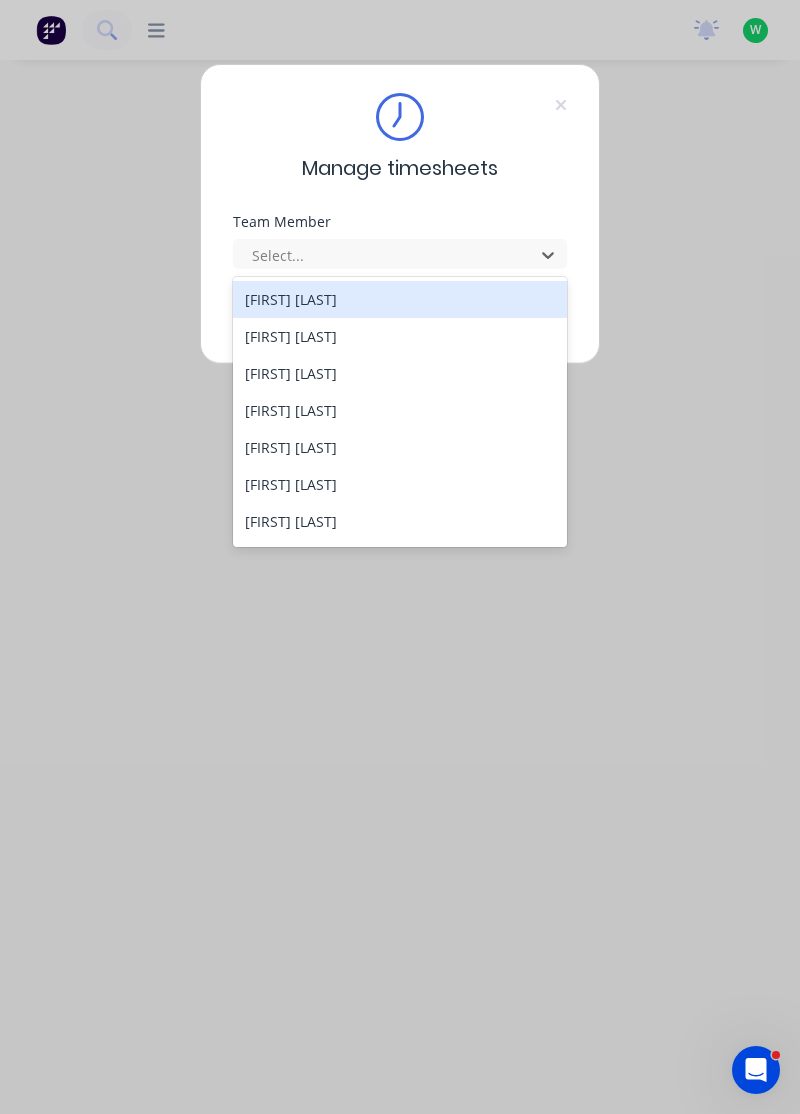 click on "[FIRST] [LAST]" at bounding box center [400, 447] 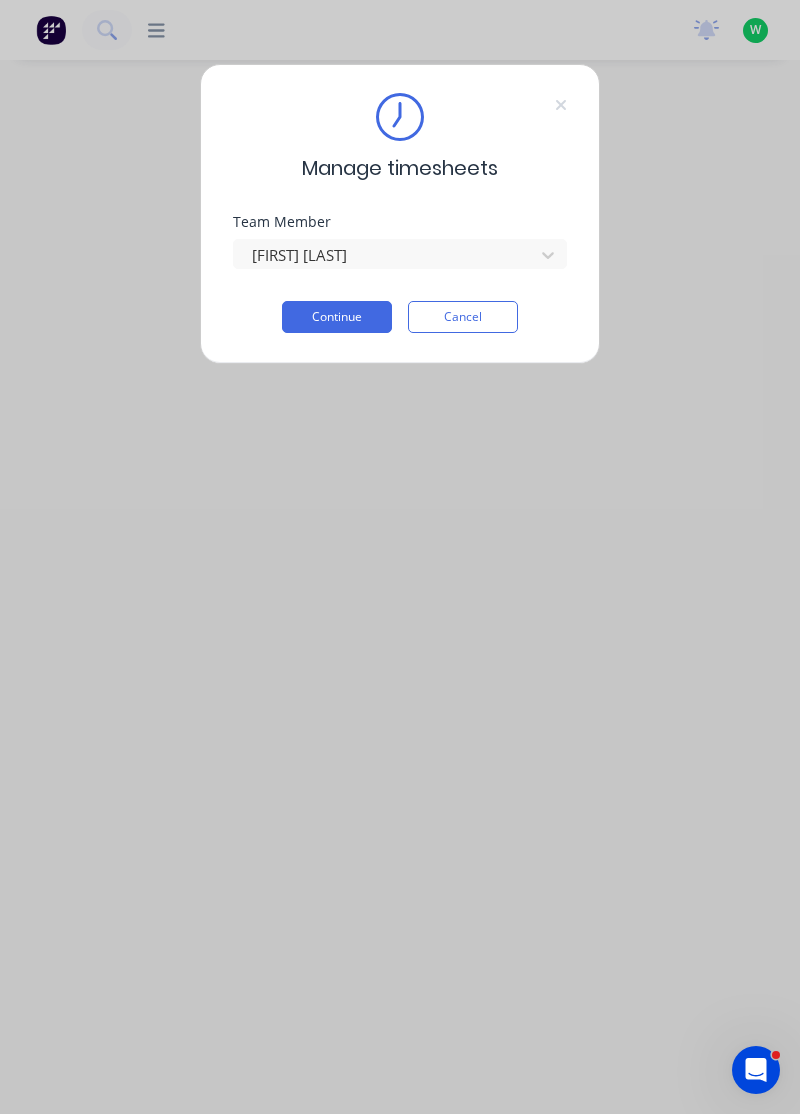 click on "Continue" at bounding box center [337, 317] 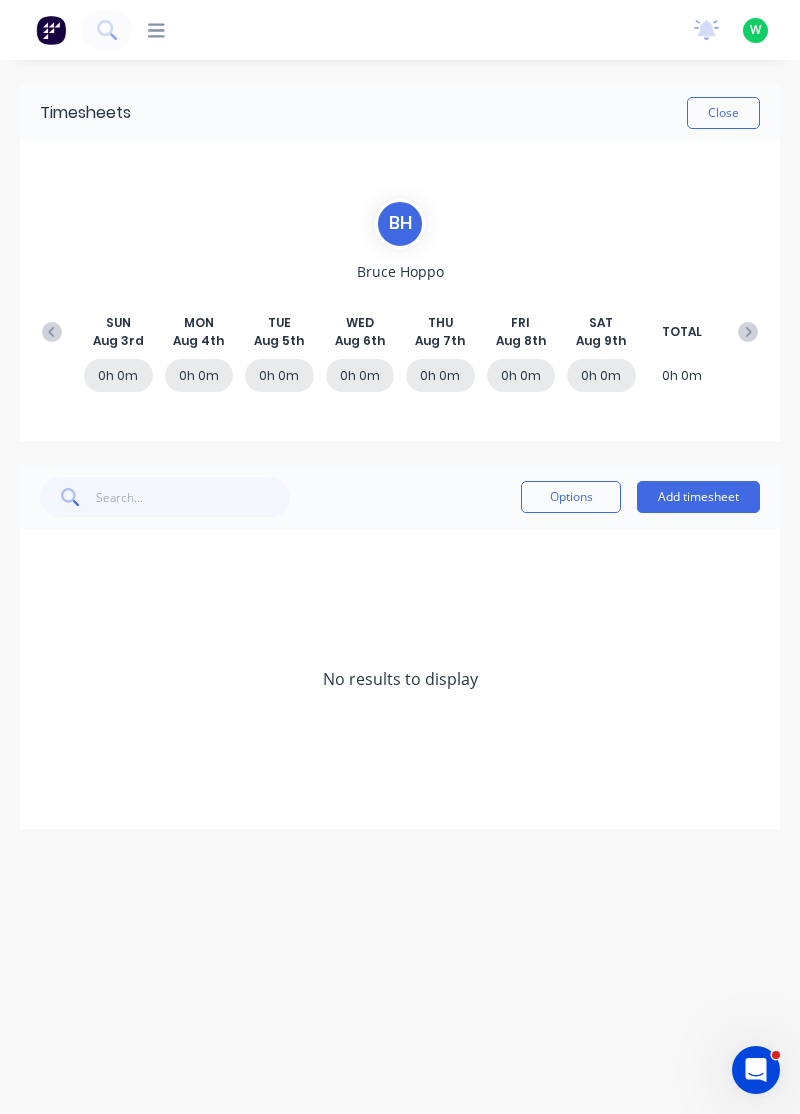 click at bounding box center (52, 332) 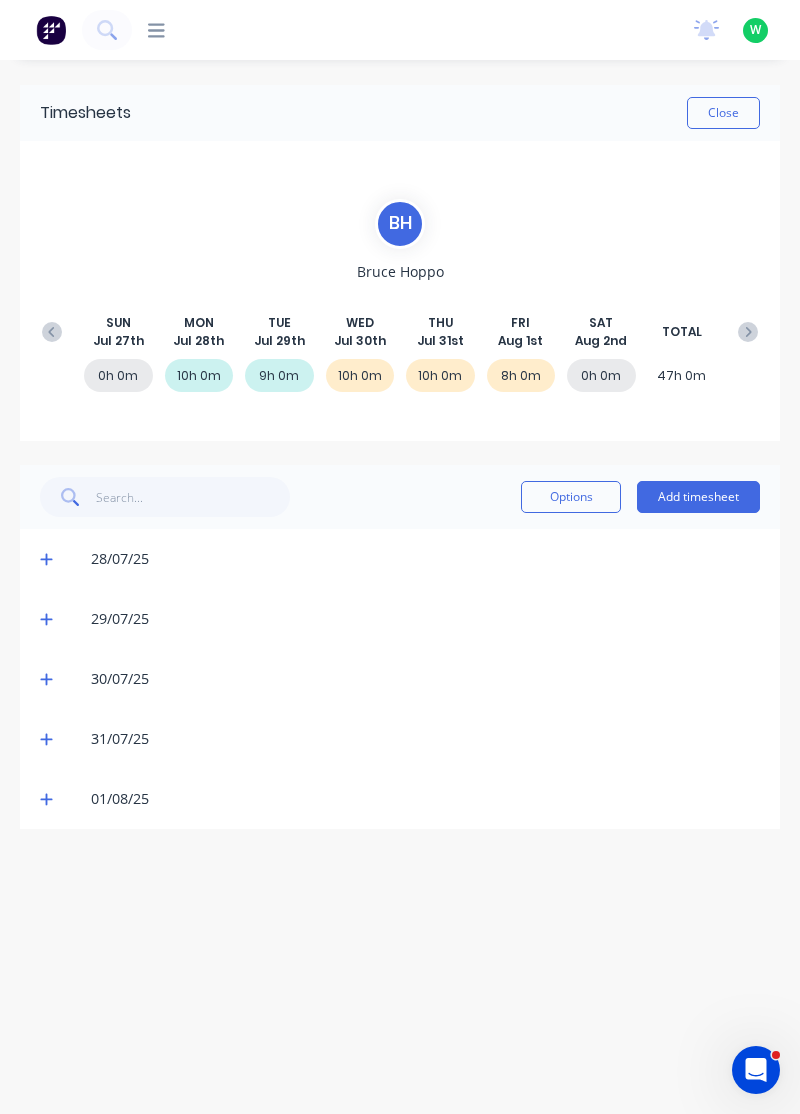 click 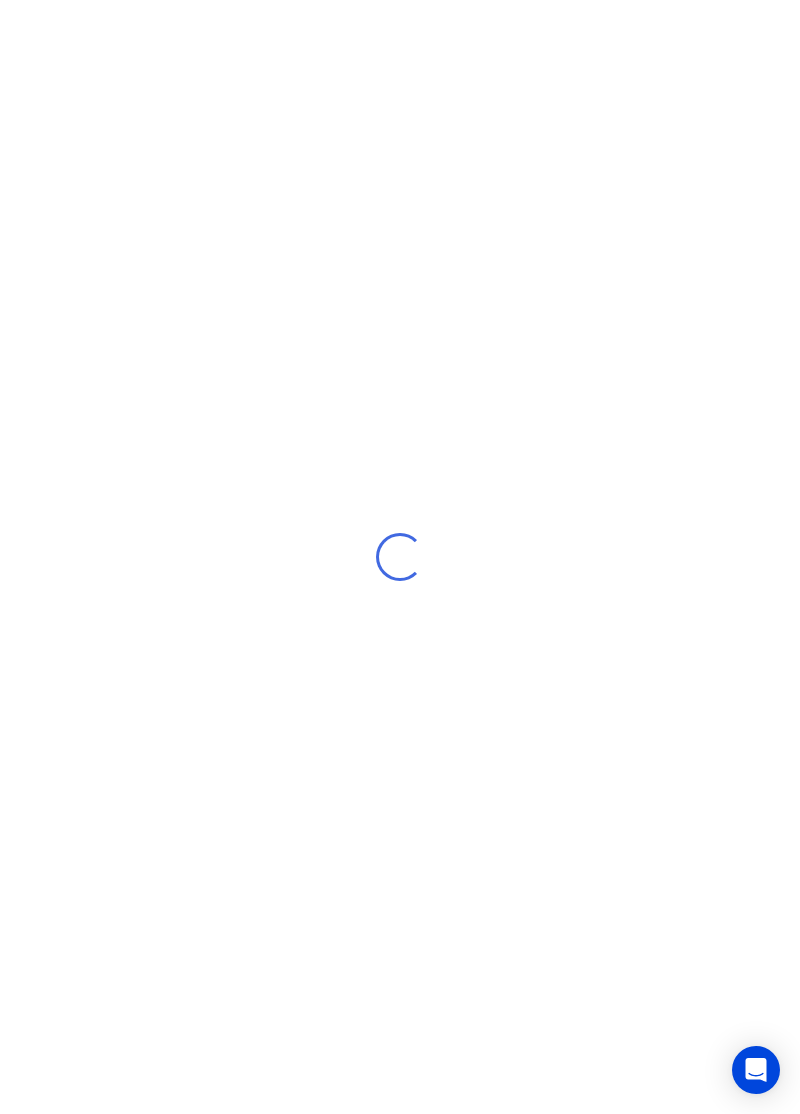 scroll, scrollTop: 0, scrollLeft: 0, axis: both 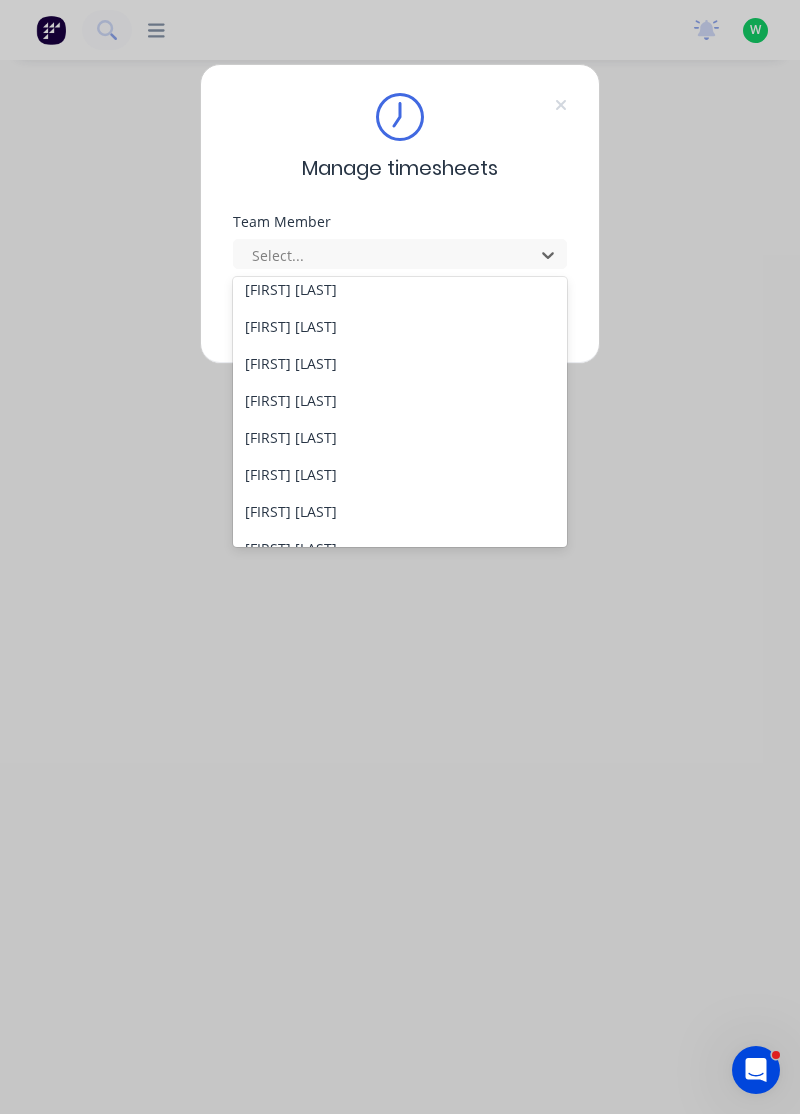 click on "[FIRST] [LAST]" at bounding box center [400, 400] 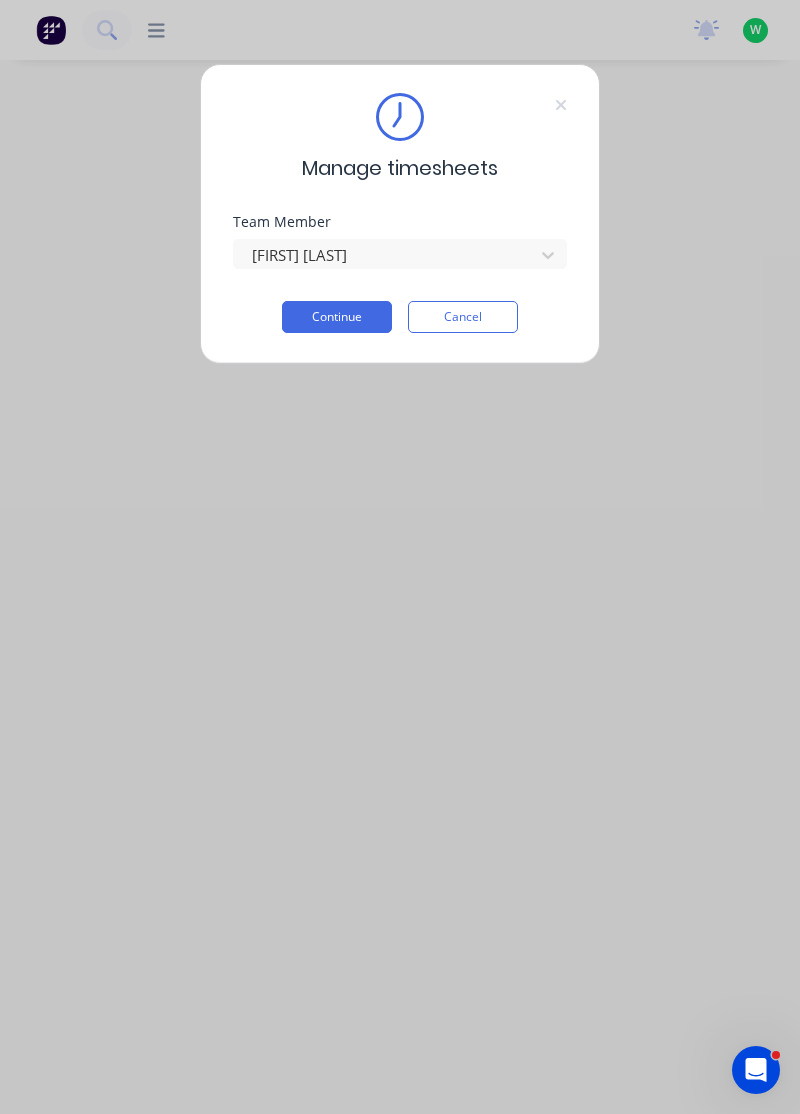 click on "Continue" at bounding box center (337, 317) 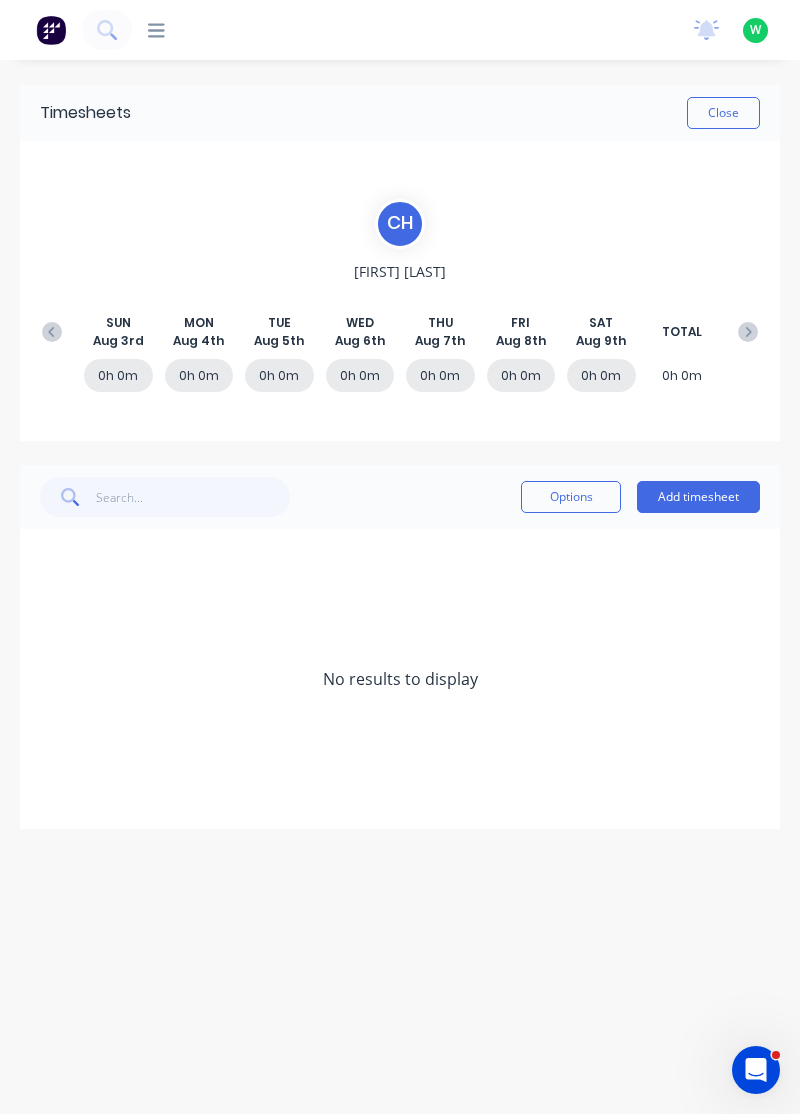 click 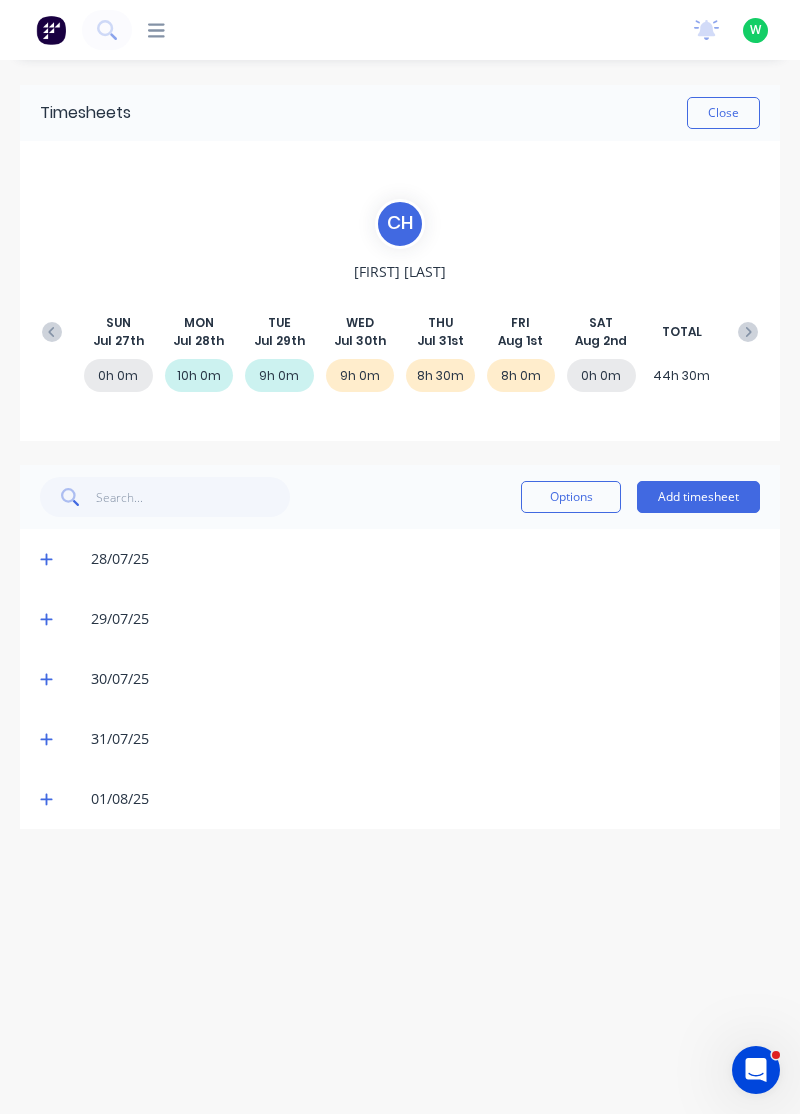 click 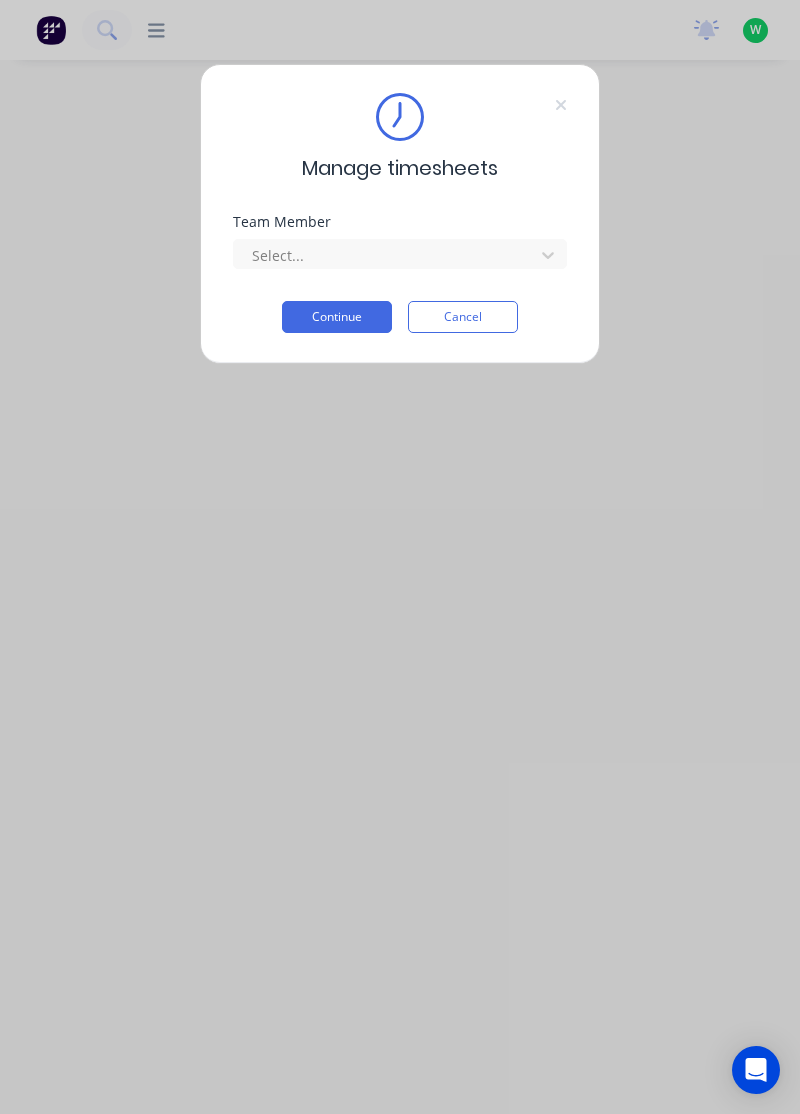 scroll, scrollTop: 0, scrollLeft: 0, axis: both 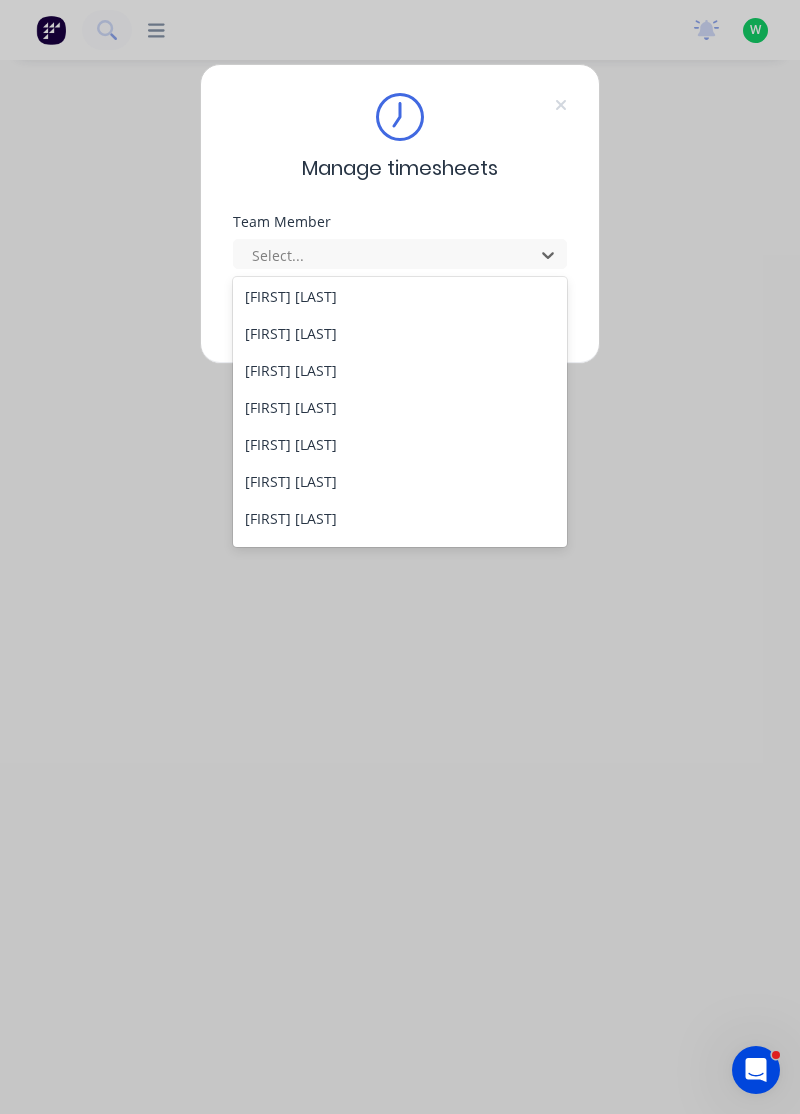 click on "[FIRST] [LAST]" at bounding box center (400, 333) 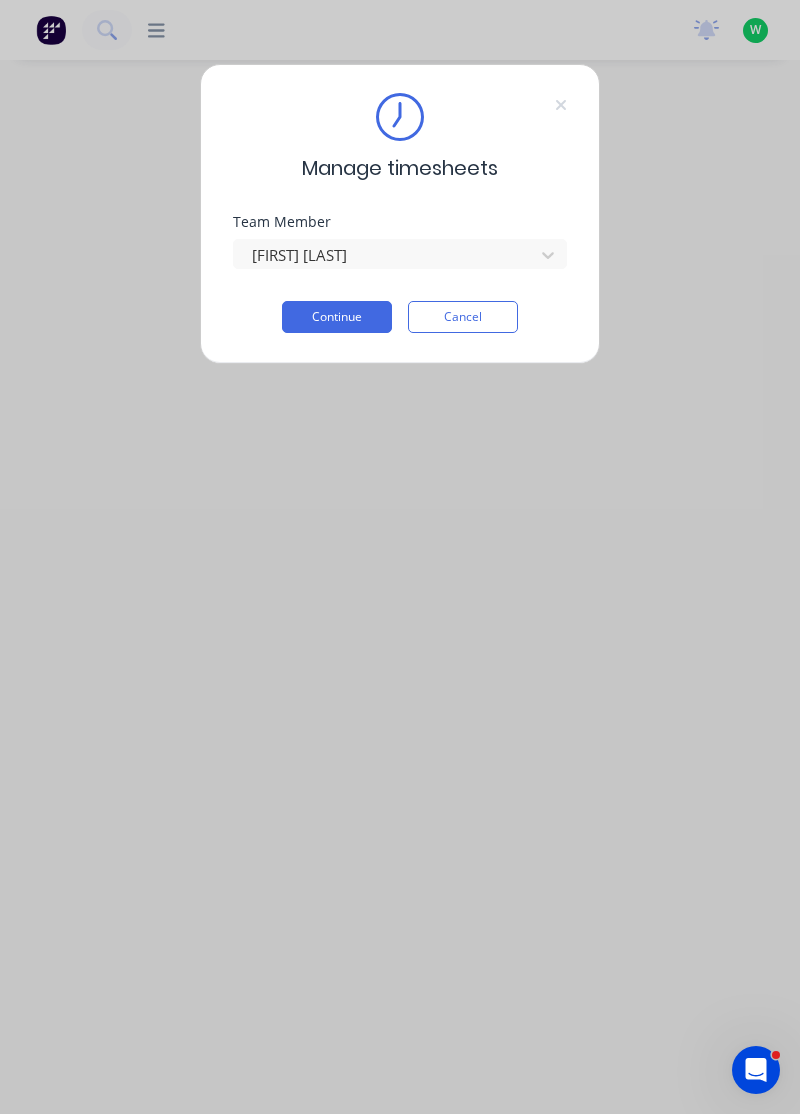click on "Continue" at bounding box center [337, 317] 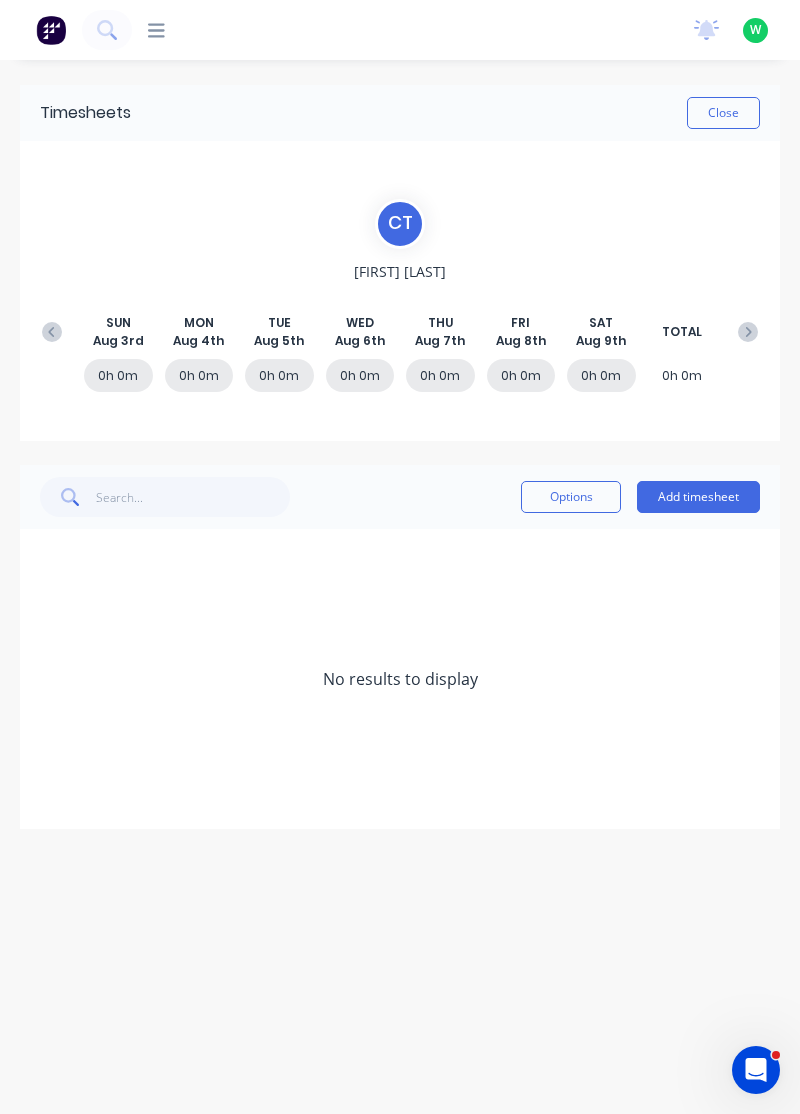 click 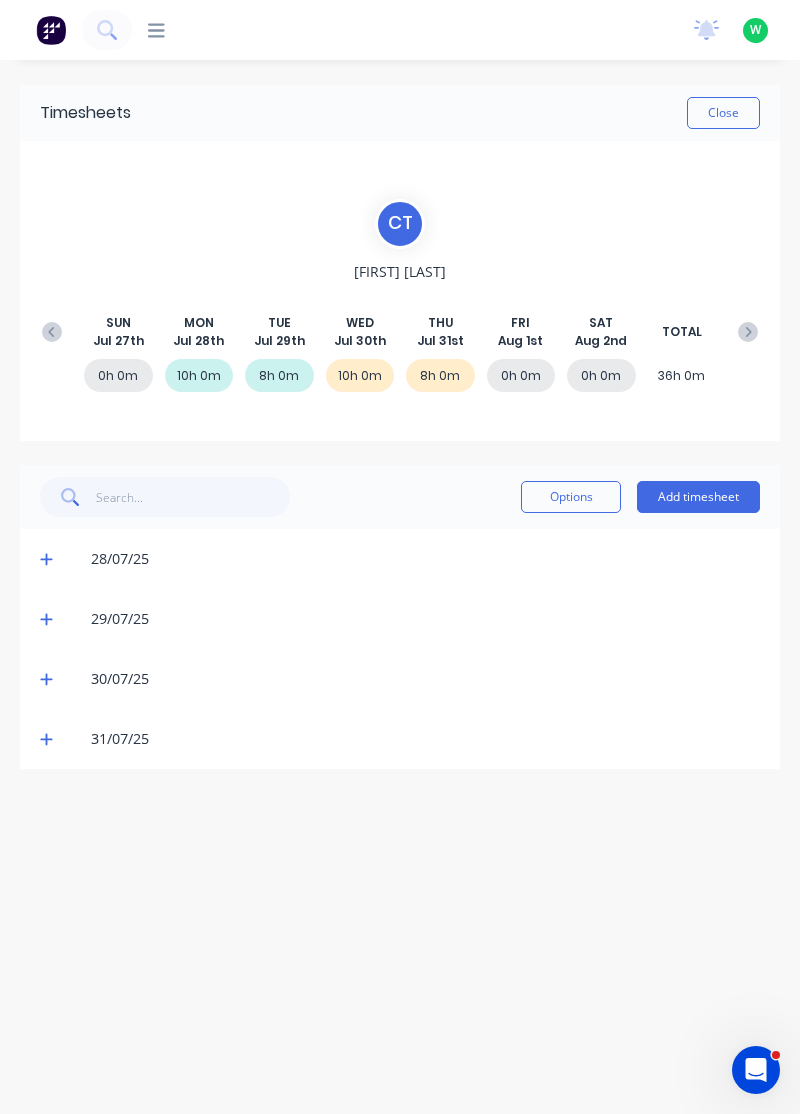 click 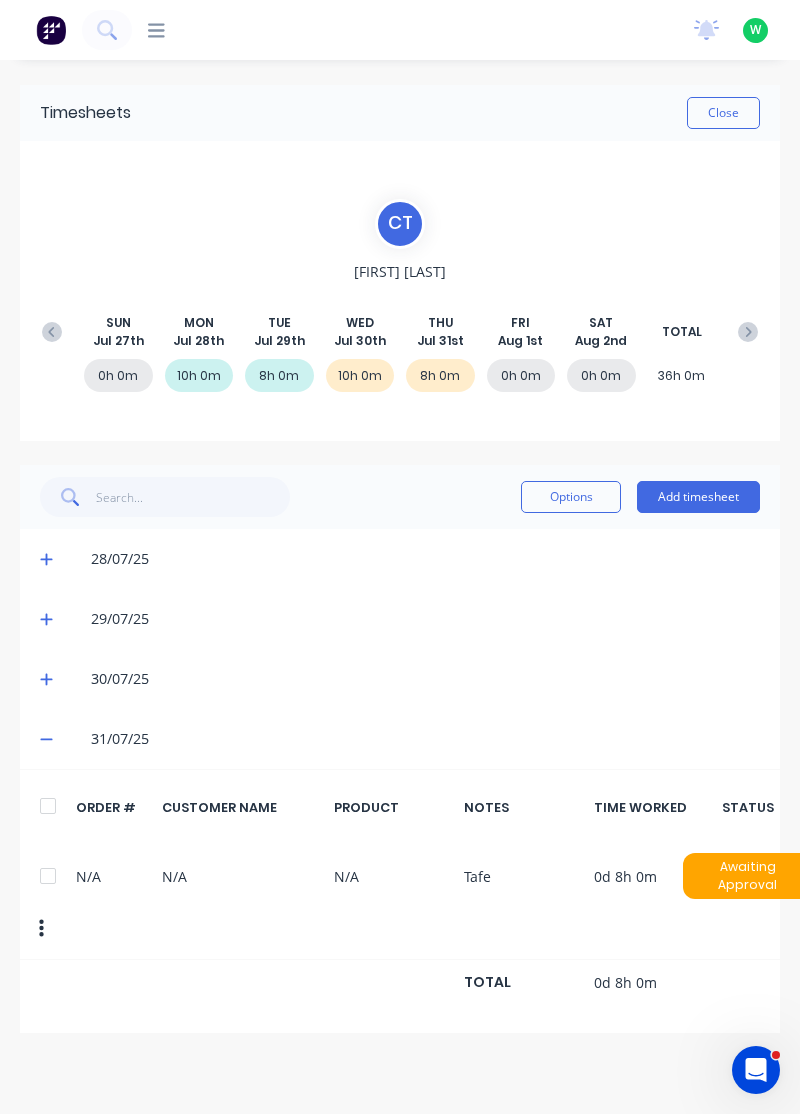 click 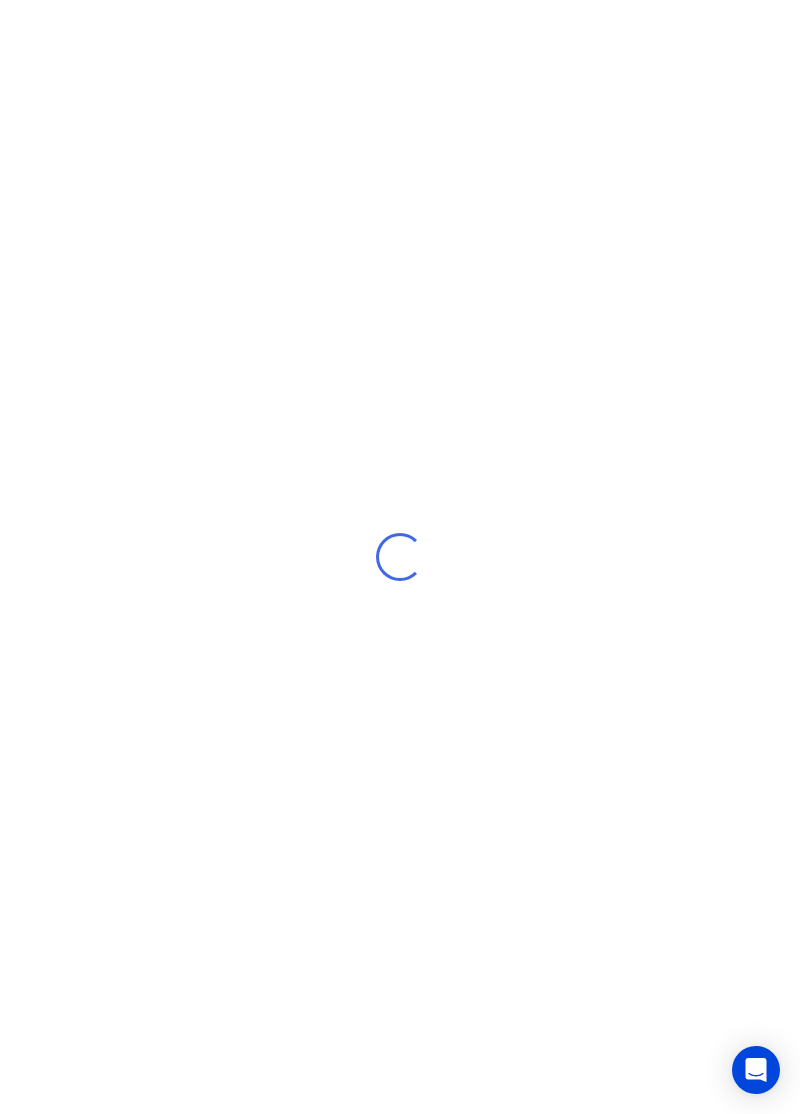 scroll, scrollTop: 0, scrollLeft: 0, axis: both 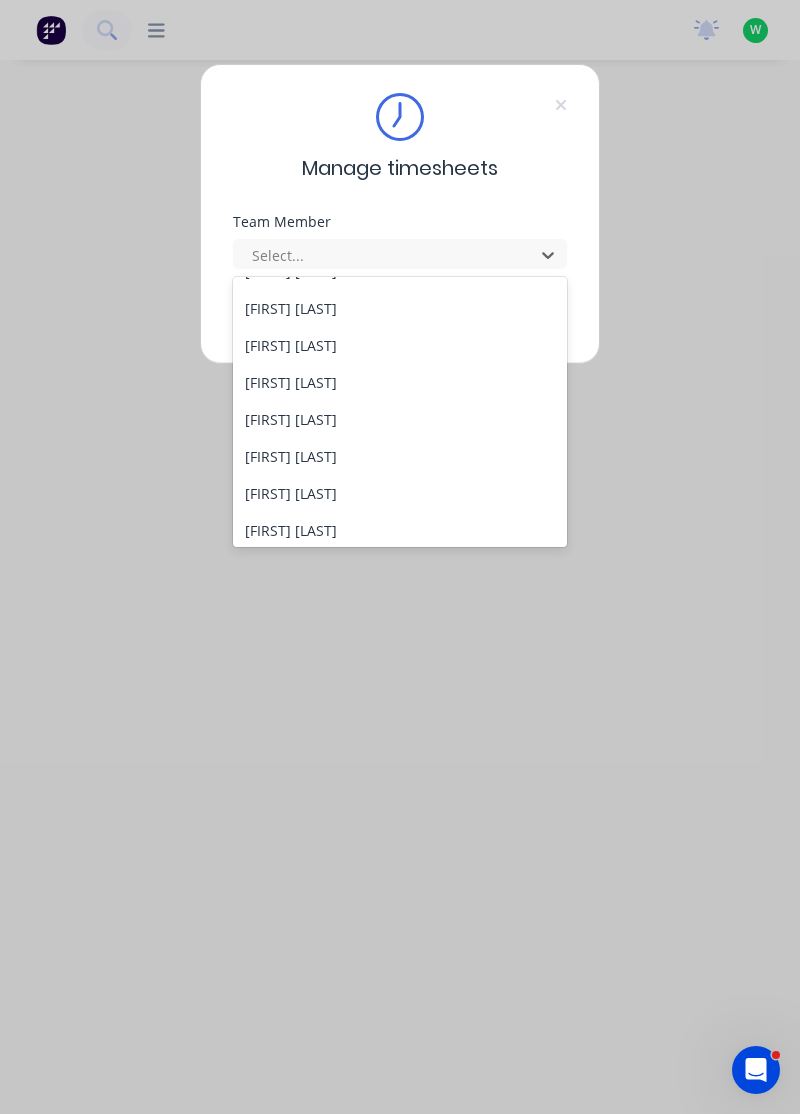 click on "[FIRST] [LAST]" at bounding box center (400, 456) 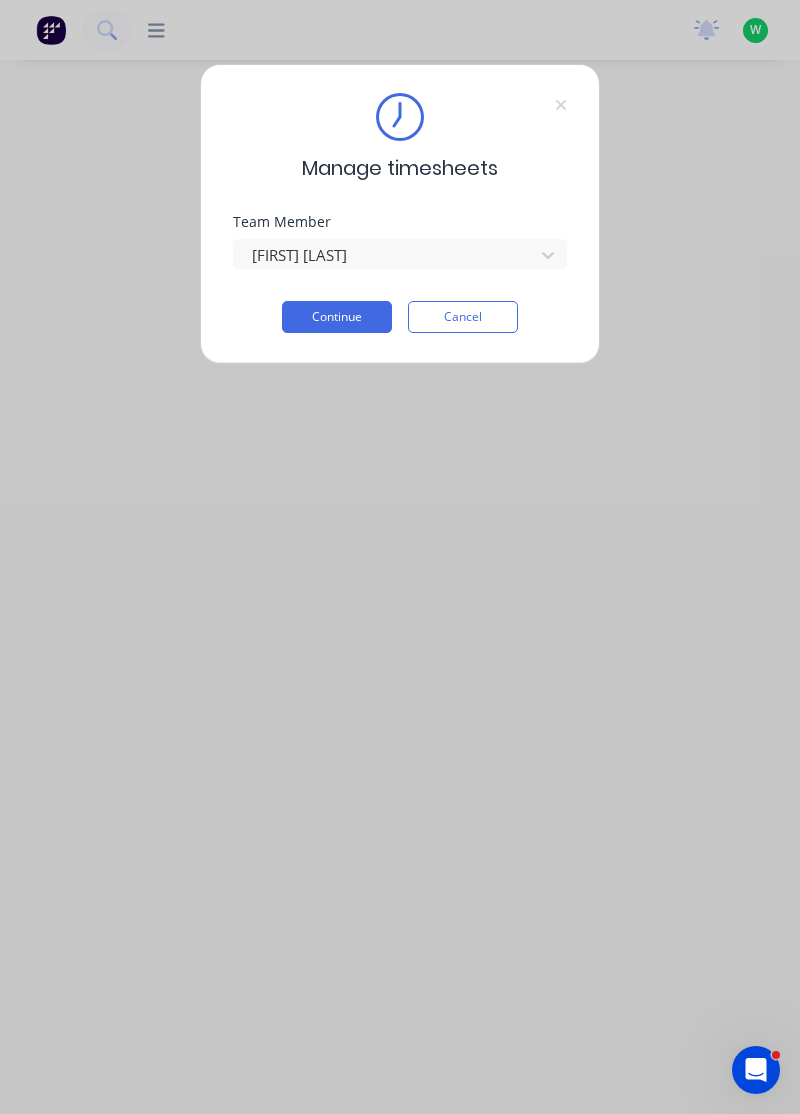 click on "Continue" at bounding box center [337, 317] 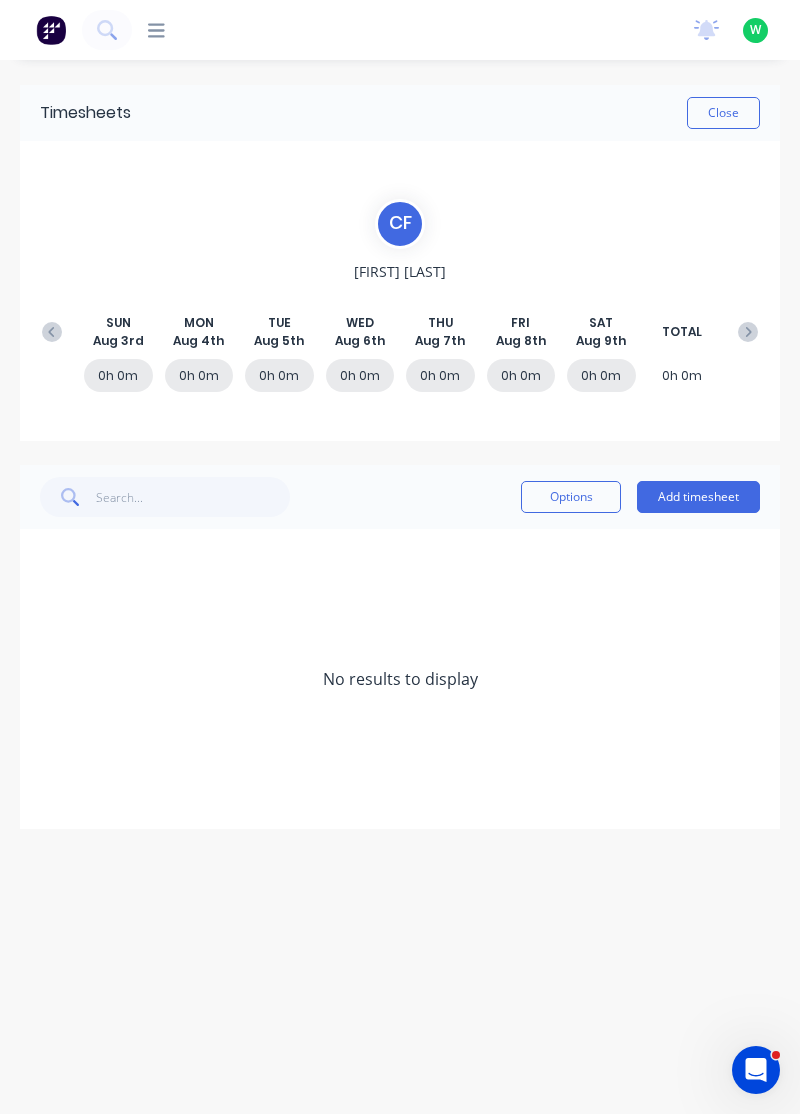 click on "SUN Aug 3rd MON Aug 4th TUE Aug 5th WED Aug 6th THU Aug 7th FRI Aug 8th SAT Aug 9th TOTAL" at bounding box center (400, 332) 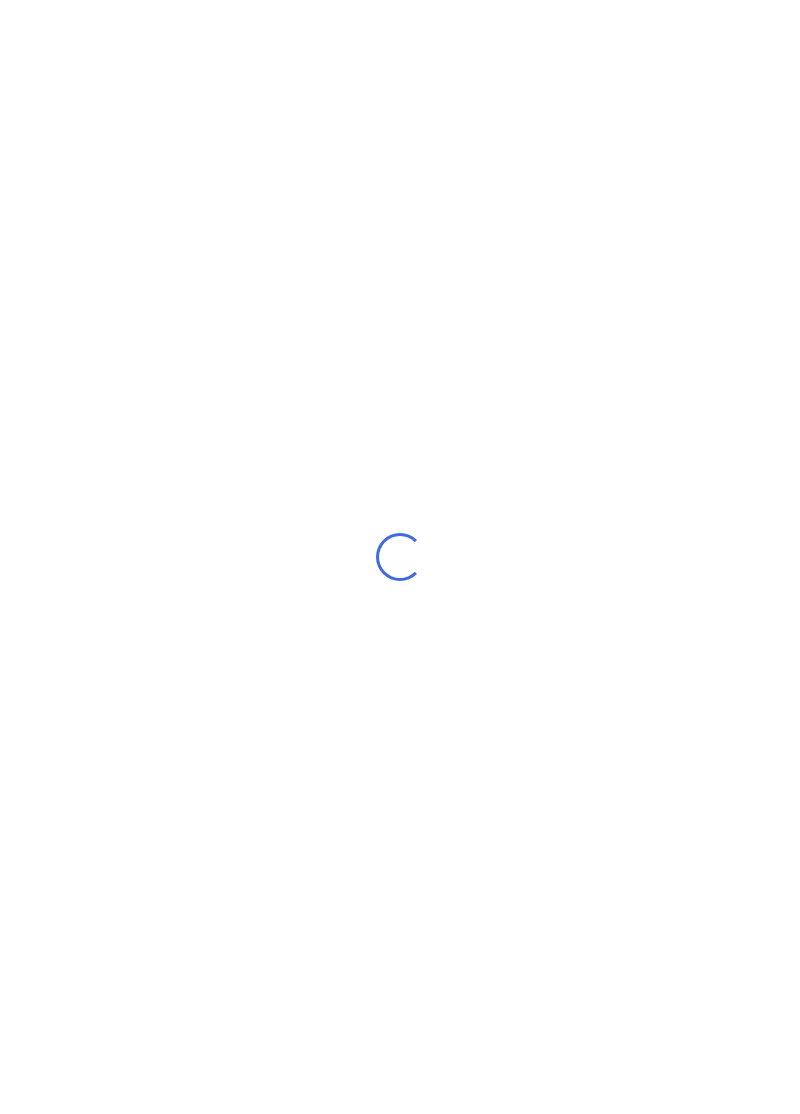 scroll, scrollTop: 0, scrollLeft: 0, axis: both 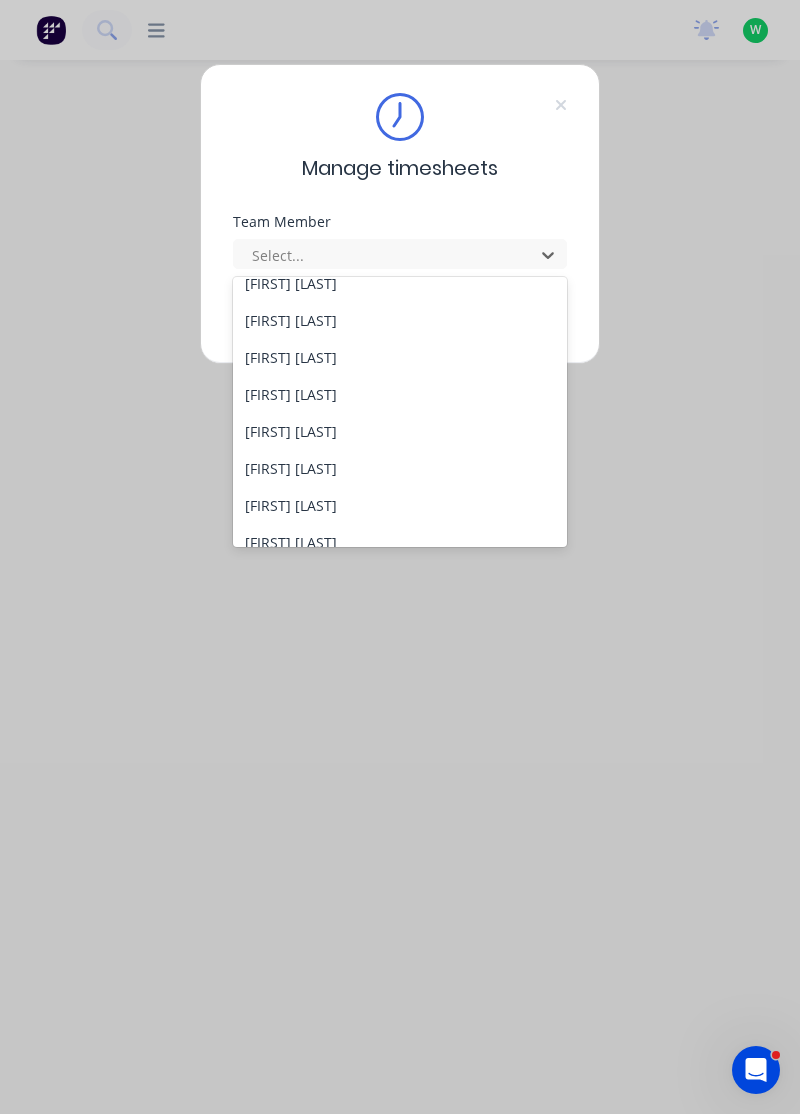 click on "[FIRST] [LAST]" at bounding box center [400, 505] 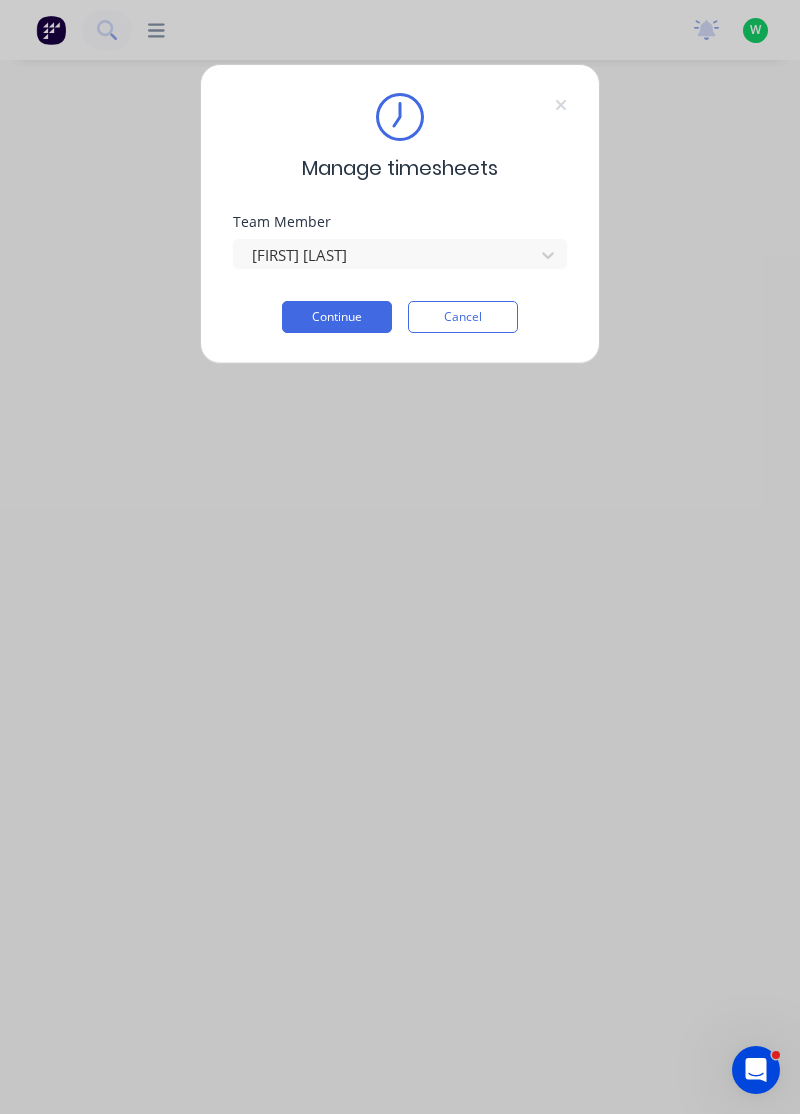 click on "Continue" at bounding box center (337, 317) 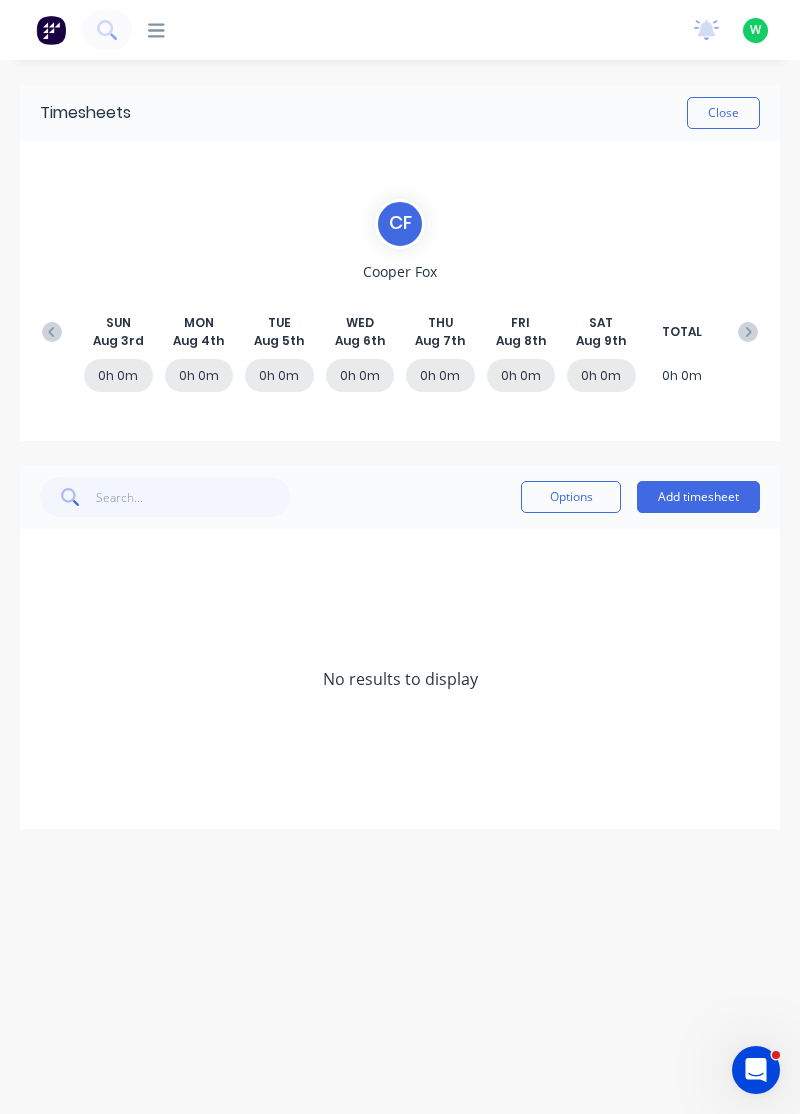 click 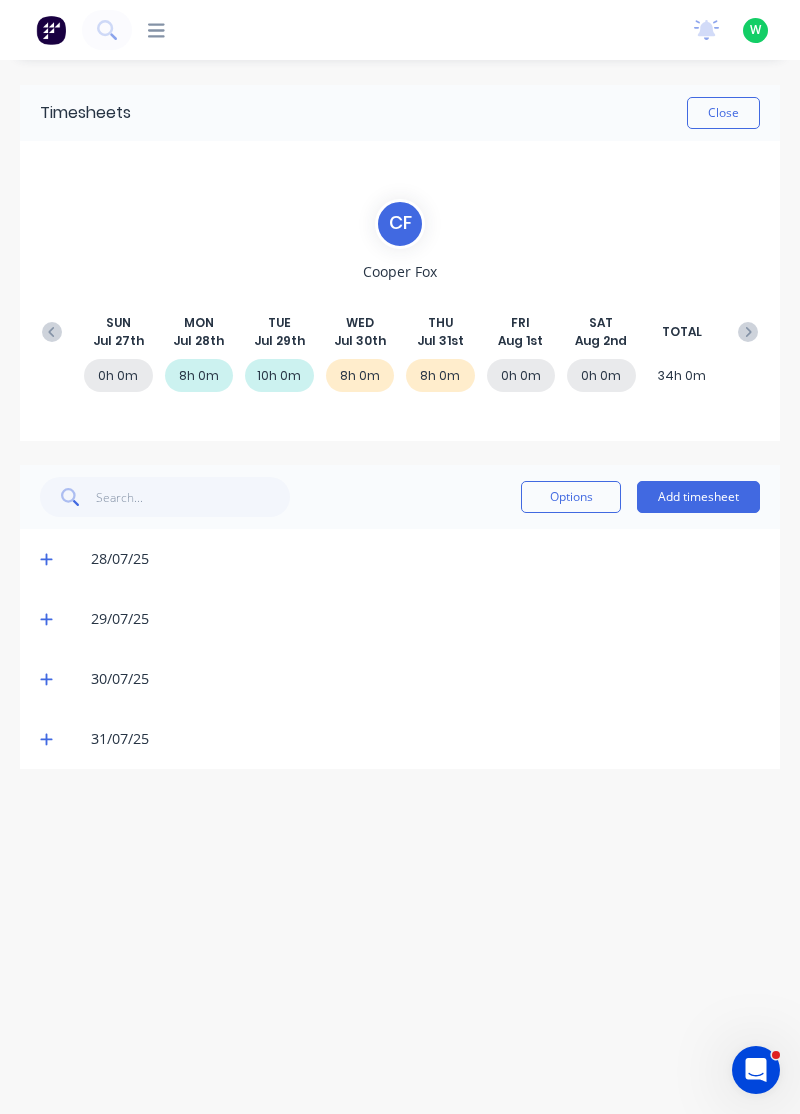 click 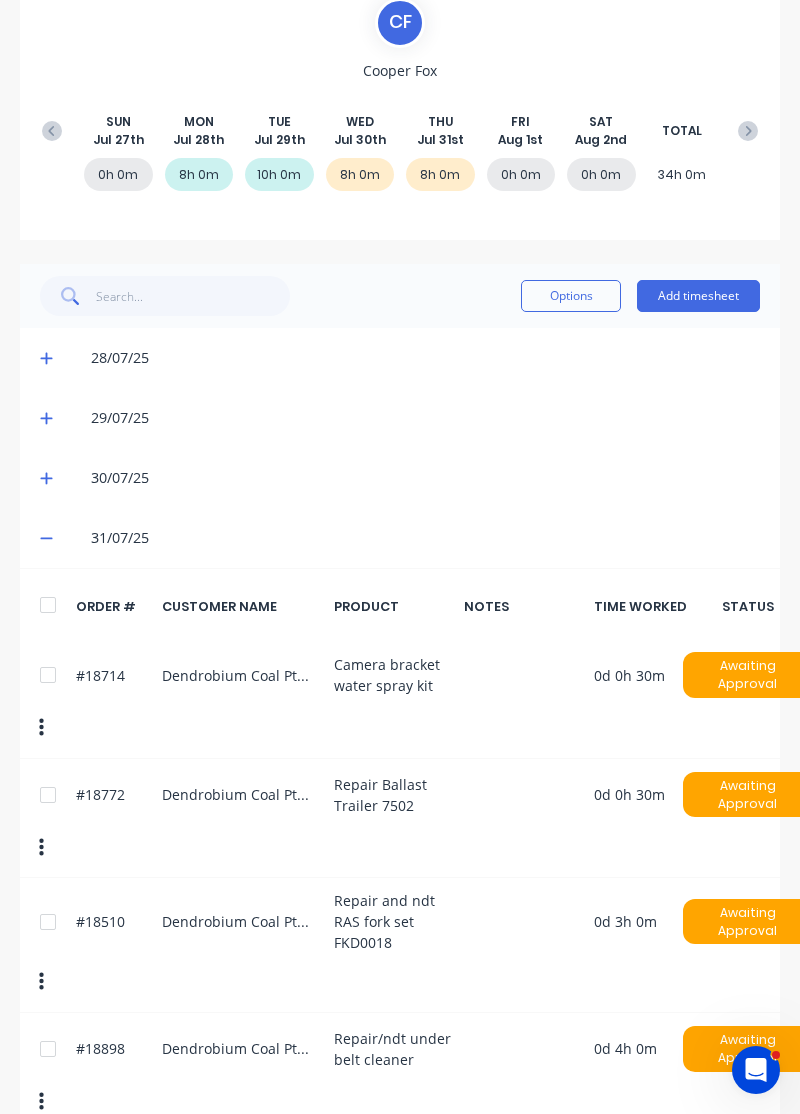 scroll, scrollTop: 0, scrollLeft: 0, axis: both 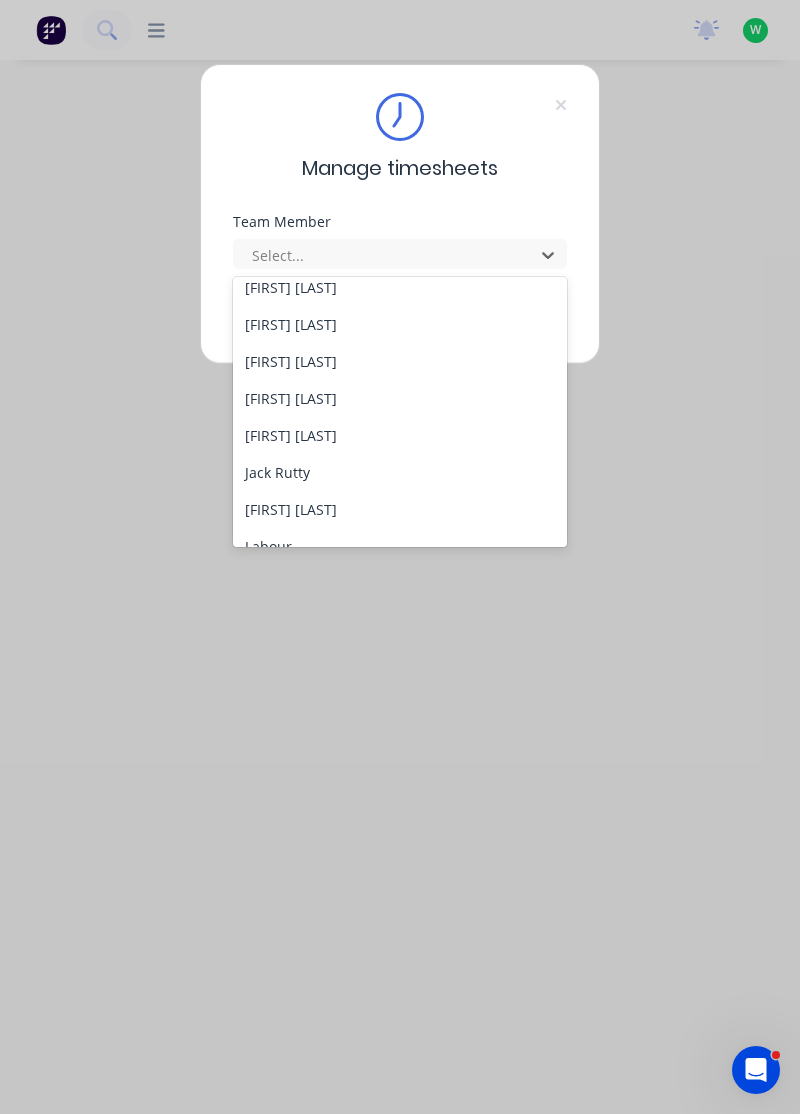 click on "[FIRST] [LAST]" at bounding box center [400, 361] 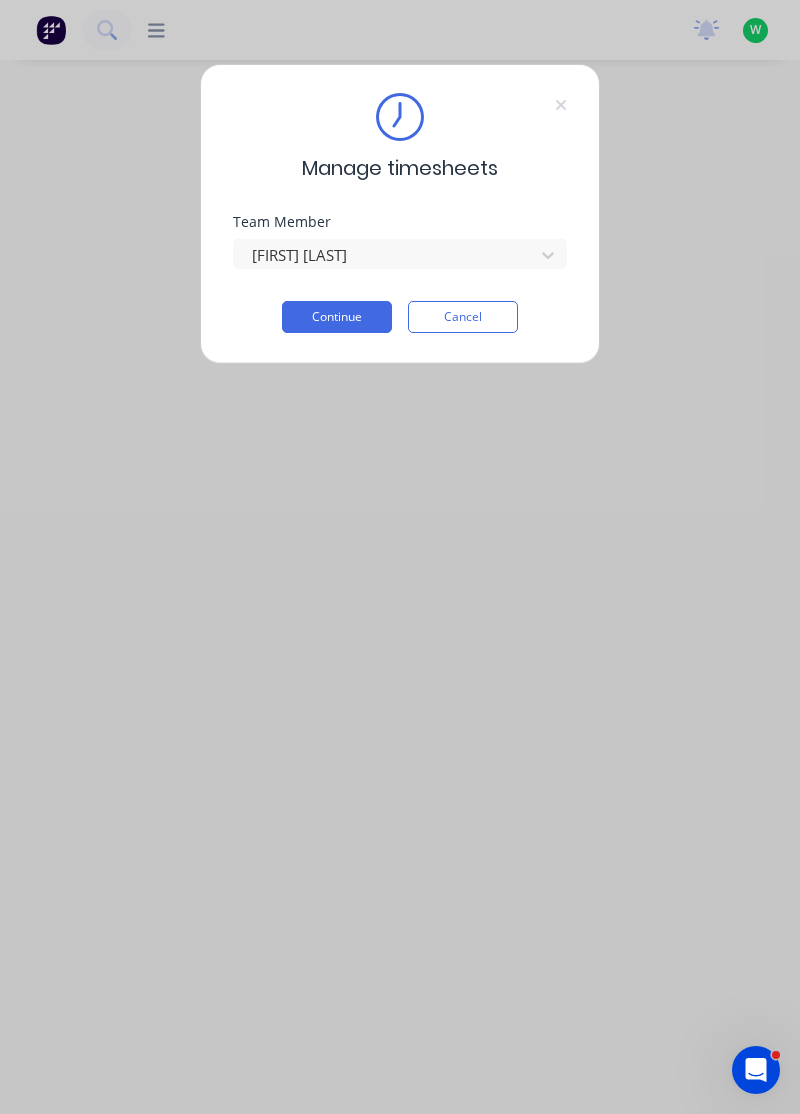 click on "Continue" at bounding box center [337, 317] 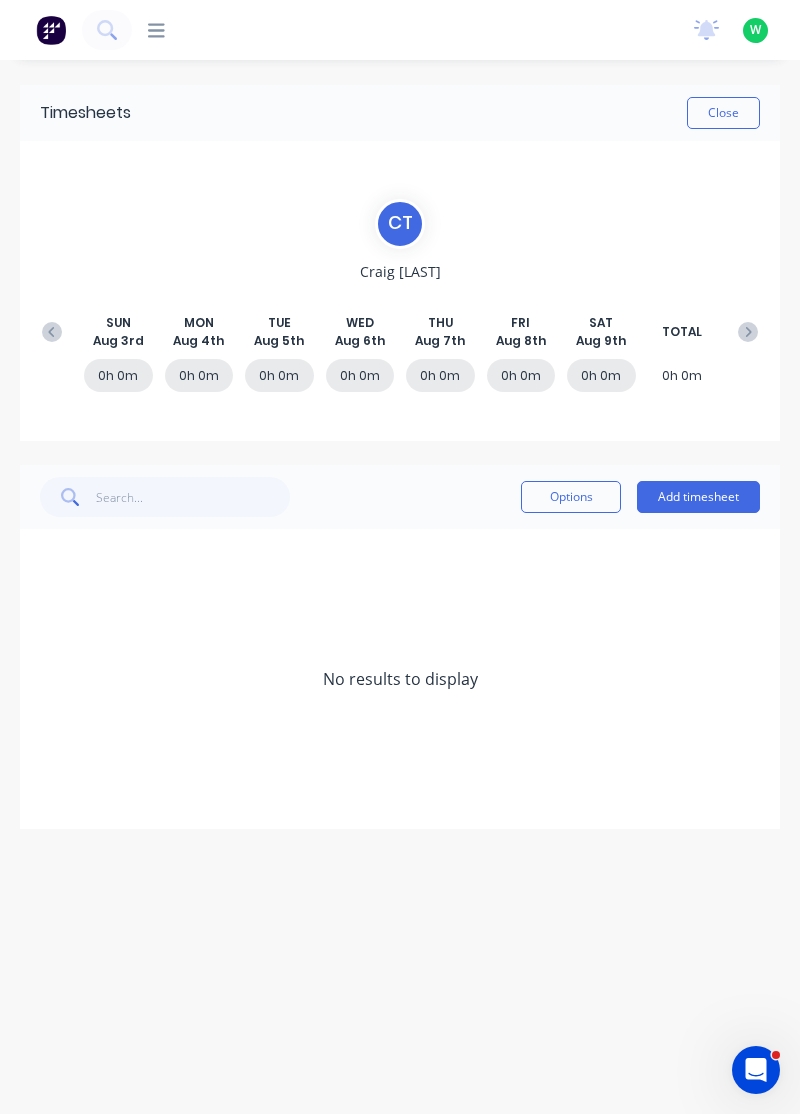 click 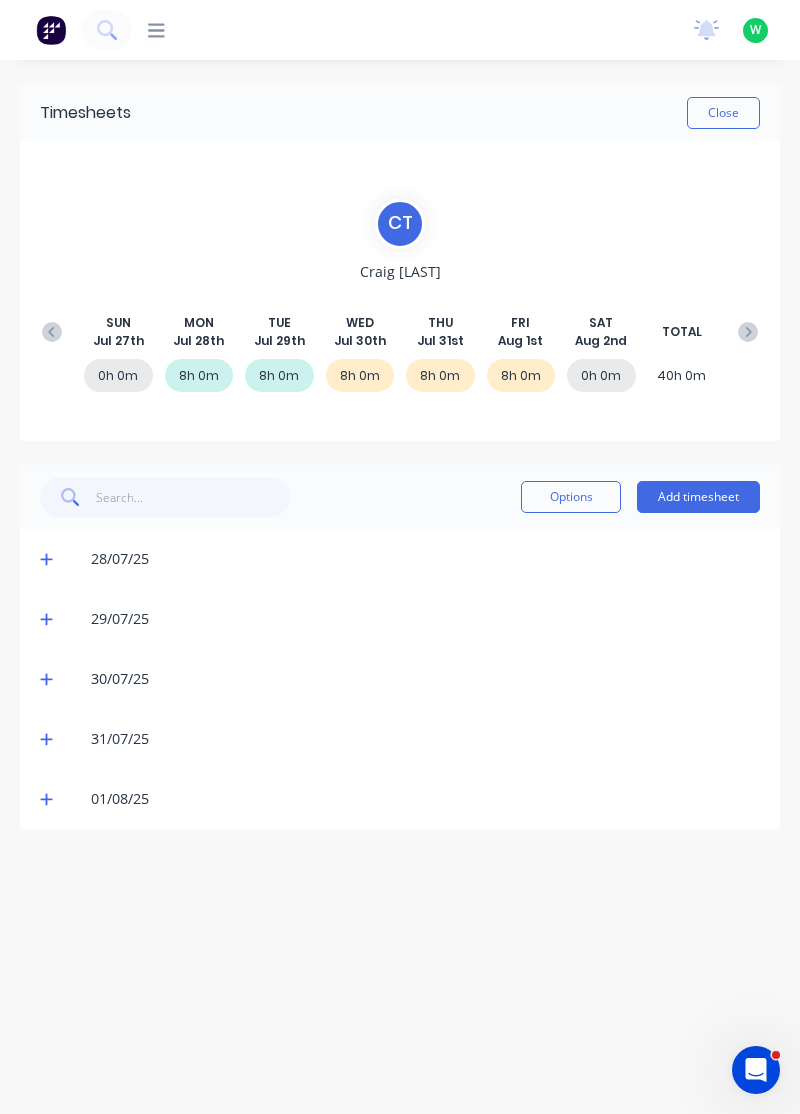 click on "01/08/25" at bounding box center [400, 799] 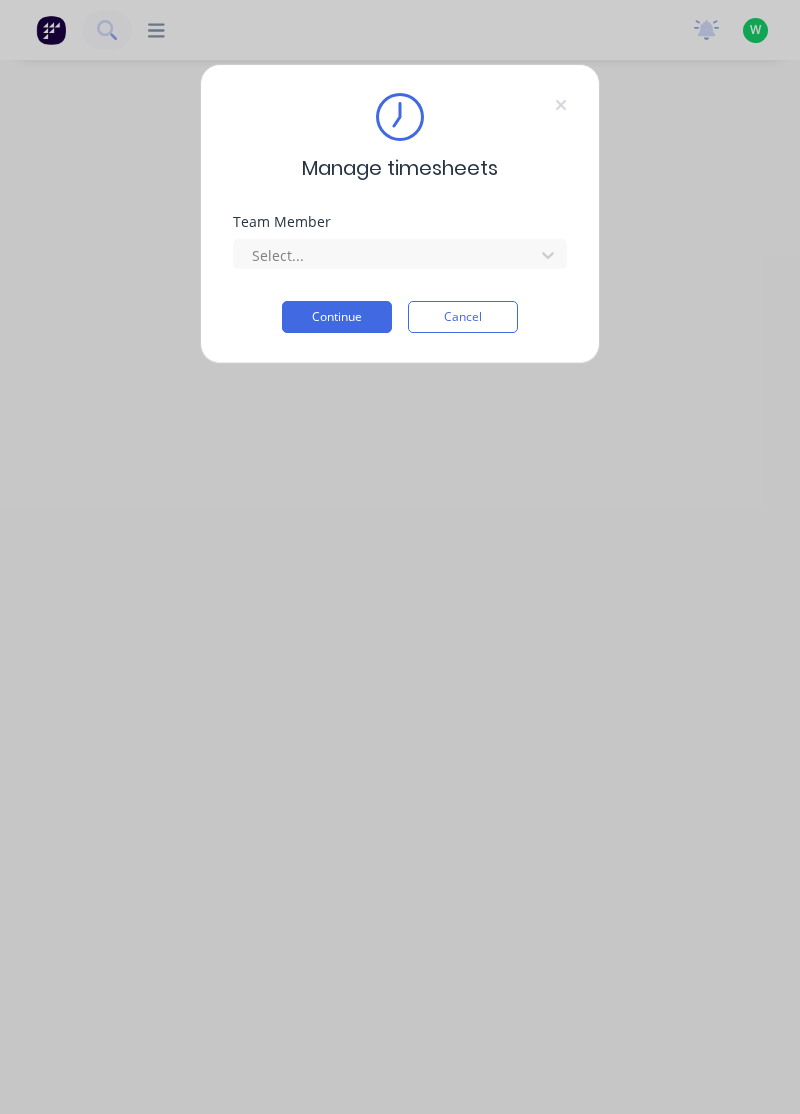 scroll, scrollTop: 0, scrollLeft: 0, axis: both 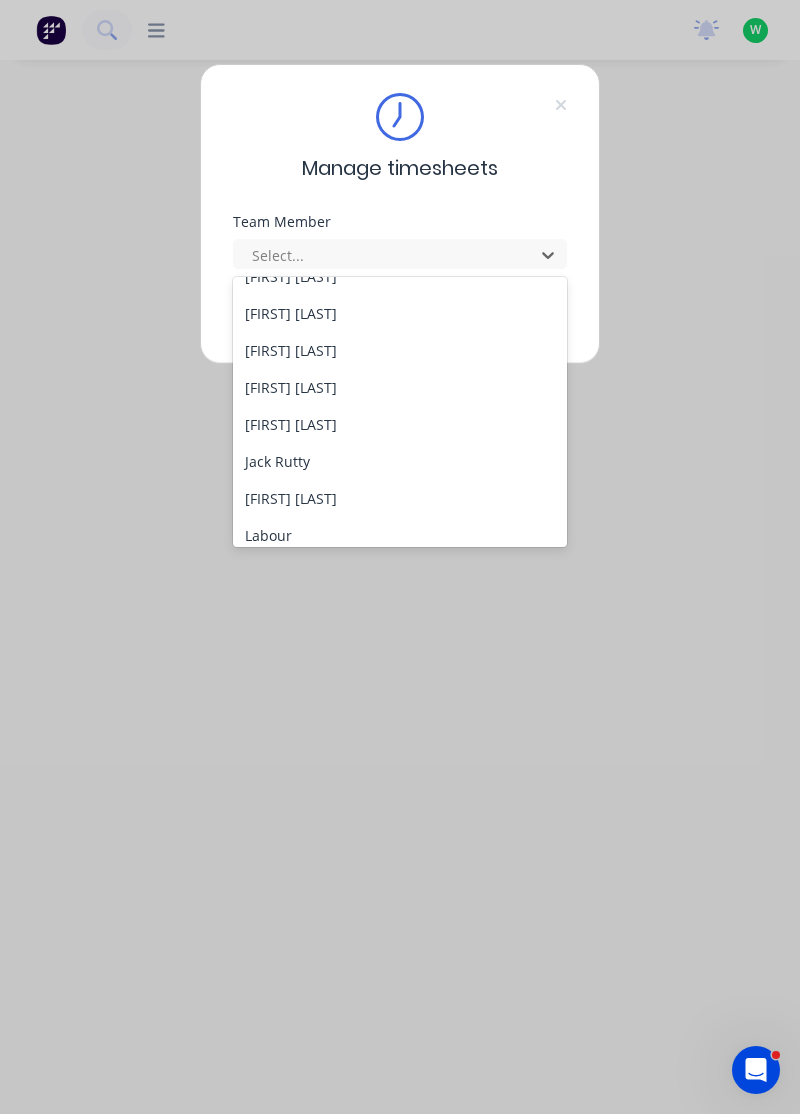 click on "[FIRST] [LAST]" at bounding box center (400, 313) 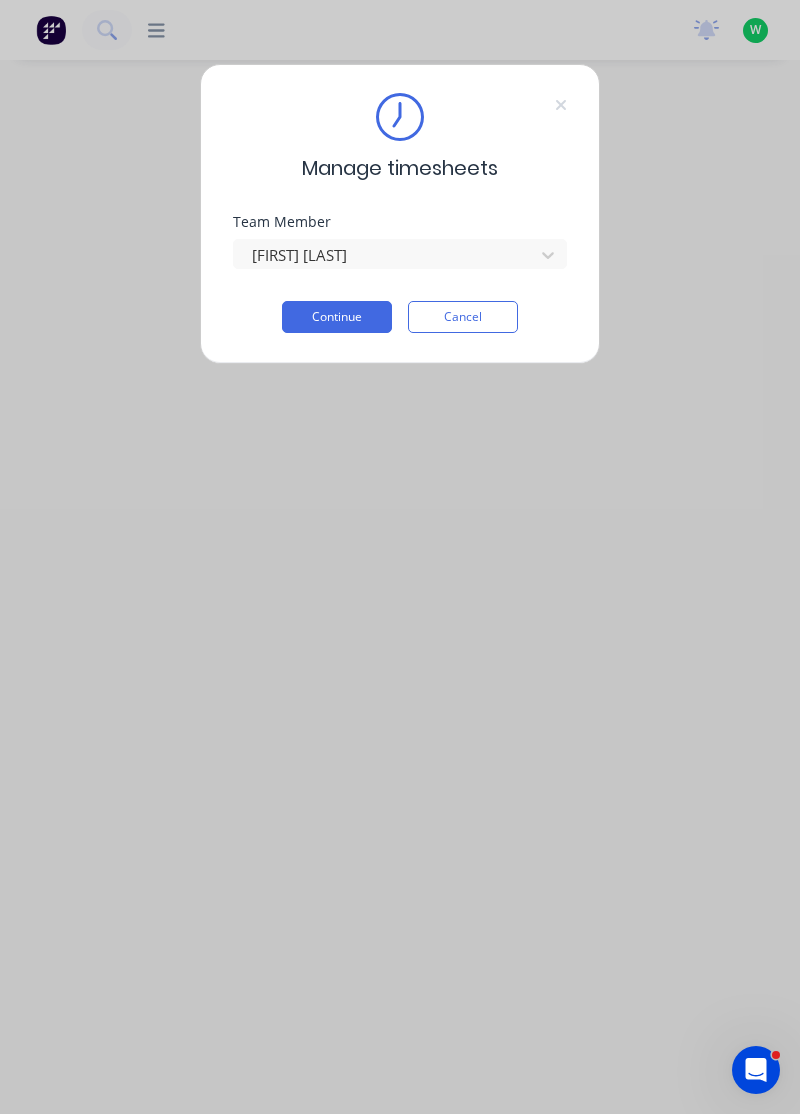 click on "Continue" at bounding box center [337, 317] 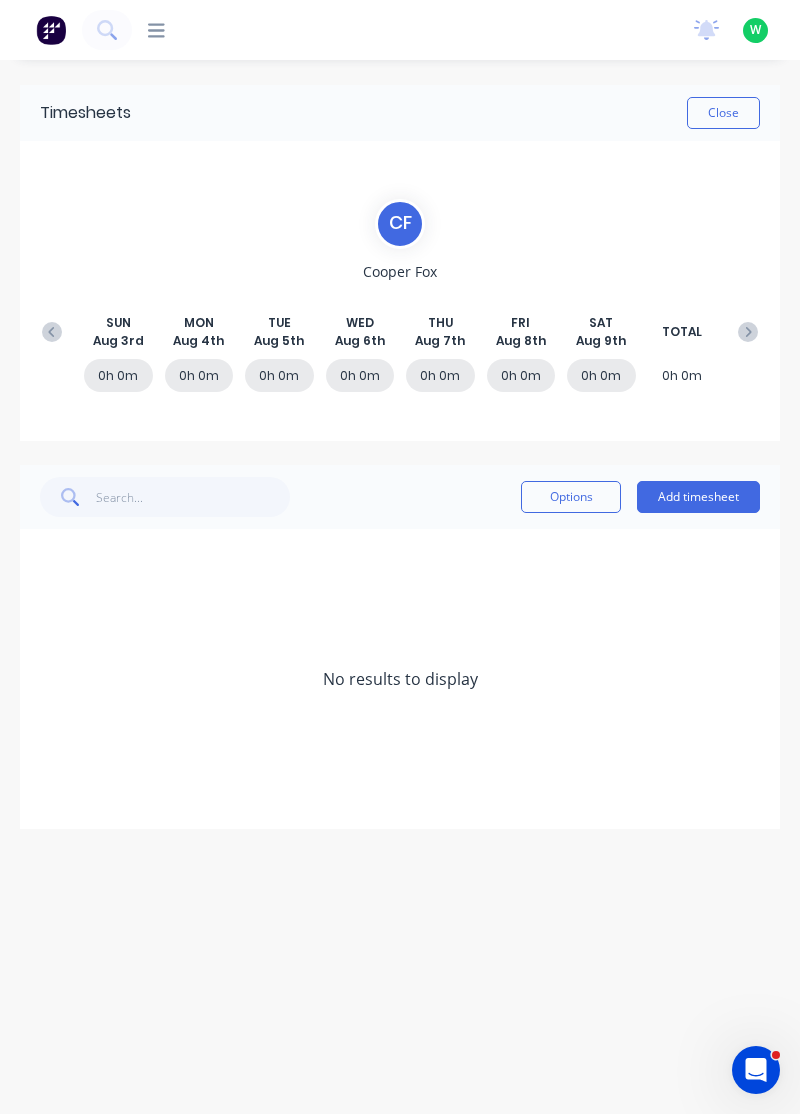 click at bounding box center (52, 332) 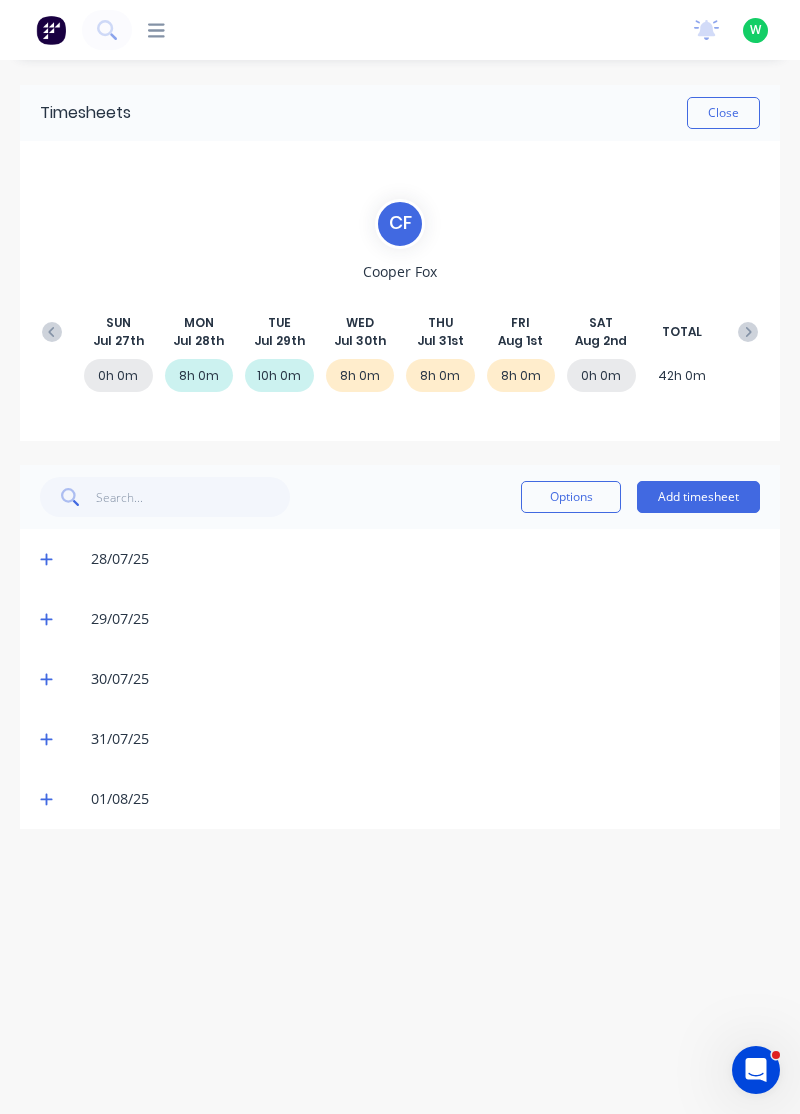 click at bounding box center [49, 799] 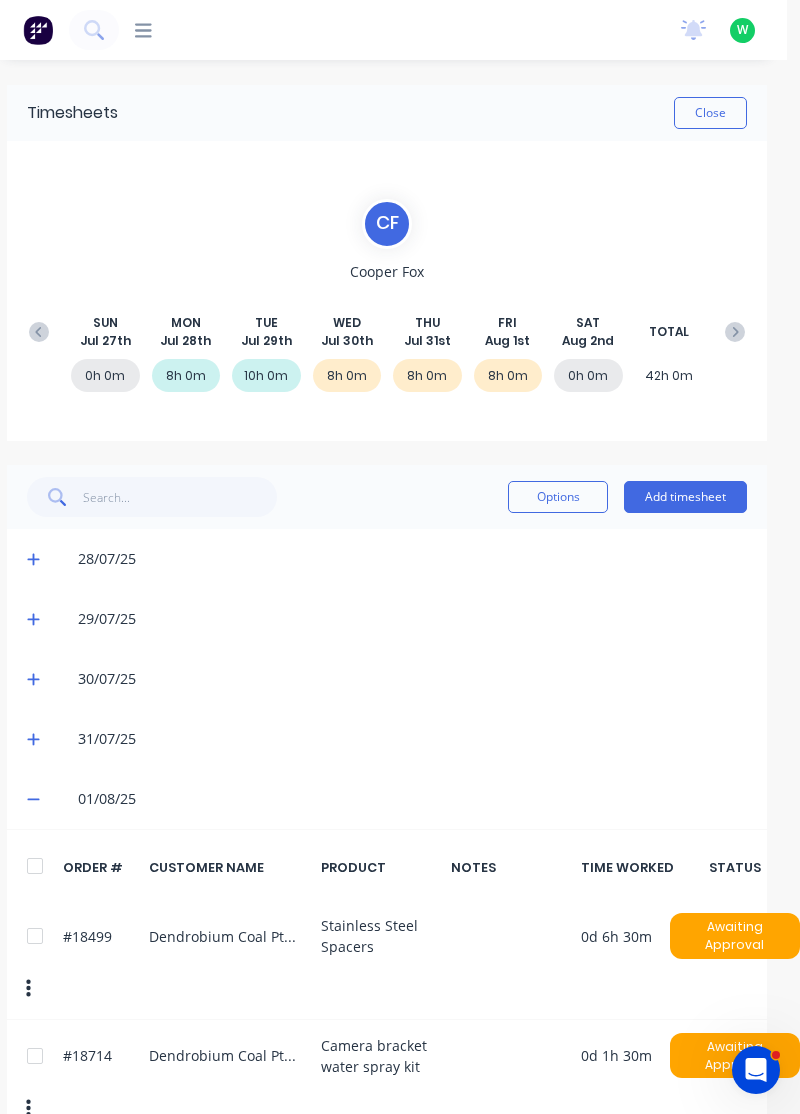 scroll, scrollTop: 0, scrollLeft: 0, axis: both 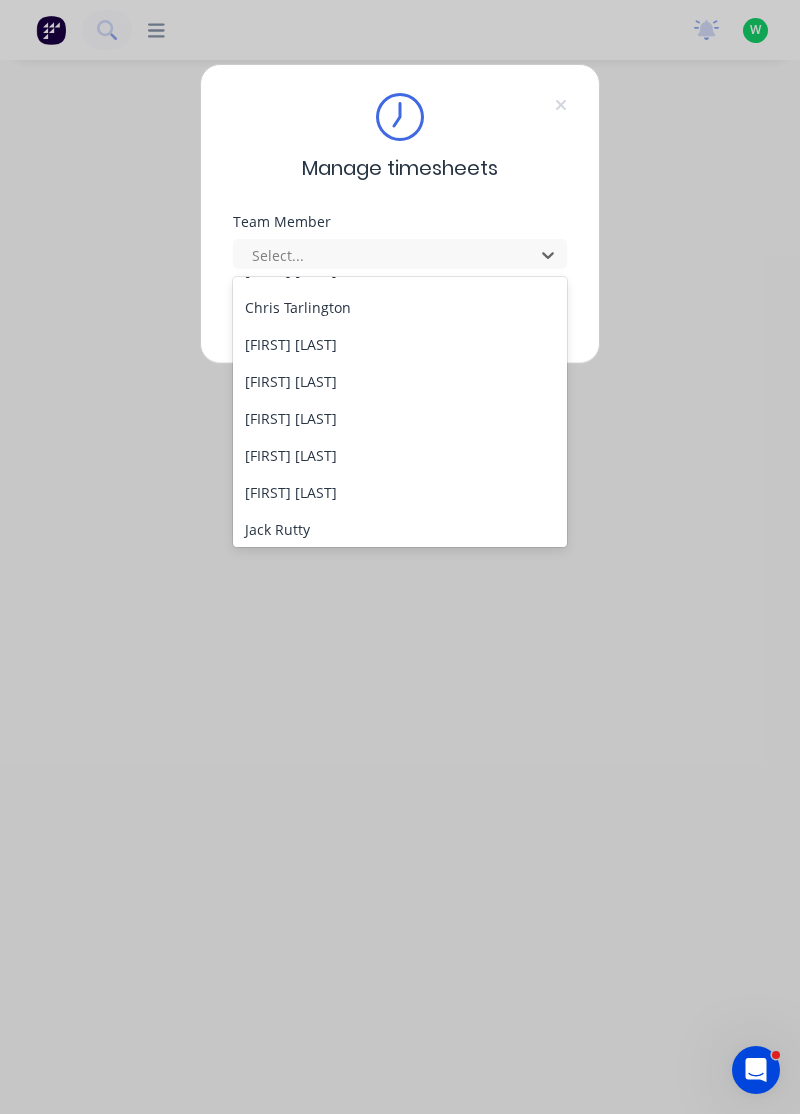 click on "[FIRST] [LAST]" at bounding box center [400, 455] 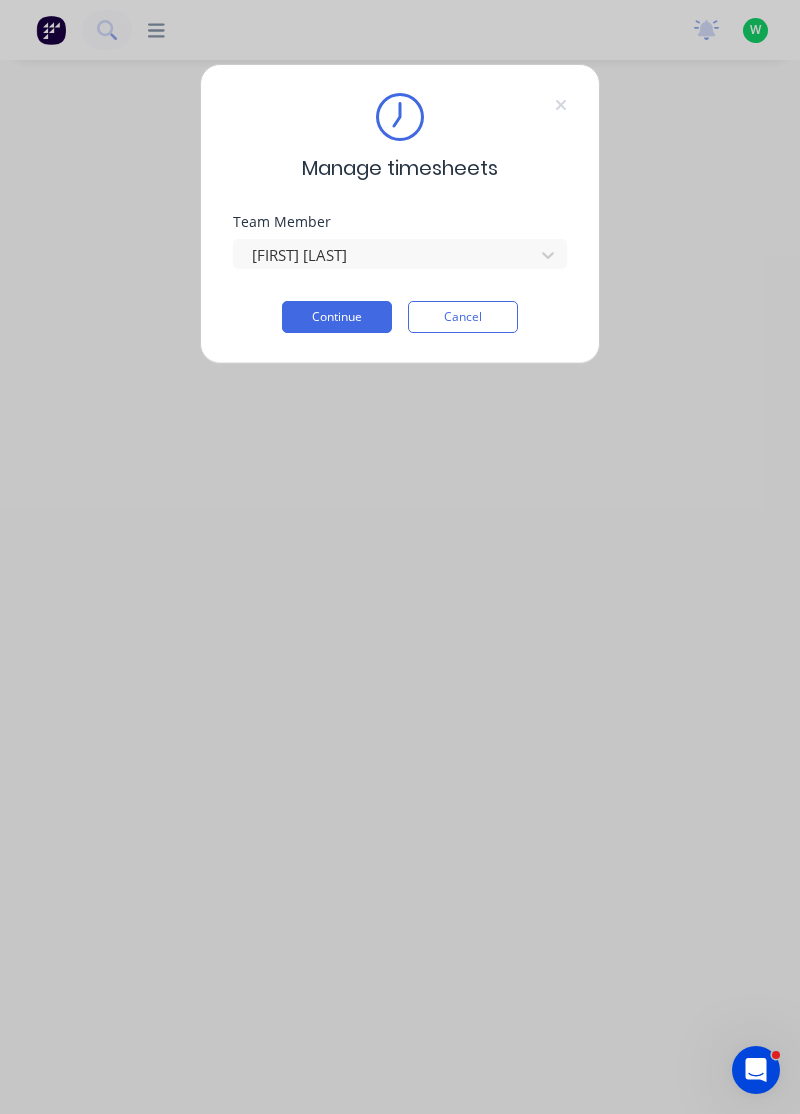 click on "Continue" at bounding box center (337, 317) 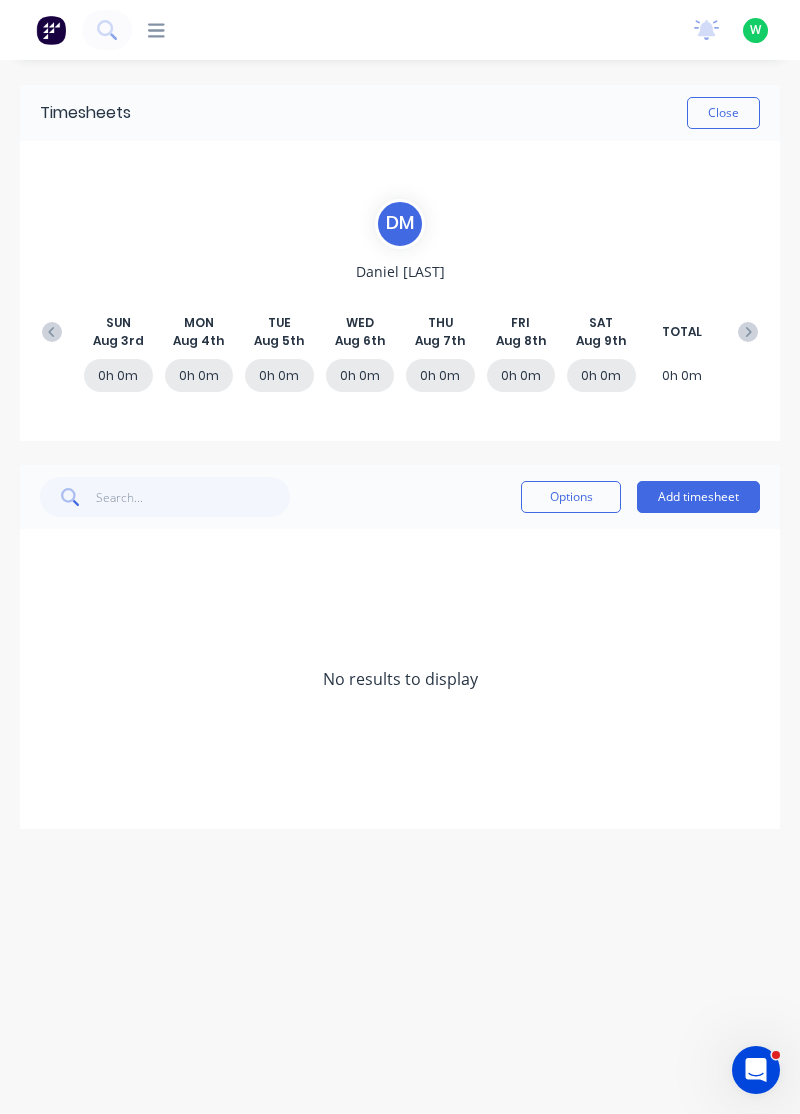 click at bounding box center [52, 332] 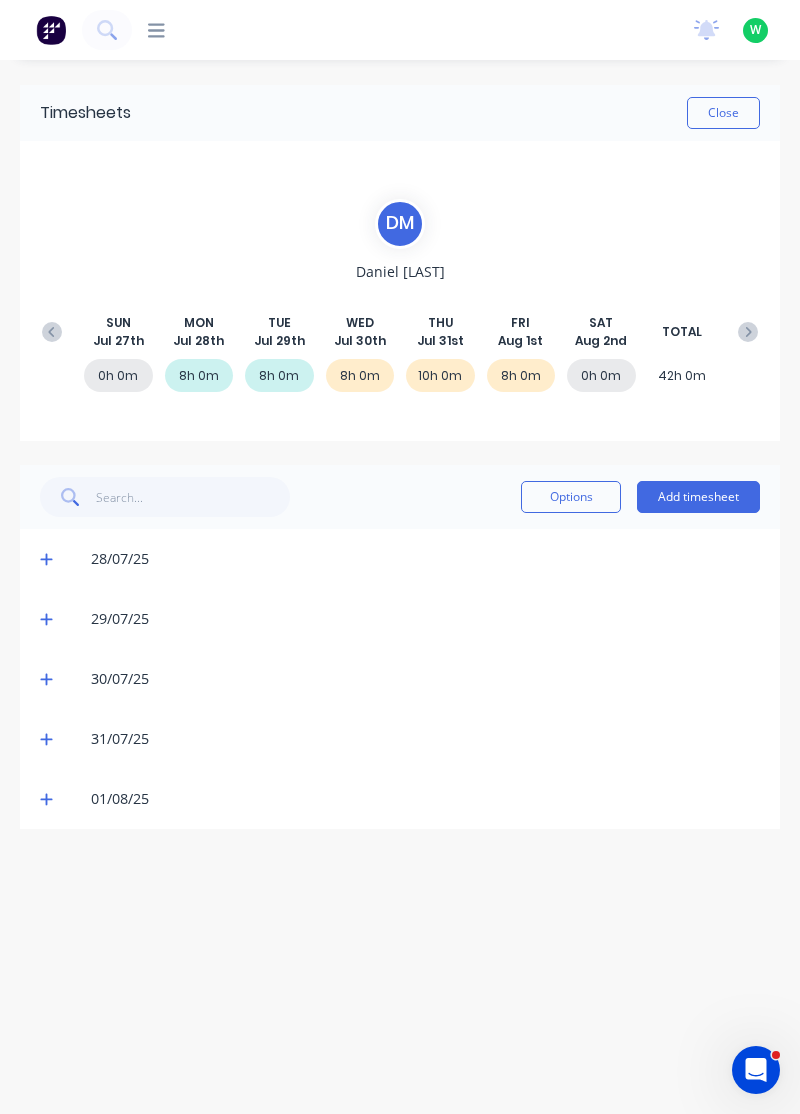 click 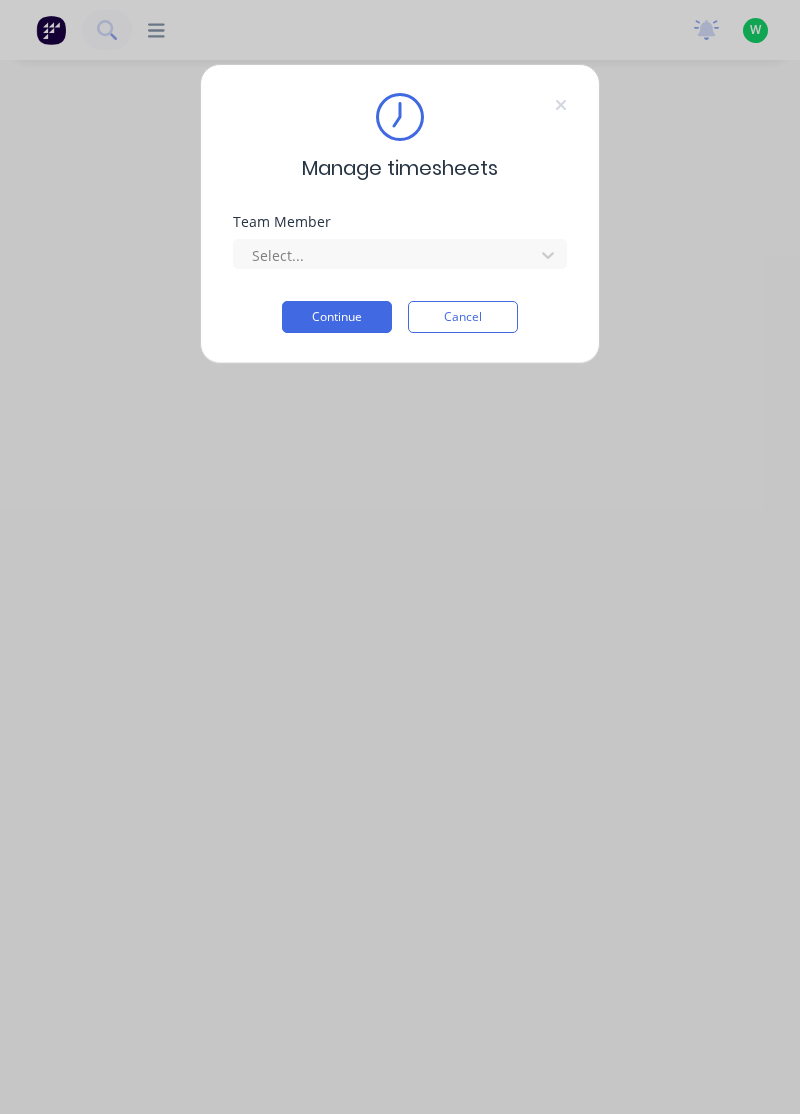 scroll, scrollTop: 0, scrollLeft: 0, axis: both 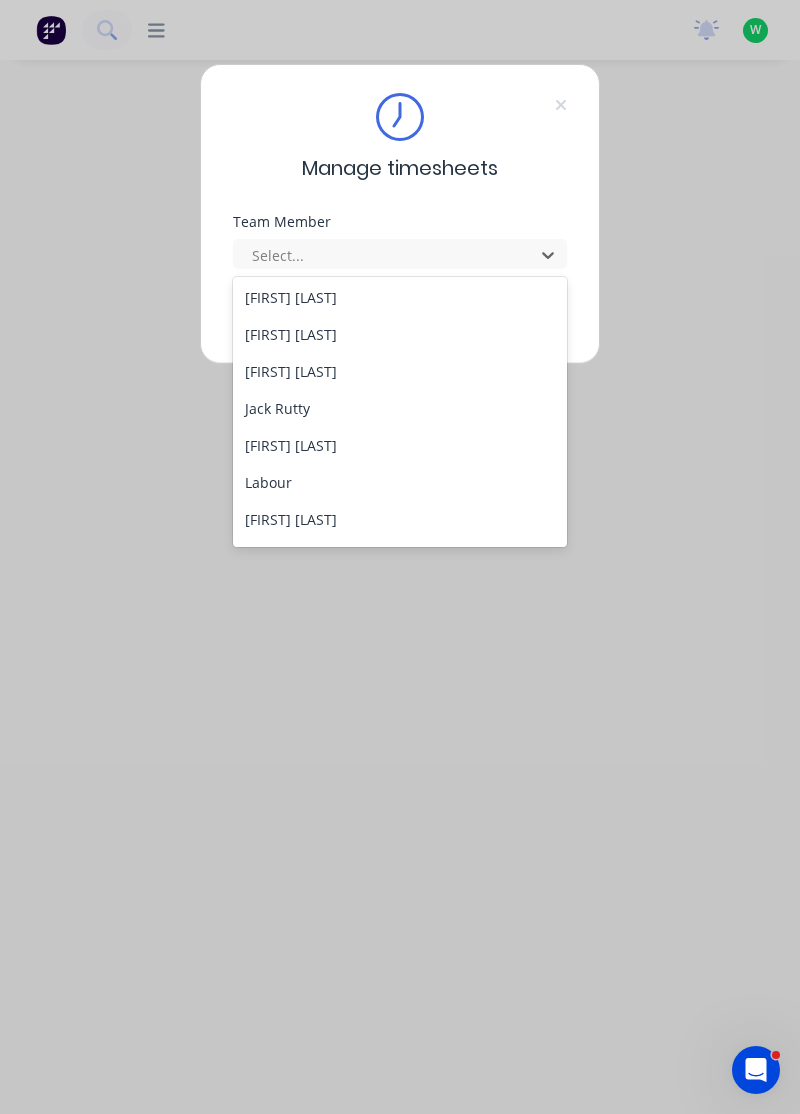 click on "Jack Rutty" at bounding box center (400, 408) 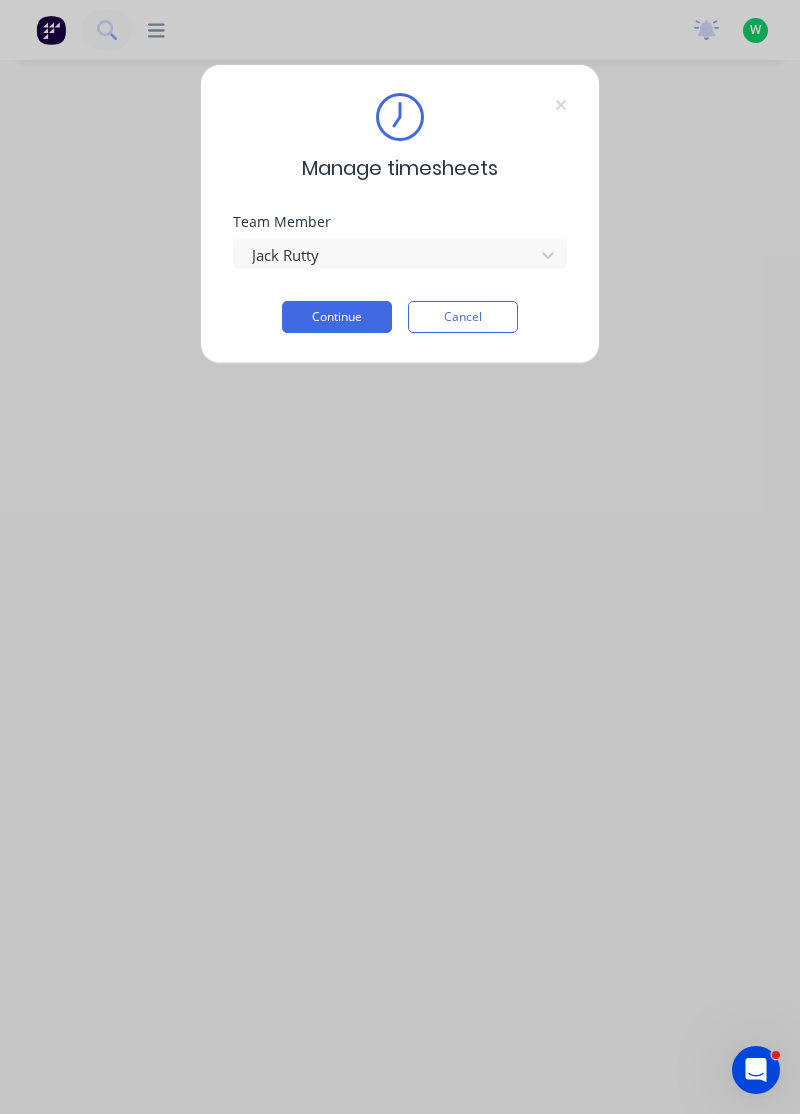 click on "Continue" at bounding box center (337, 317) 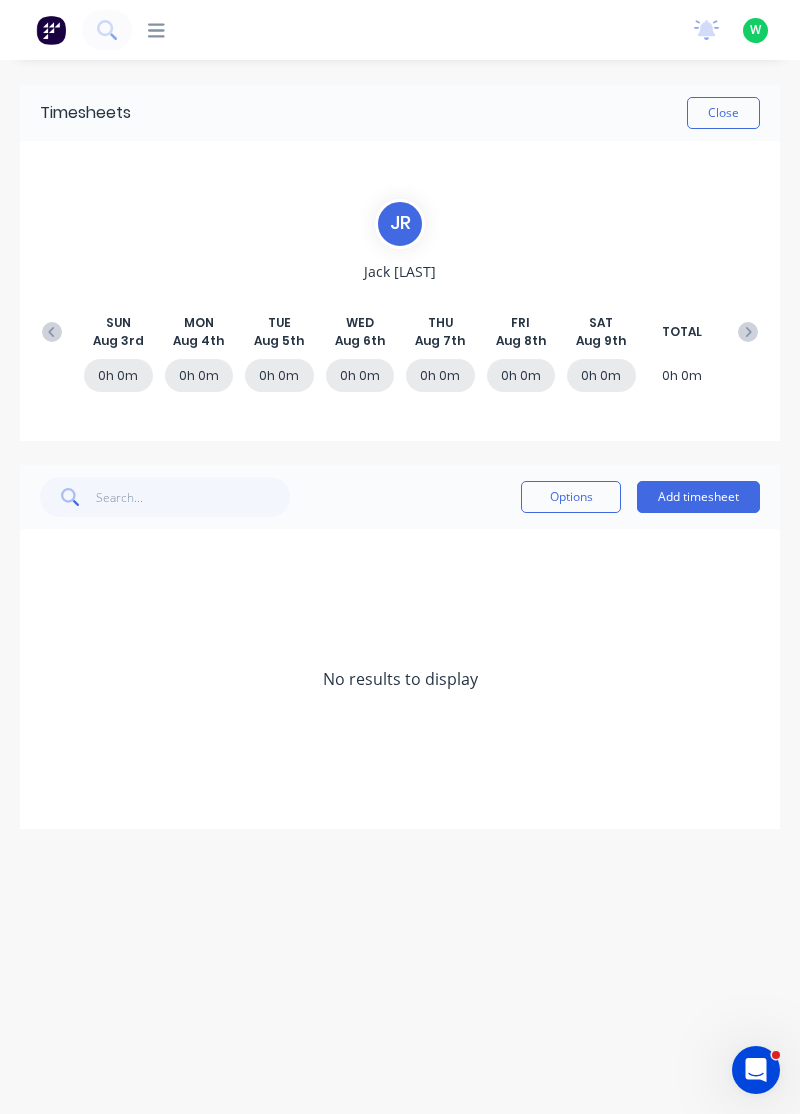 click at bounding box center [52, 332] 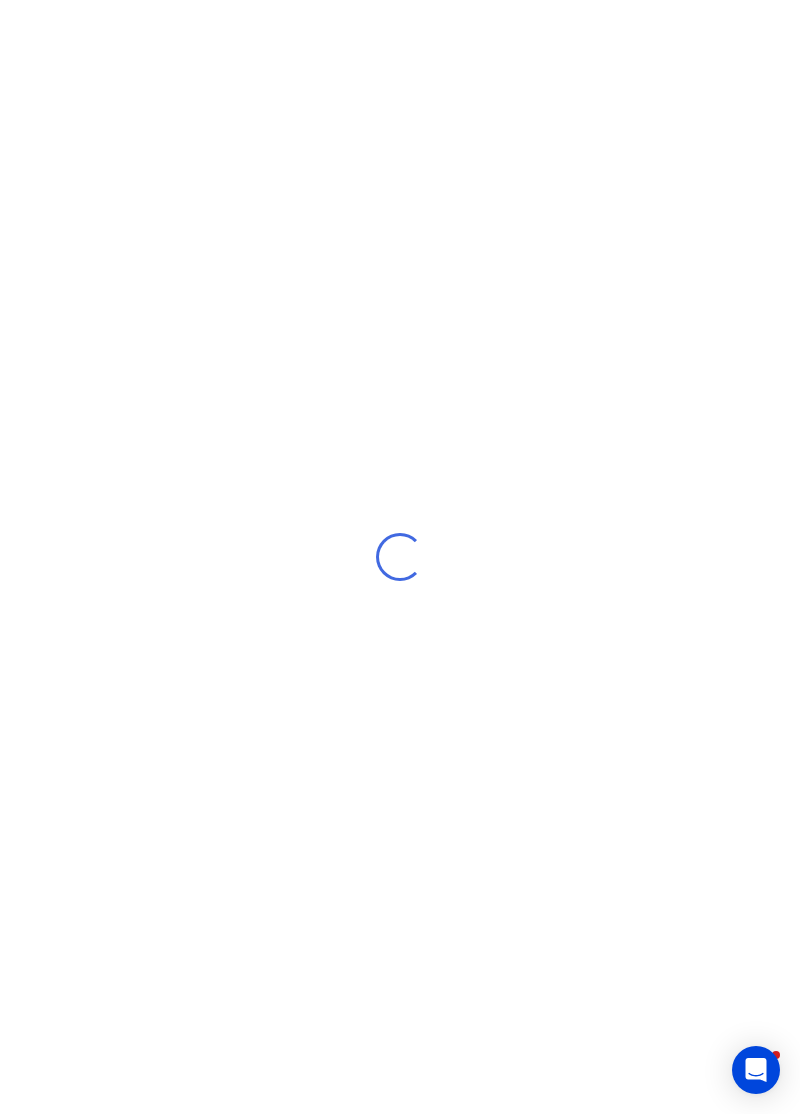 scroll, scrollTop: 0, scrollLeft: 0, axis: both 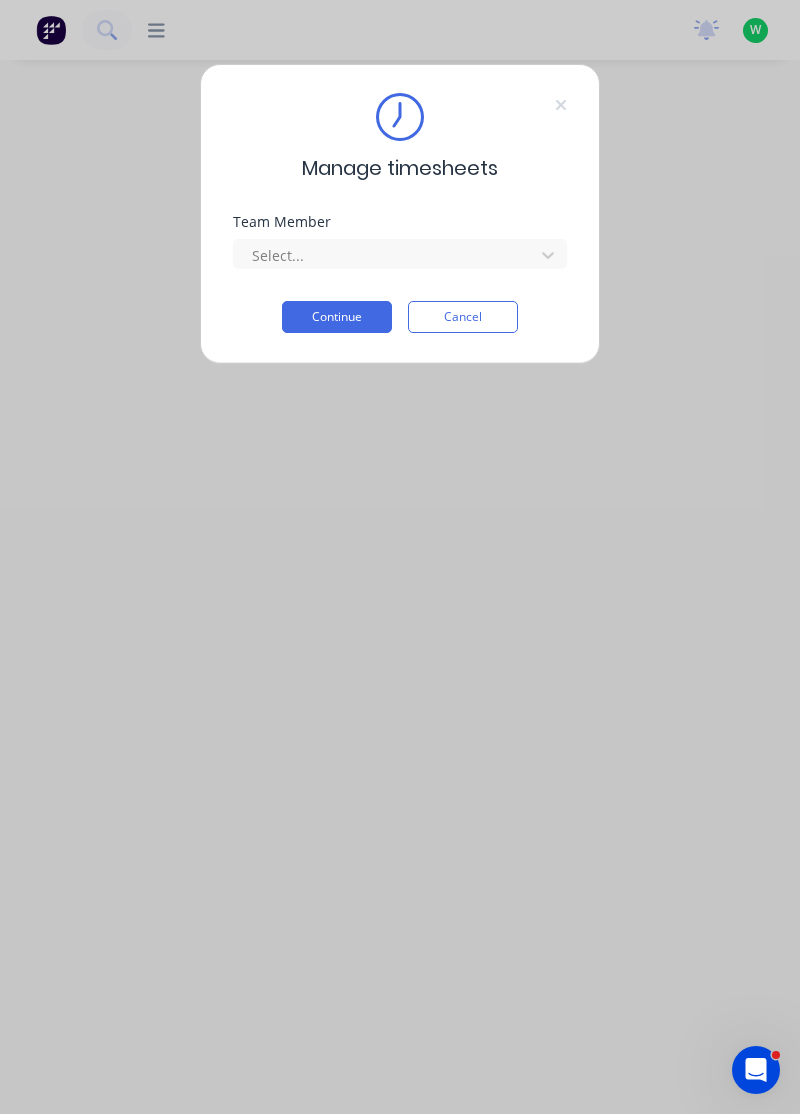 click on "Manage timesheets Team Member Select... Continue   Cancel" at bounding box center (400, 557) 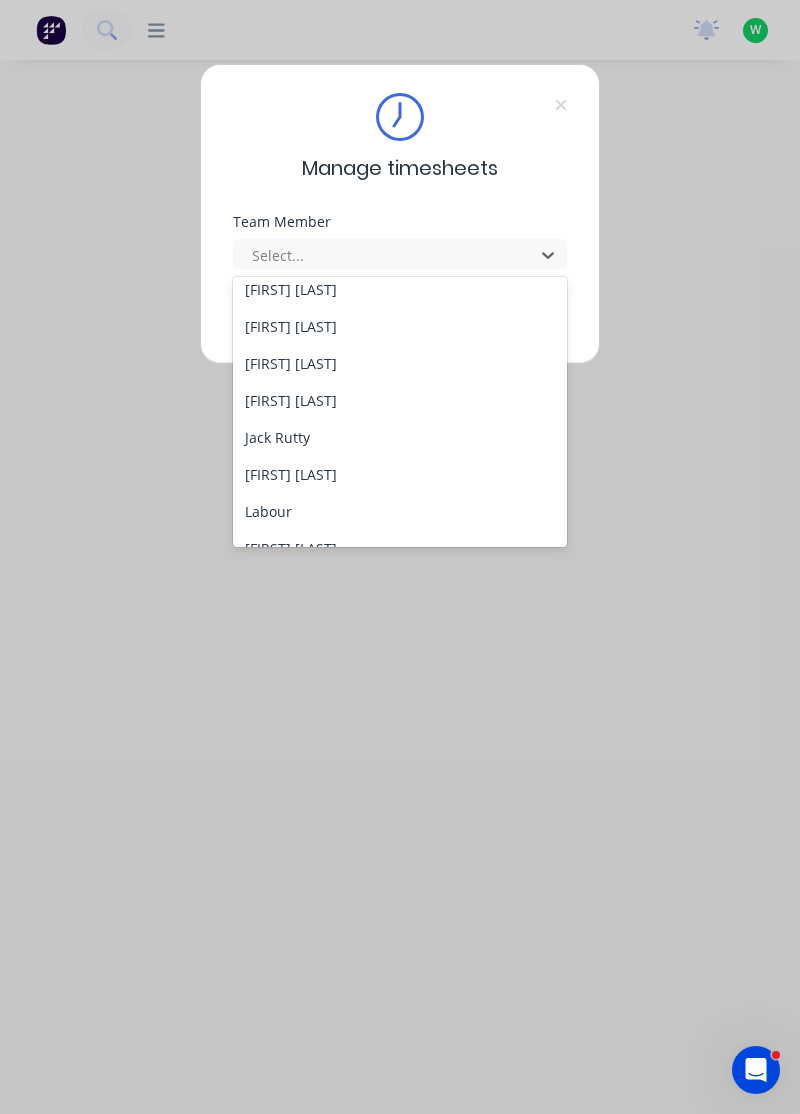 scroll, scrollTop: 310, scrollLeft: 0, axis: vertical 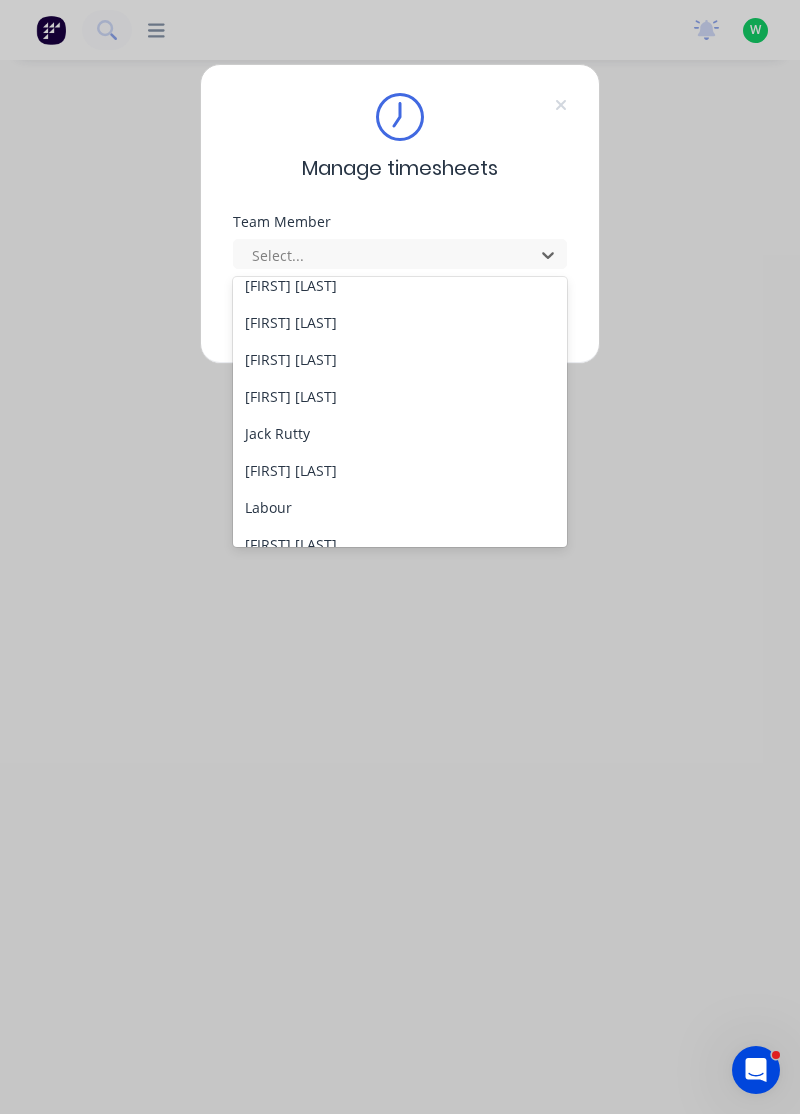 click on "[FIRST] [LAST]" at bounding box center [400, 470] 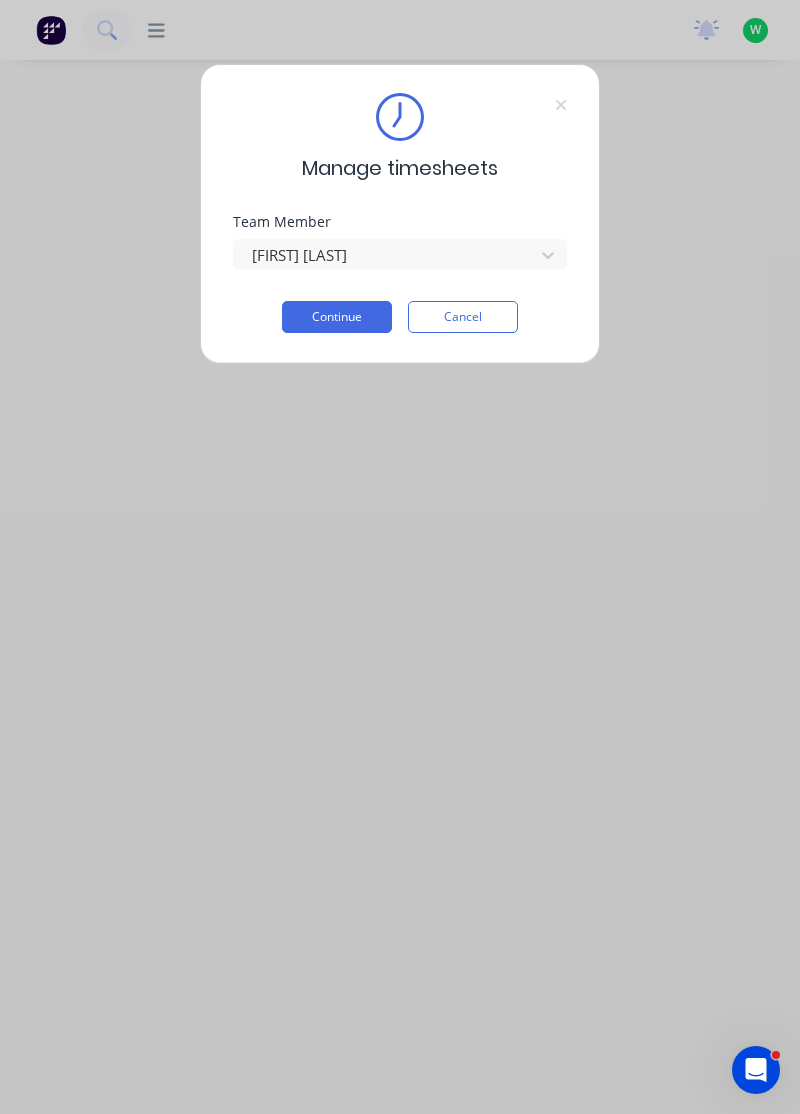 click on "Continue" at bounding box center [337, 317] 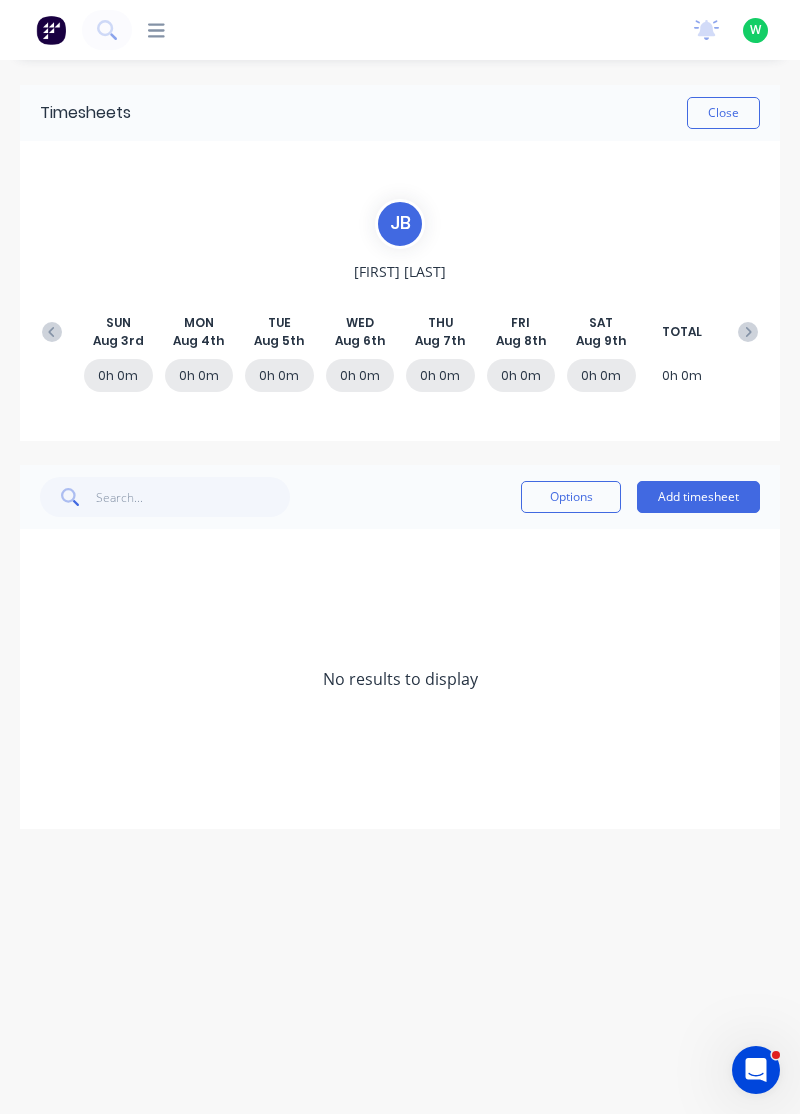 click at bounding box center [52, 332] 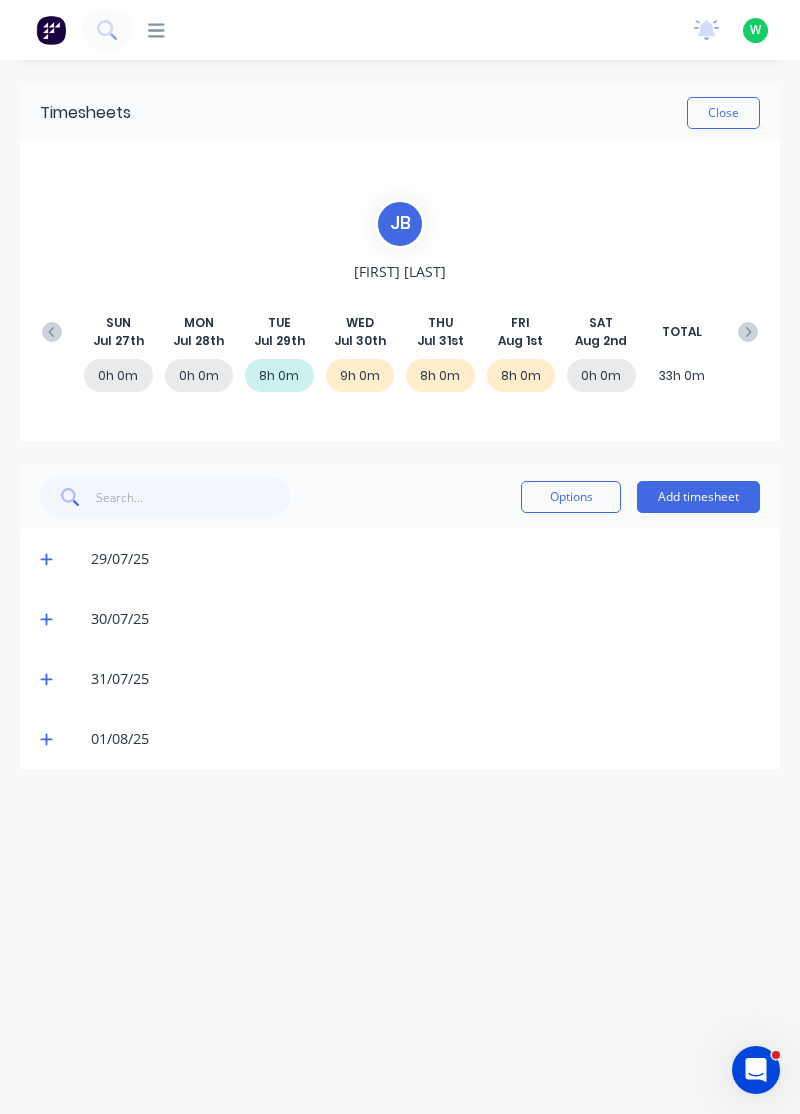 click at bounding box center (49, 739) 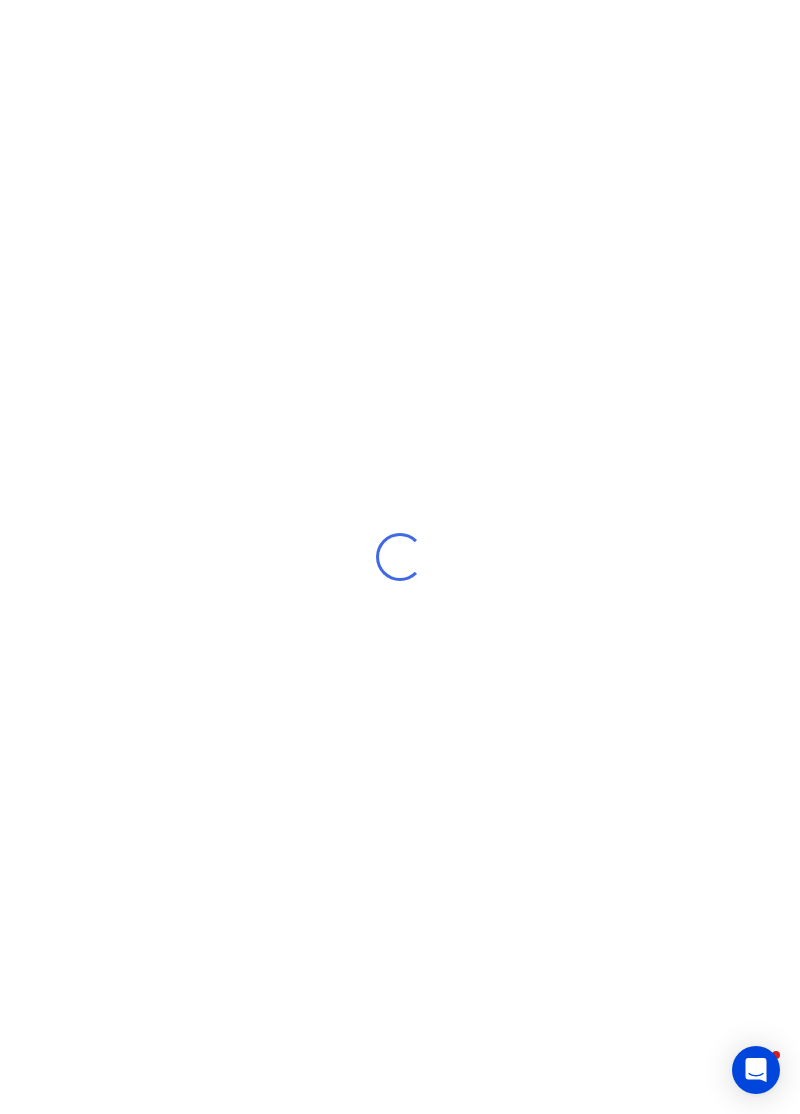 scroll, scrollTop: 0, scrollLeft: 0, axis: both 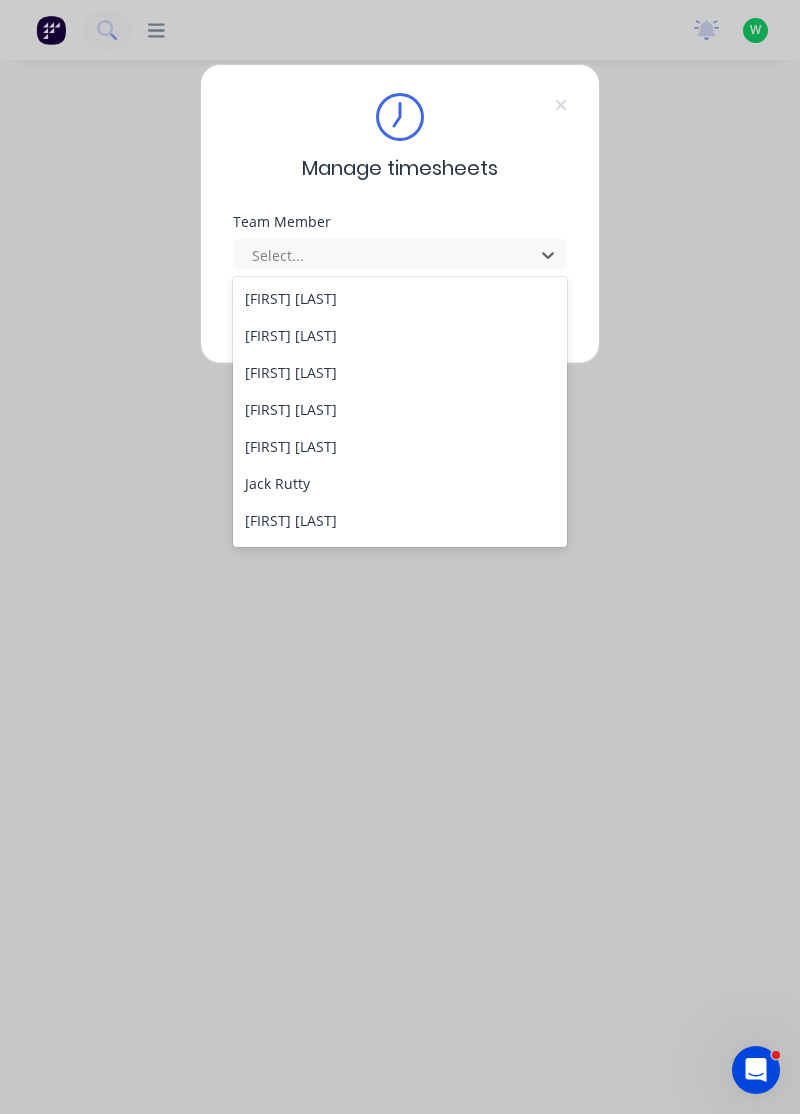 click on "Jack Rutty" at bounding box center (400, 483) 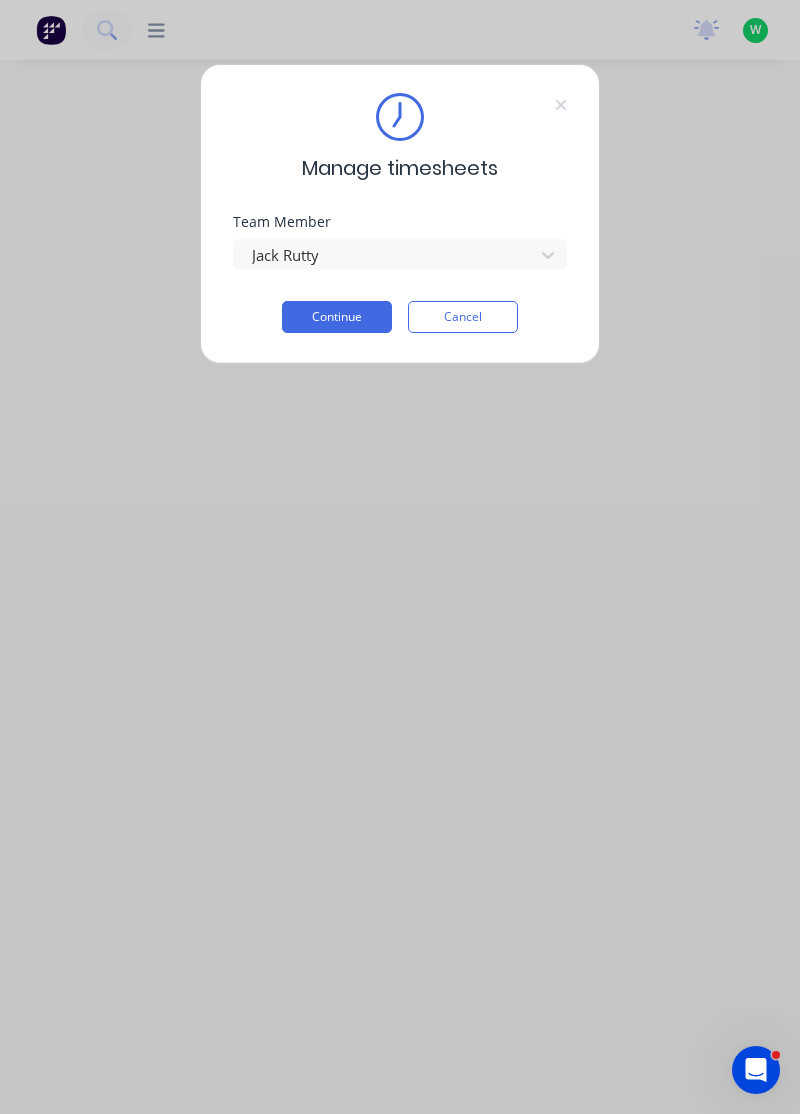 click on "Continue" at bounding box center (337, 317) 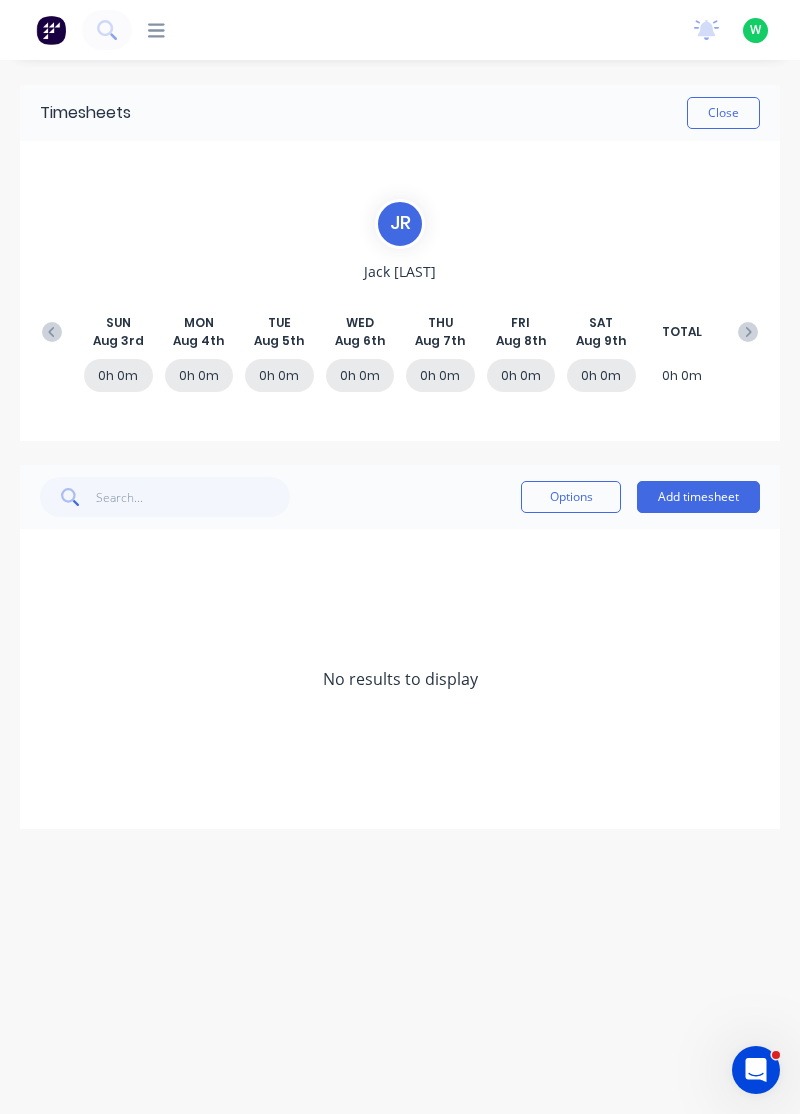 click at bounding box center [52, 332] 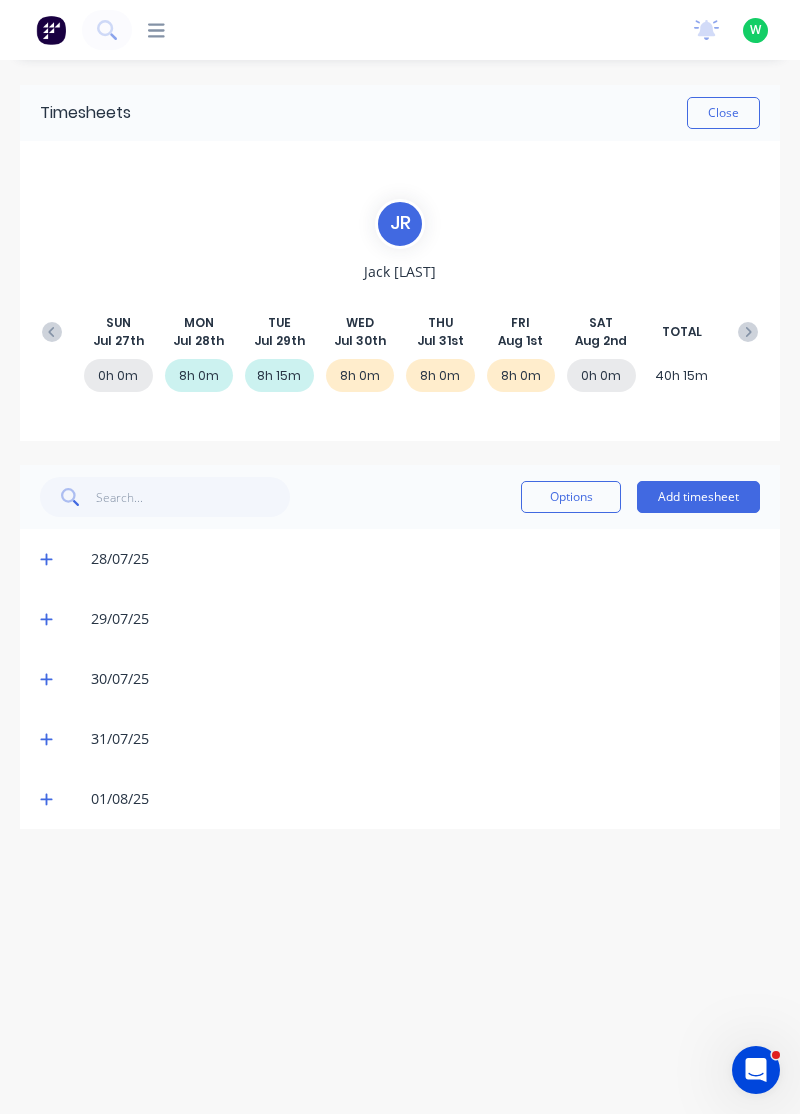 click 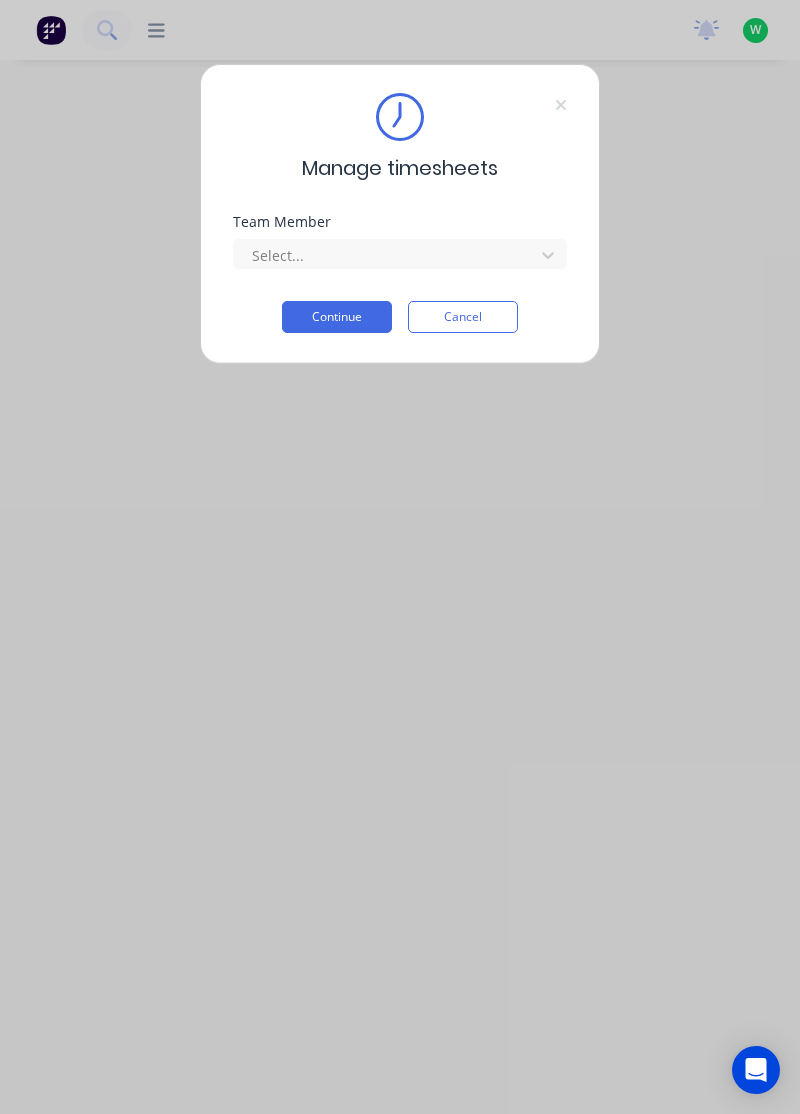 scroll, scrollTop: 0, scrollLeft: 0, axis: both 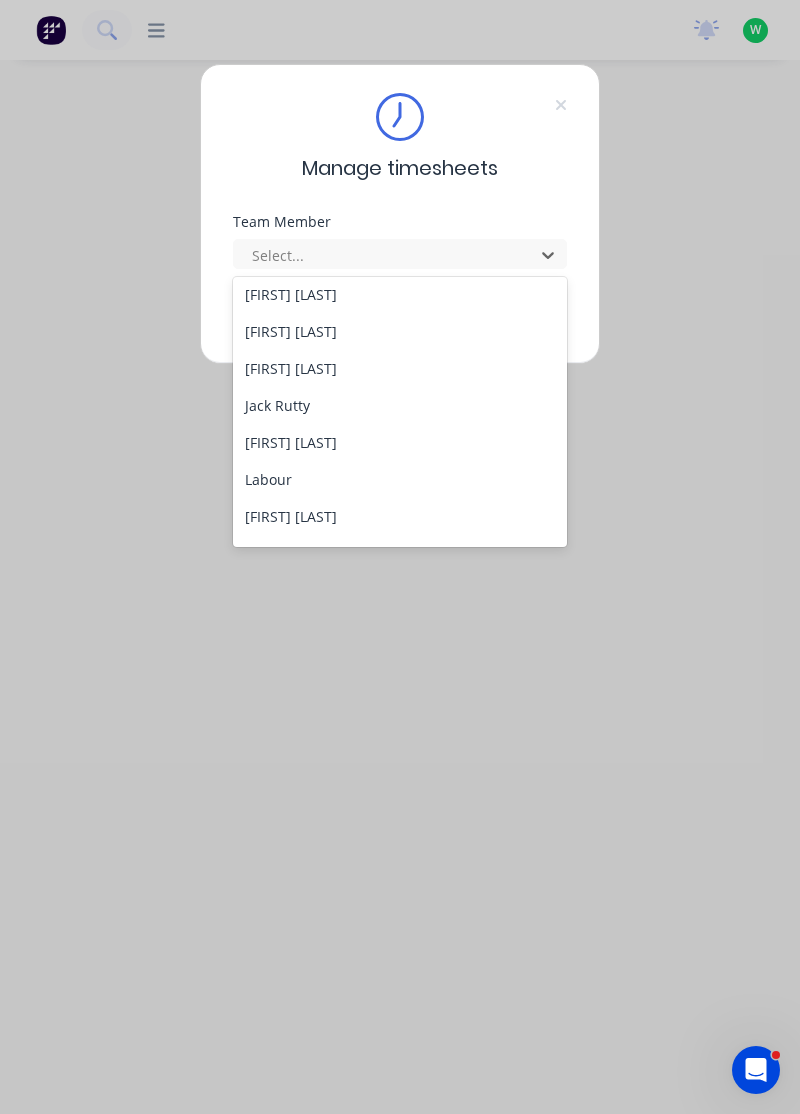 click on "[FIRST] [LAST]" at bounding box center (400, 516) 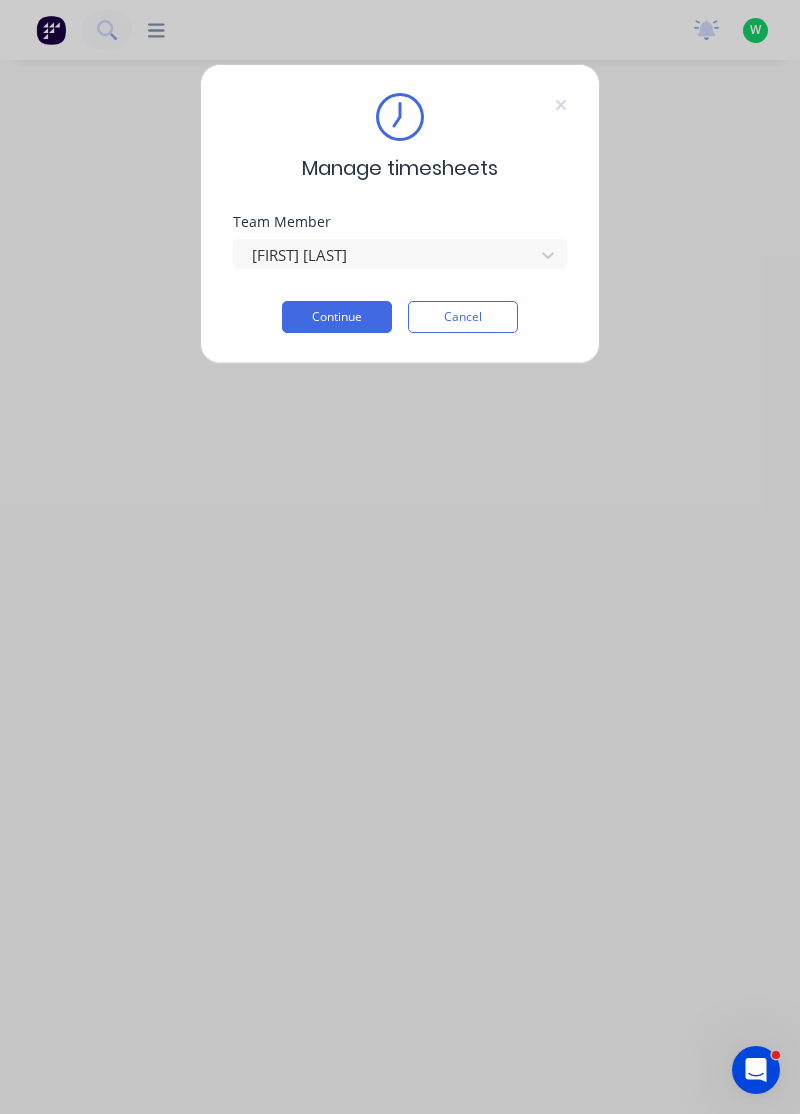 click on "Continue" at bounding box center (337, 317) 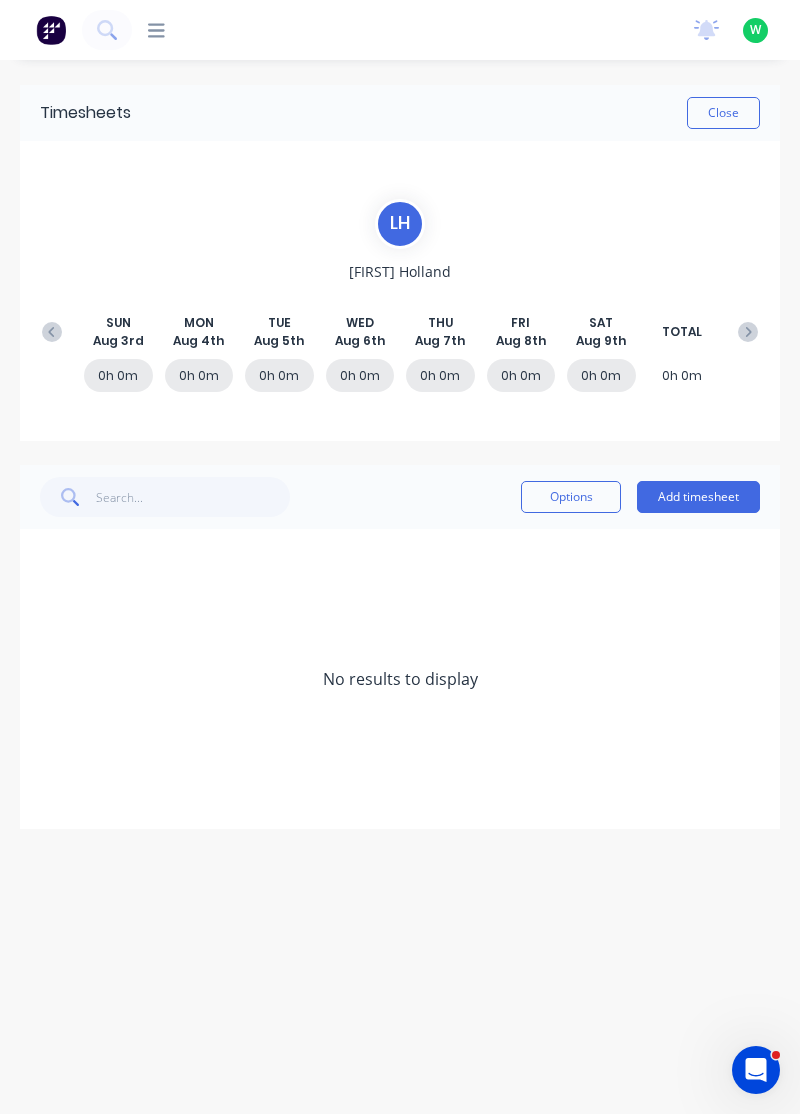 click at bounding box center [52, 332] 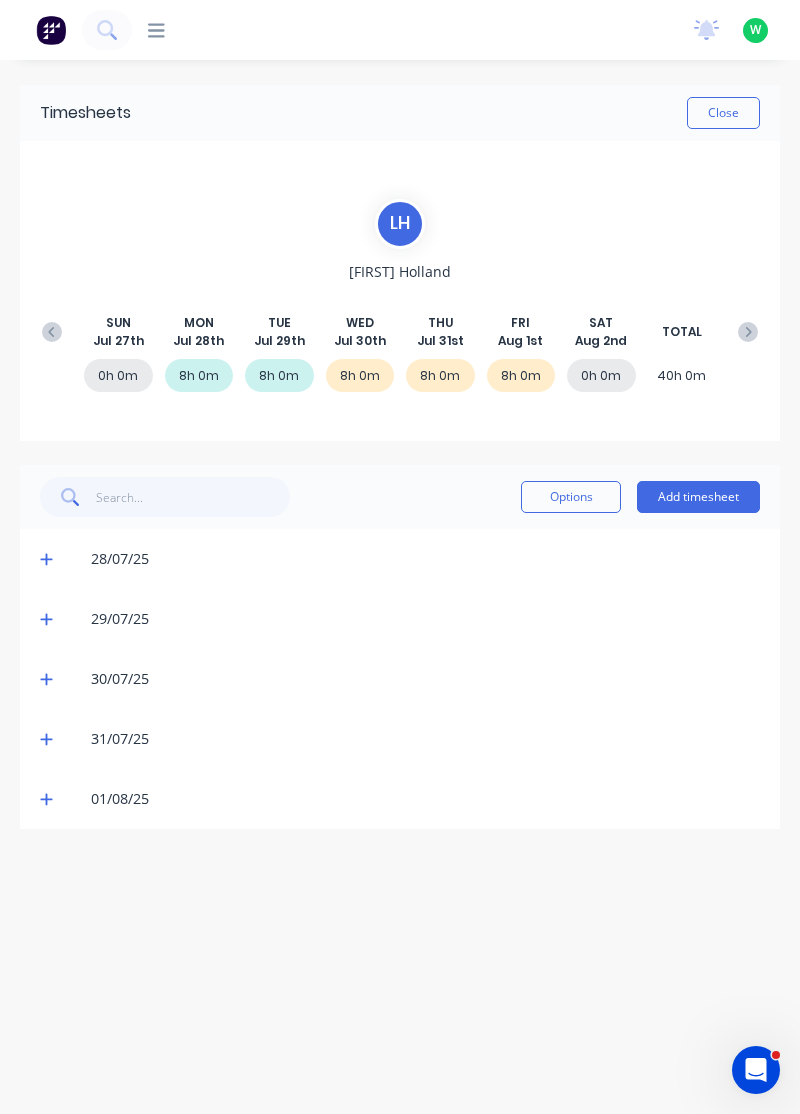 click 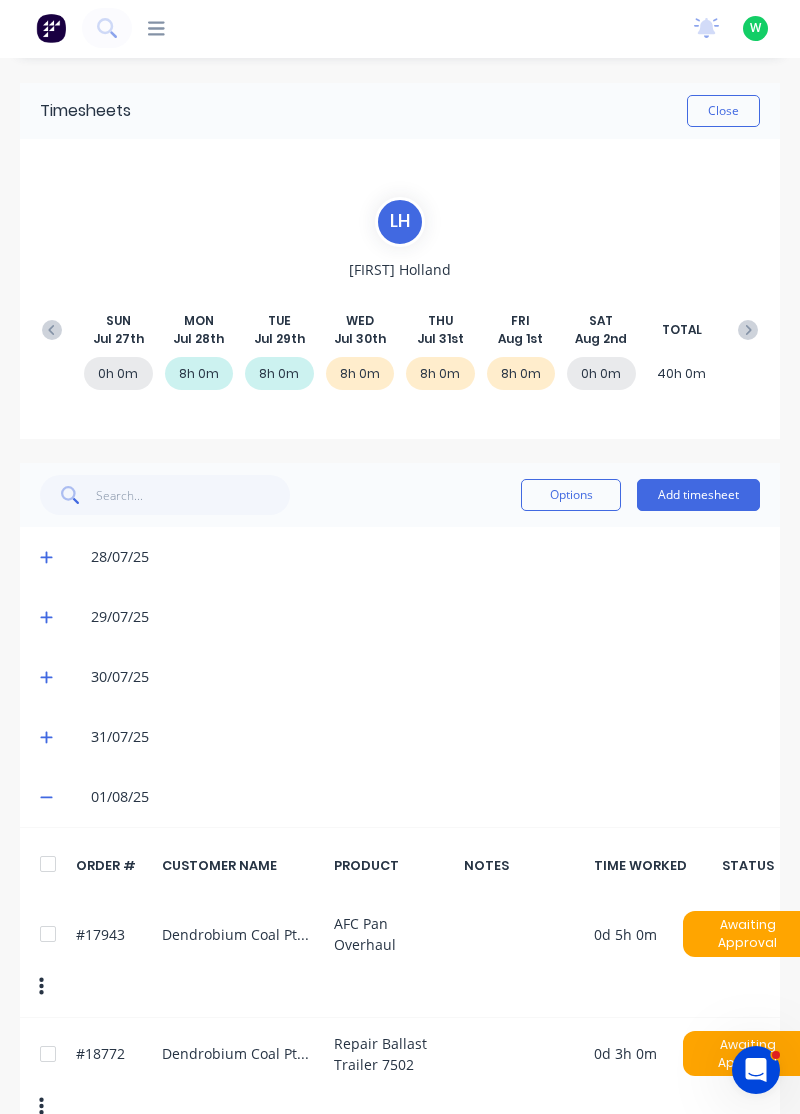scroll, scrollTop: 0, scrollLeft: 0, axis: both 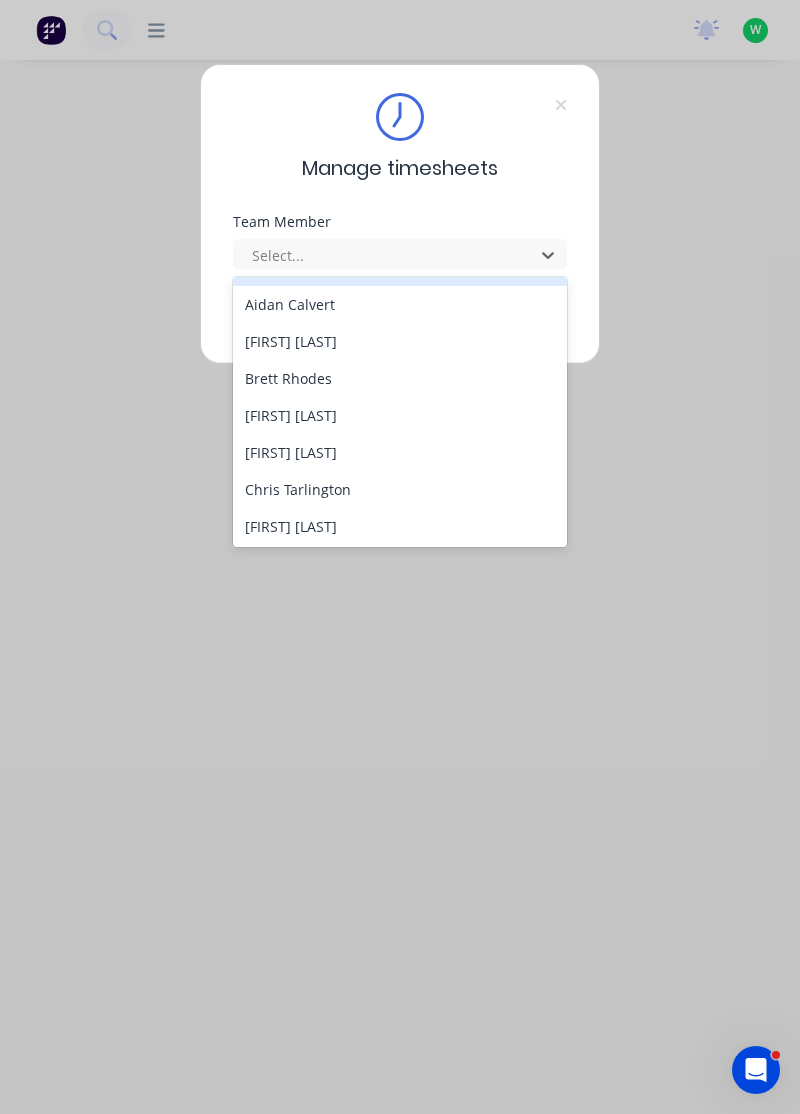 click on "Chris Tarlington" at bounding box center [400, 489] 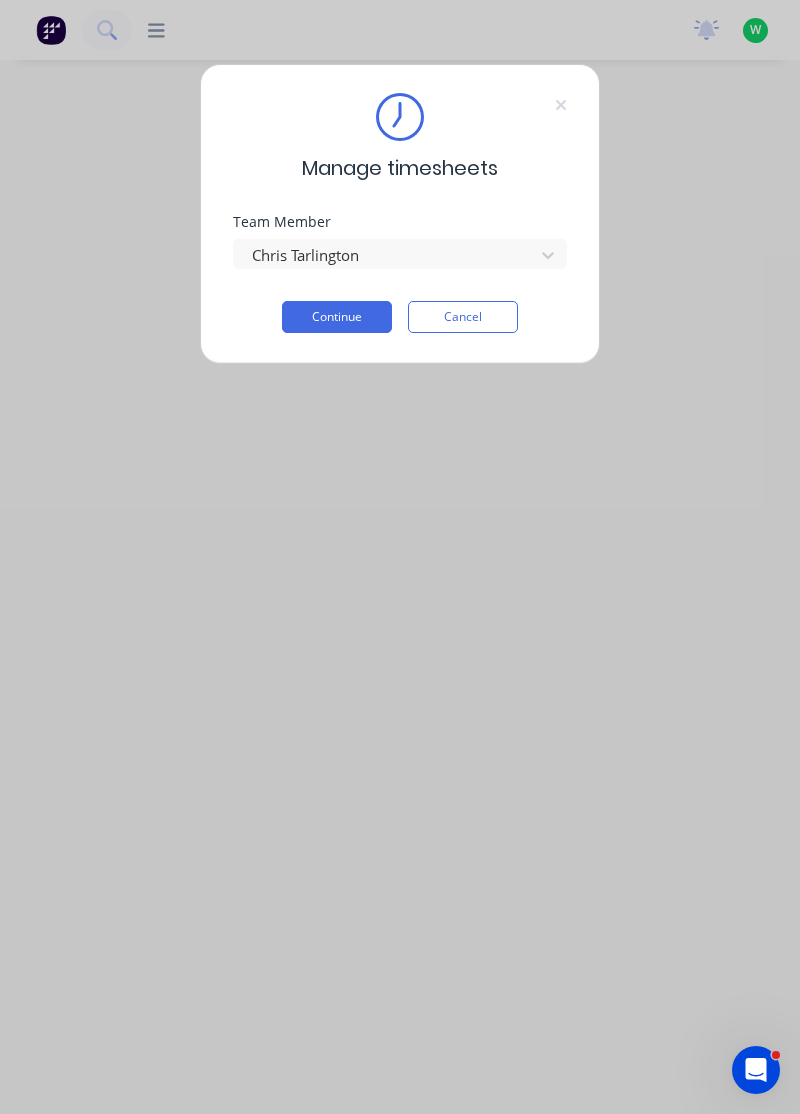 click on "Continue" at bounding box center [337, 317] 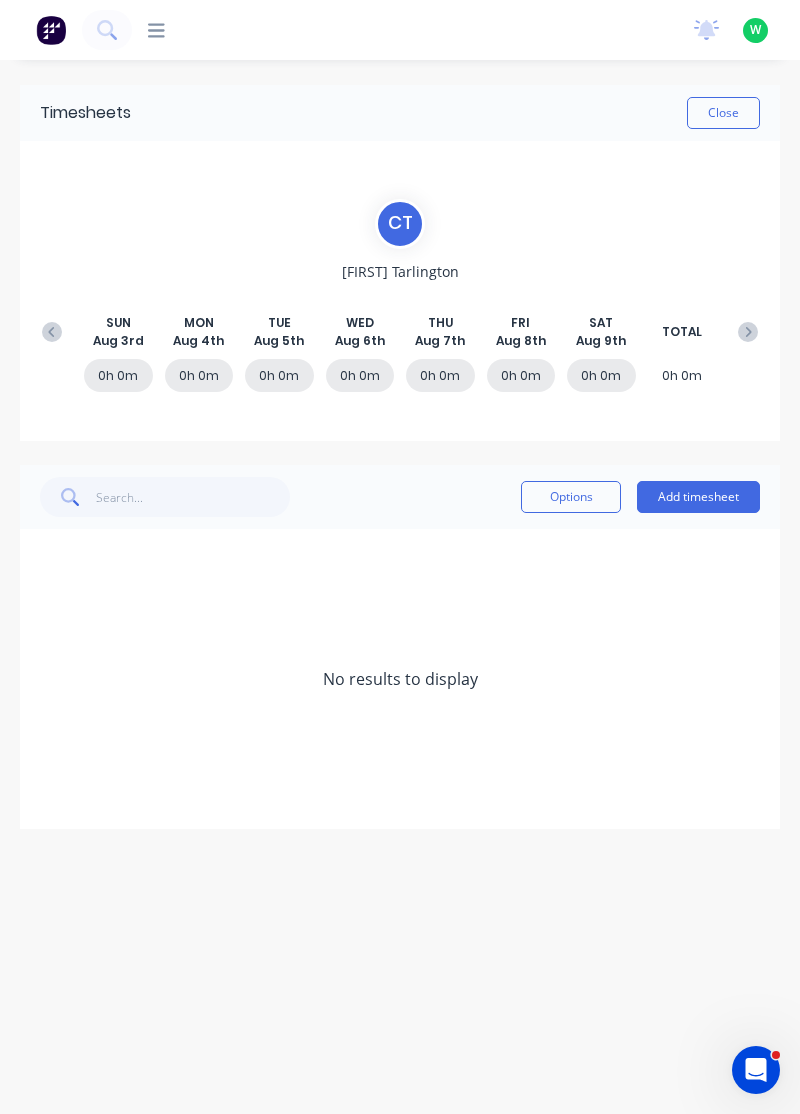 click on "Add timesheet" at bounding box center (698, 497) 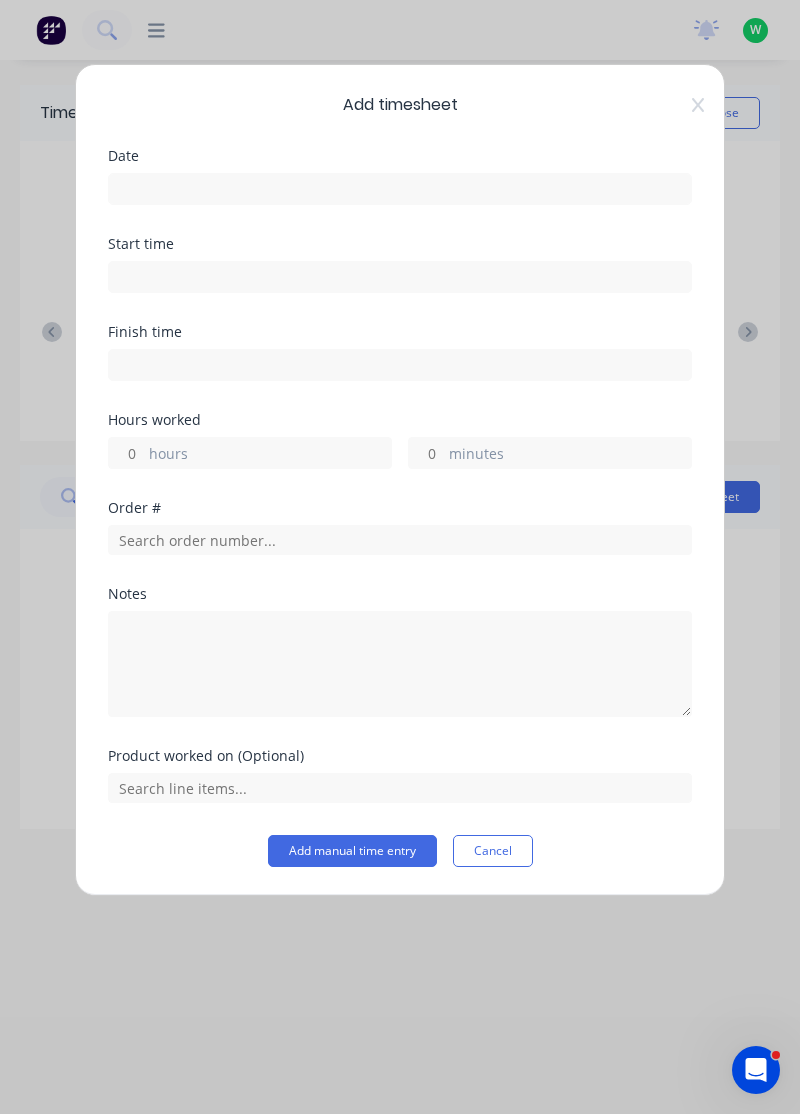 click at bounding box center (400, 189) 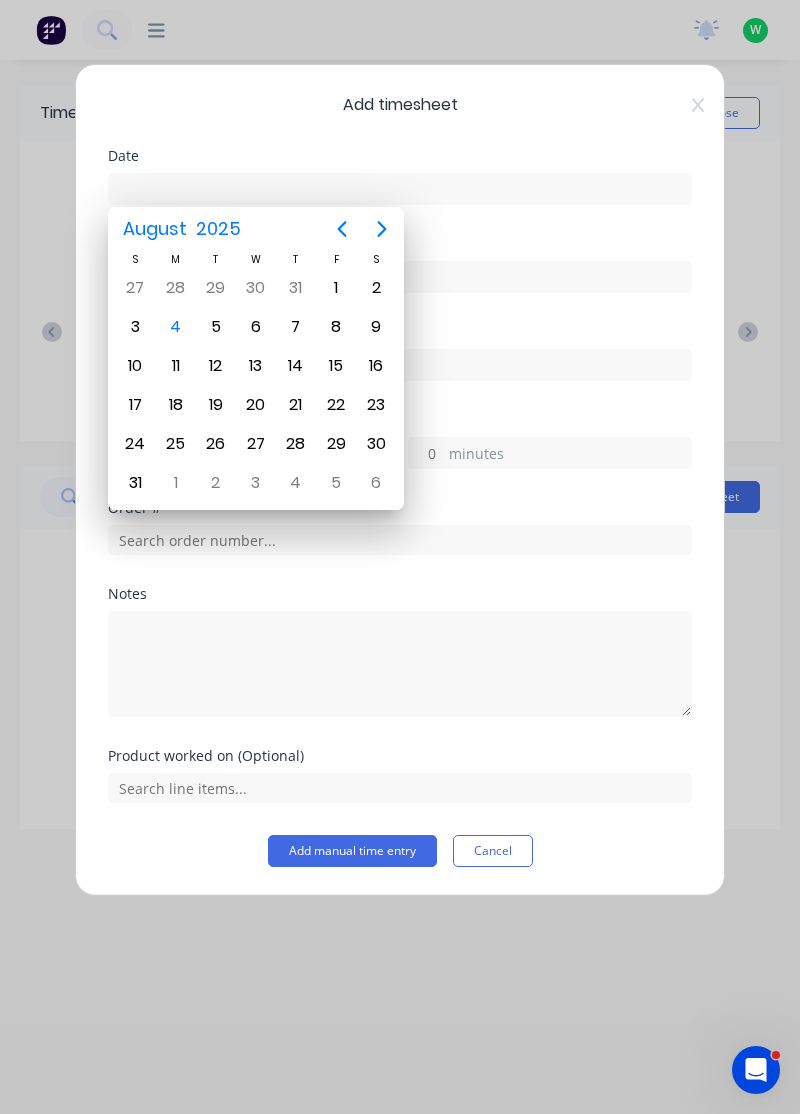 click on "1" at bounding box center (336, 288) 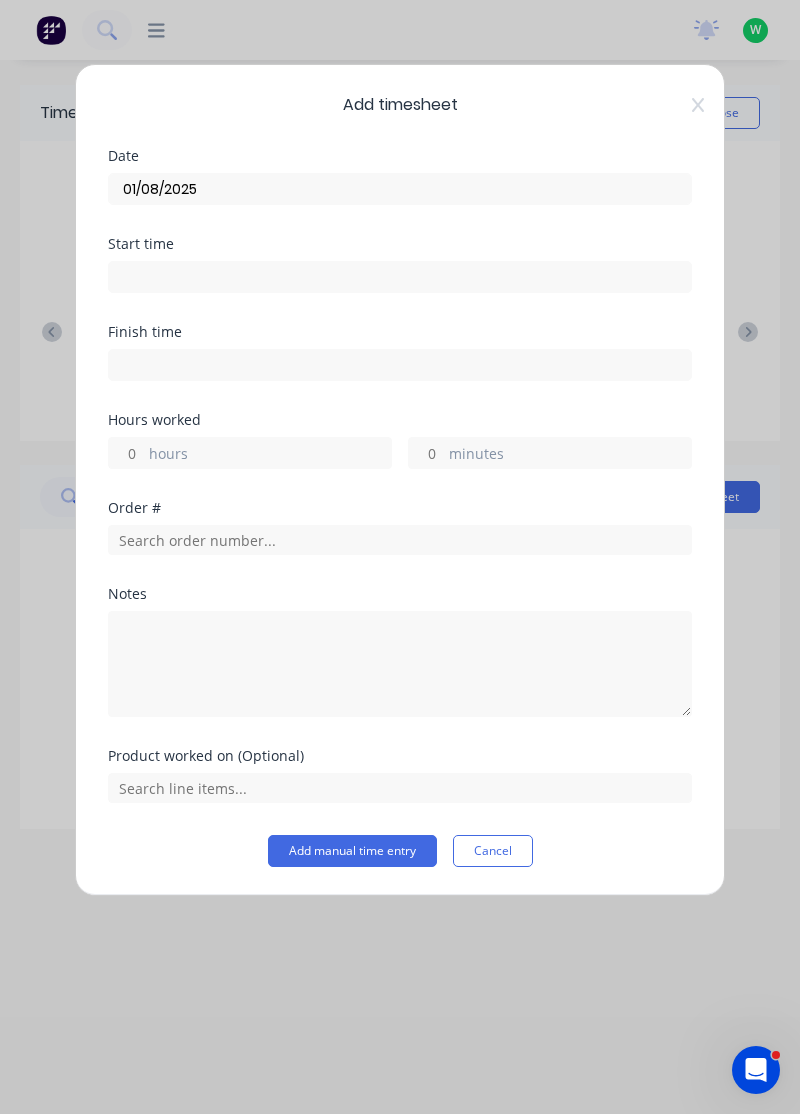 click on "hours" at bounding box center [270, 455] 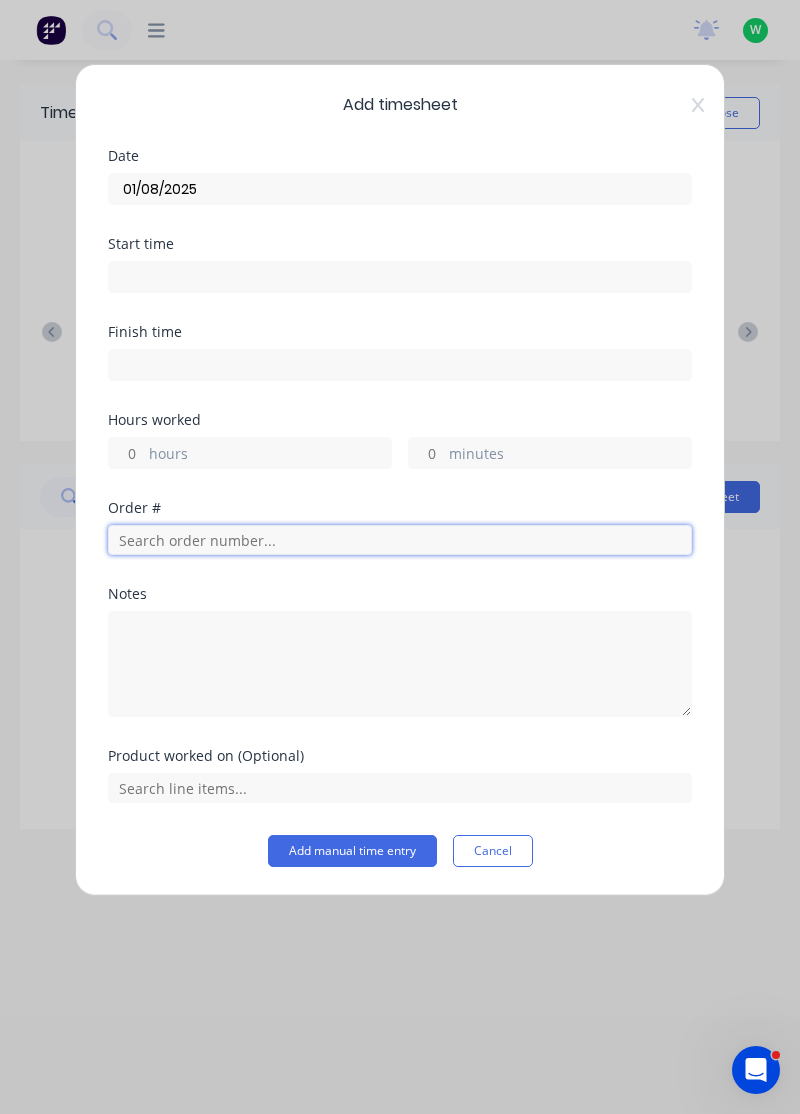 click at bounding box center (400, 540) 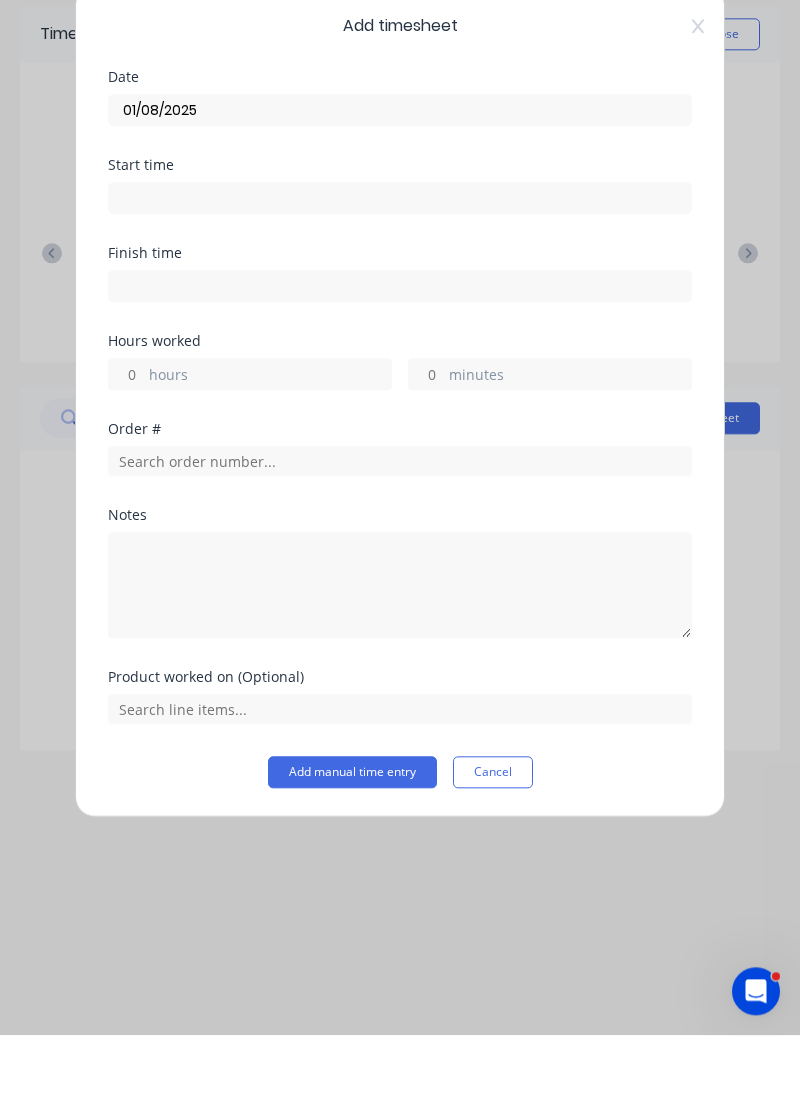 click on "hours" at bounding box center (270, 455) 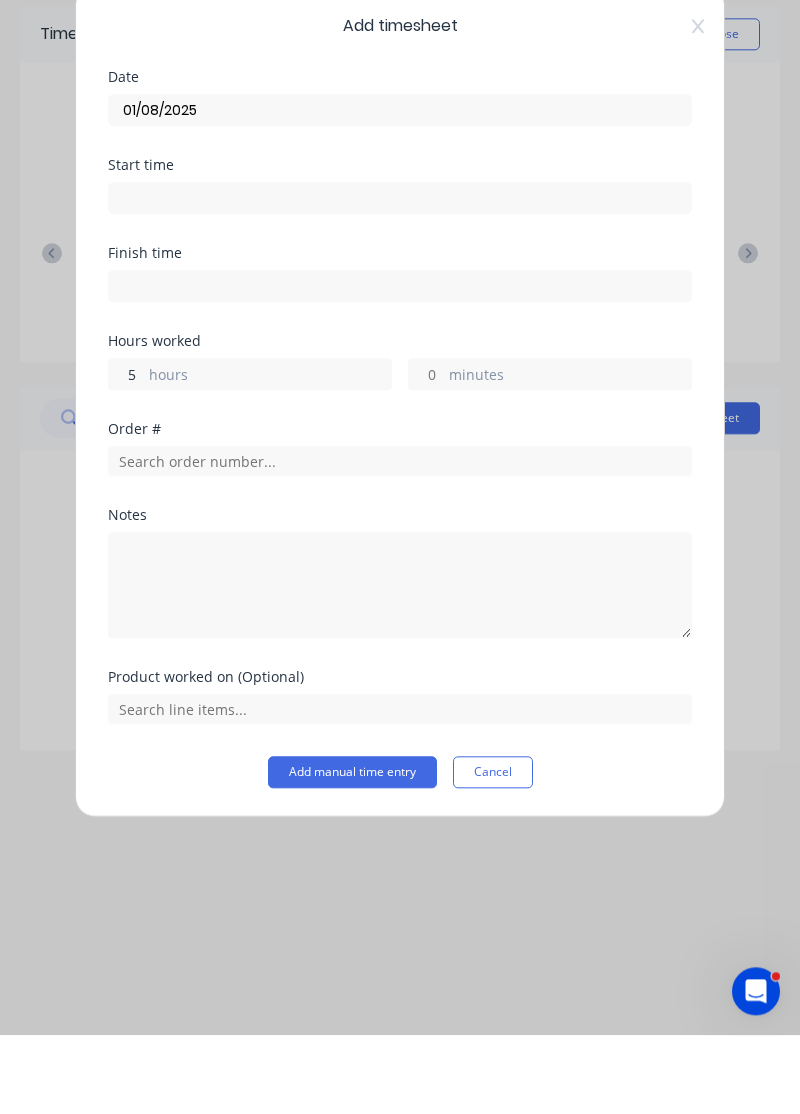 type on "5" 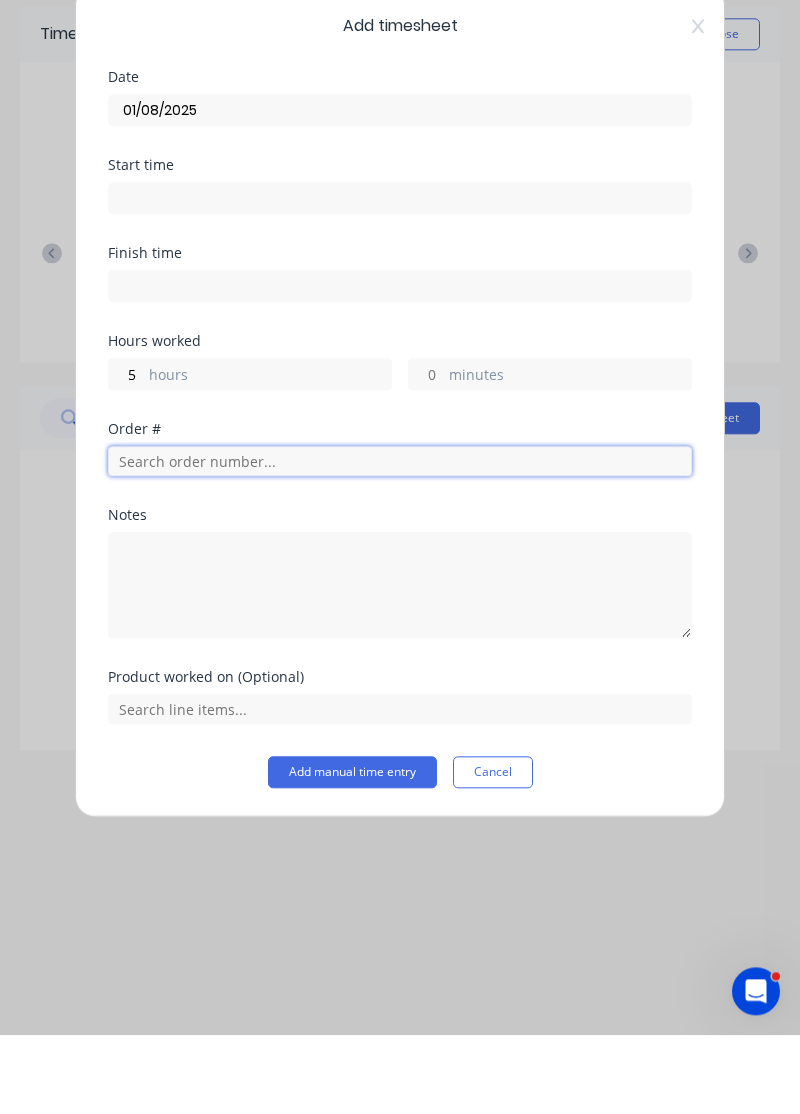 click at bounding box center (400, 540) 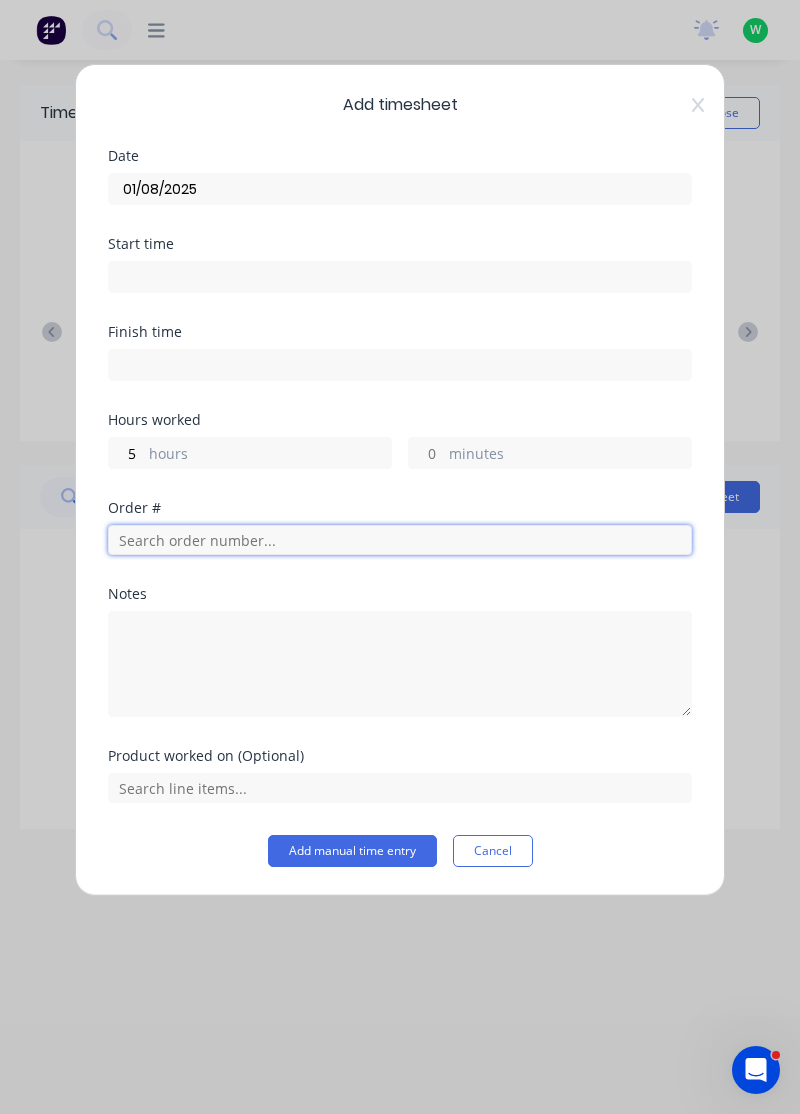 click at bounding box center (400, 540) 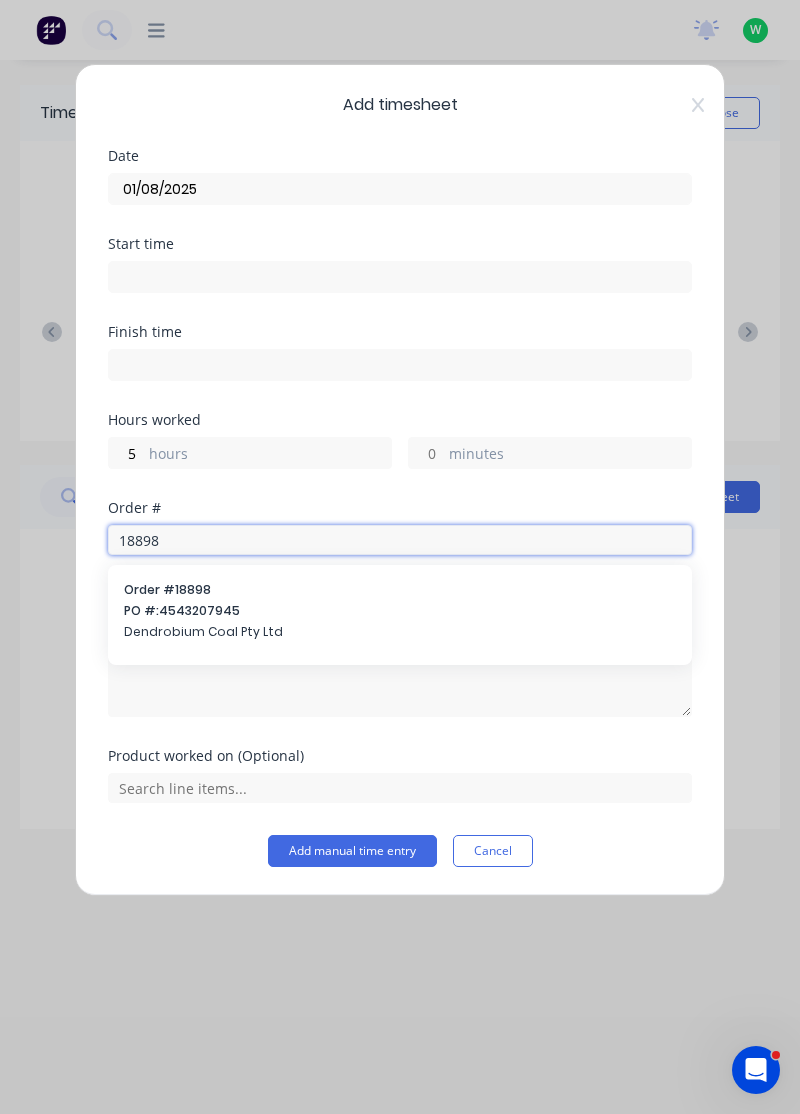 type on "18898" 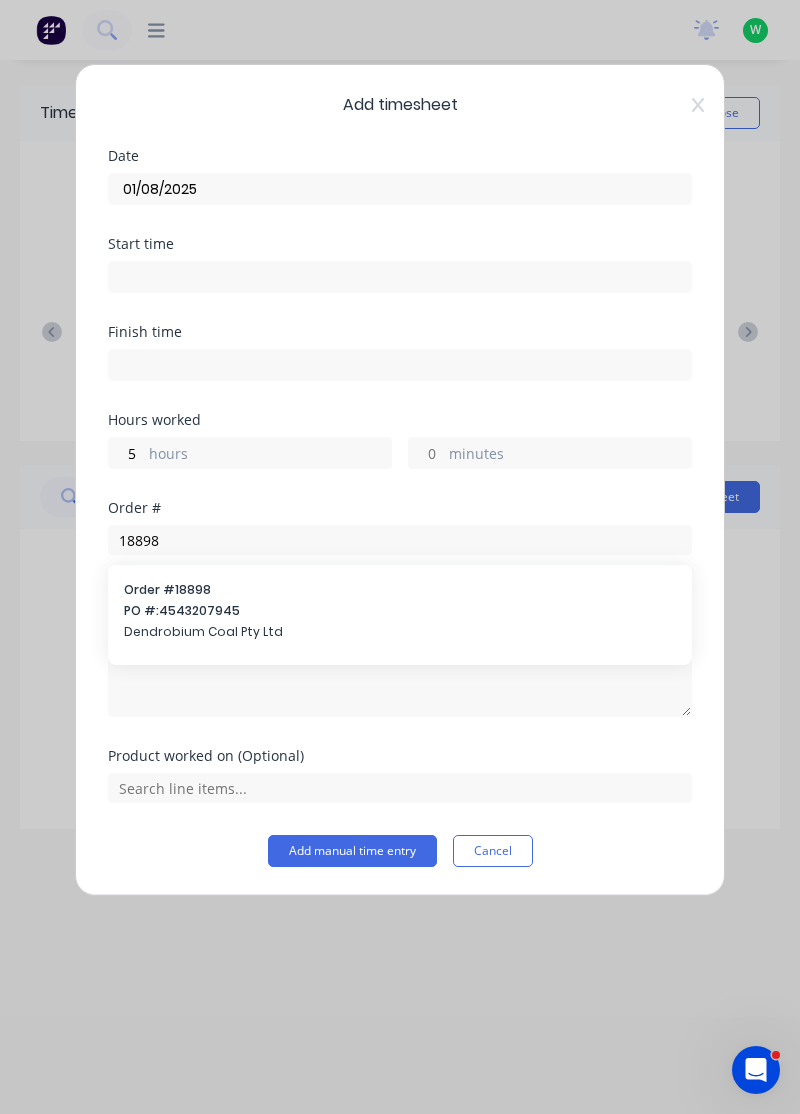 click on "PO #:  4543207945" at bounding box center (400, 611) 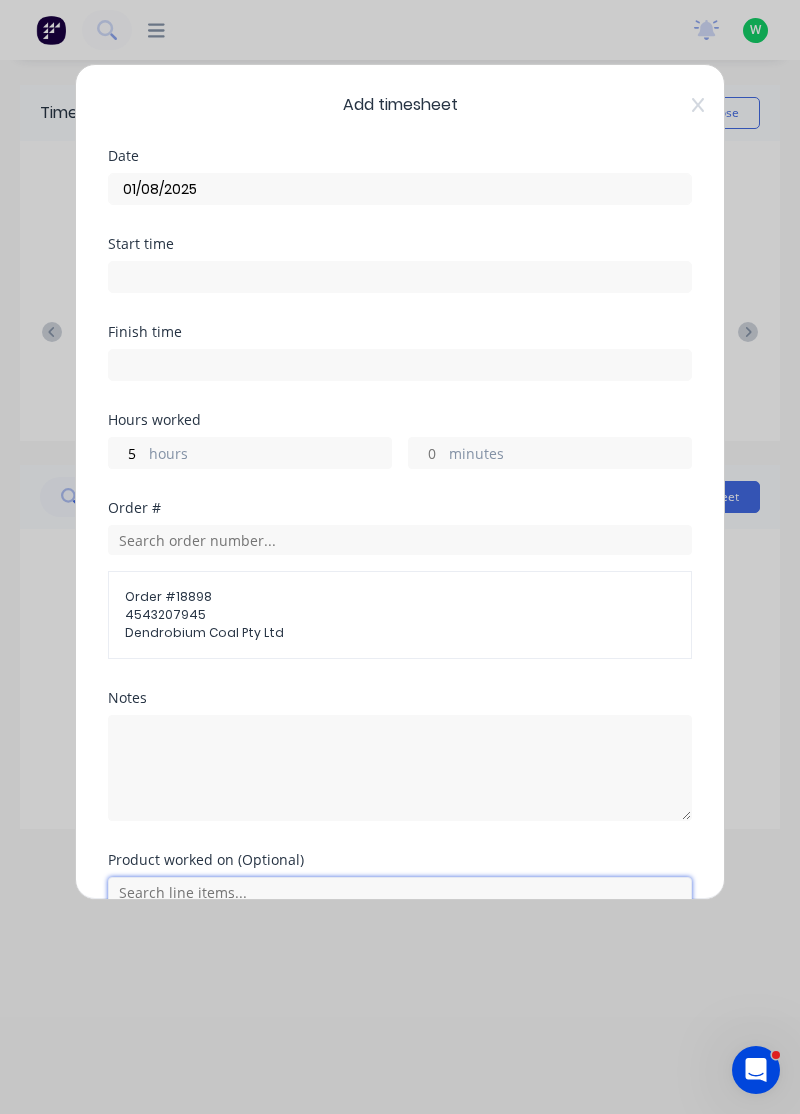 click at bounding box center (400, 892) 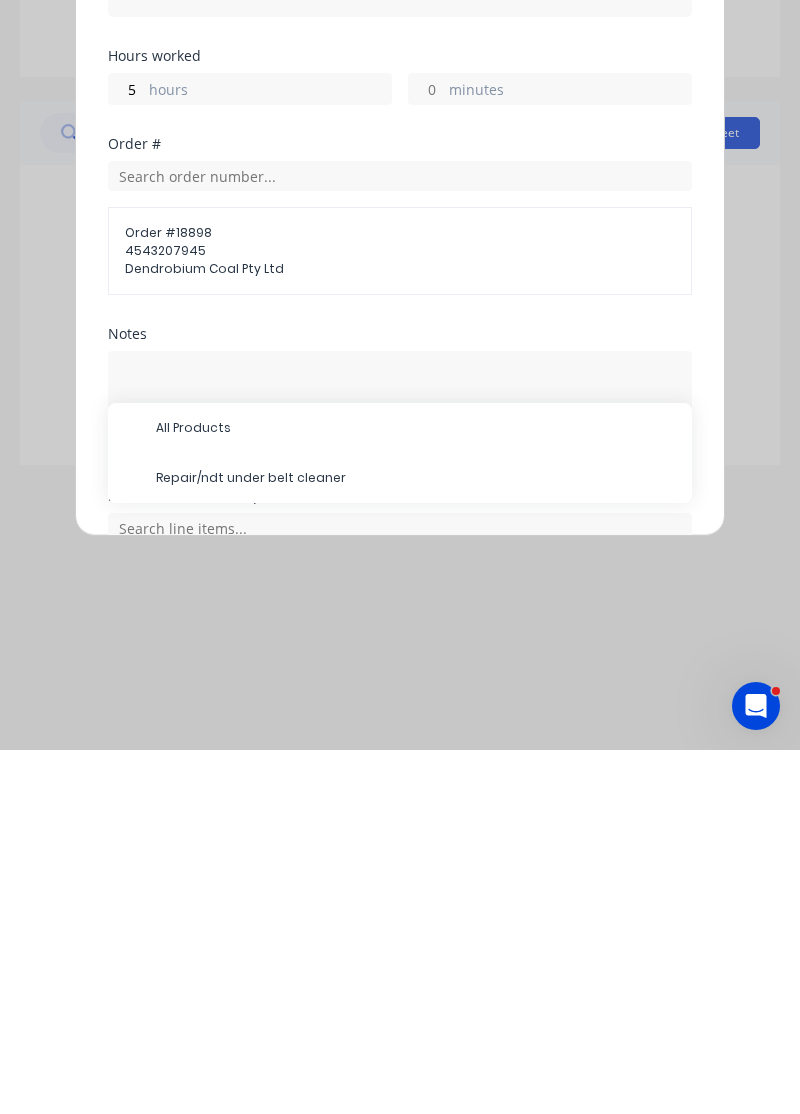 click on "Repair/ndt under belt cleaner" at bounding box center (416, 842) 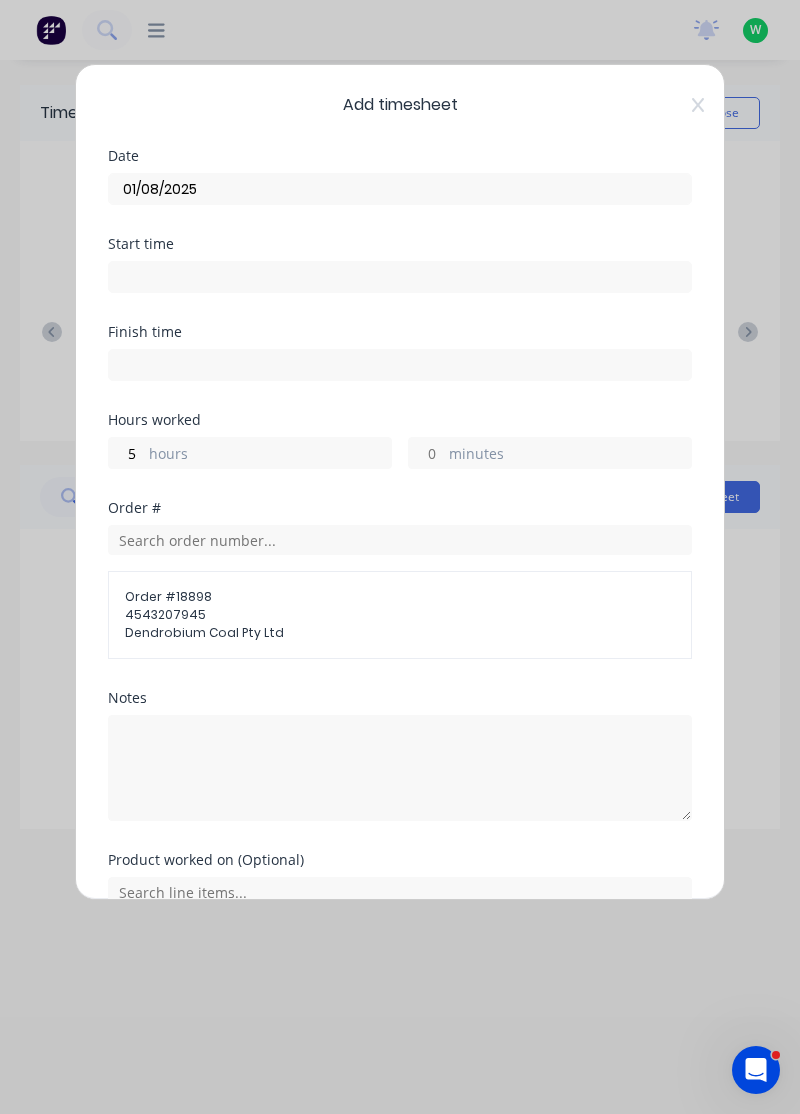 scroll, scrollTop: 92, scrollLeft: 0, axis: vertical 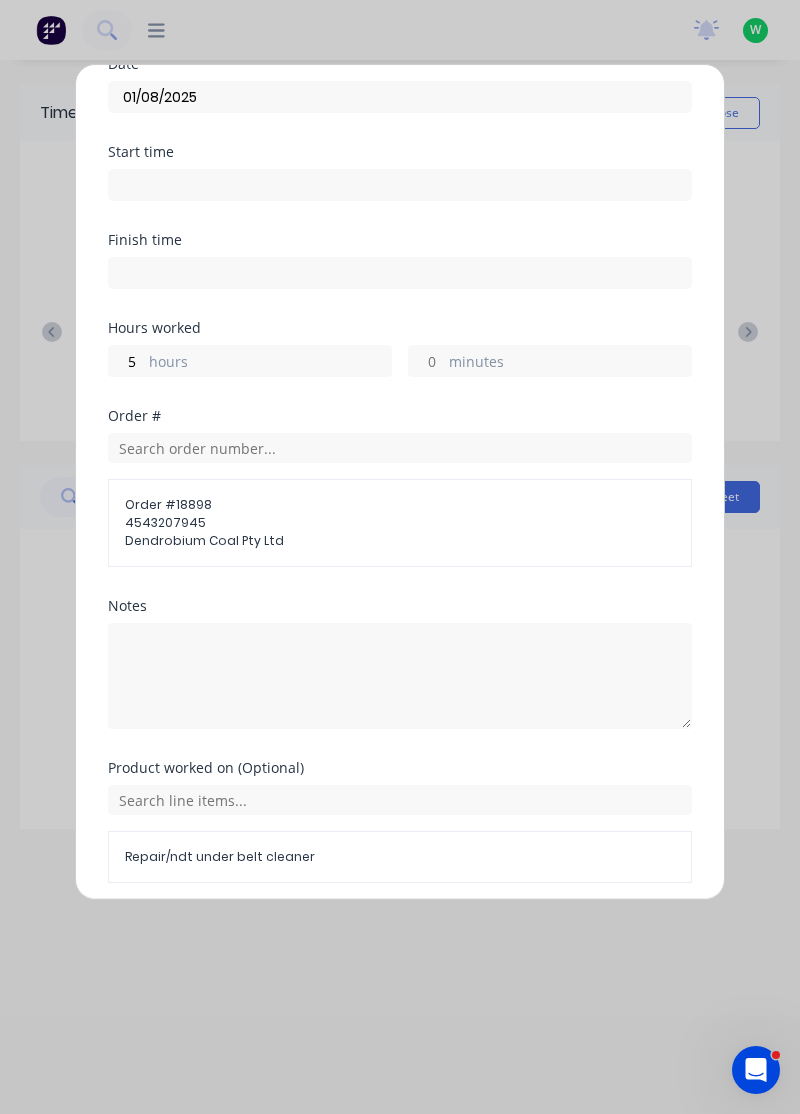 click on "Add manual time entry" at bounding box center (352, 931) 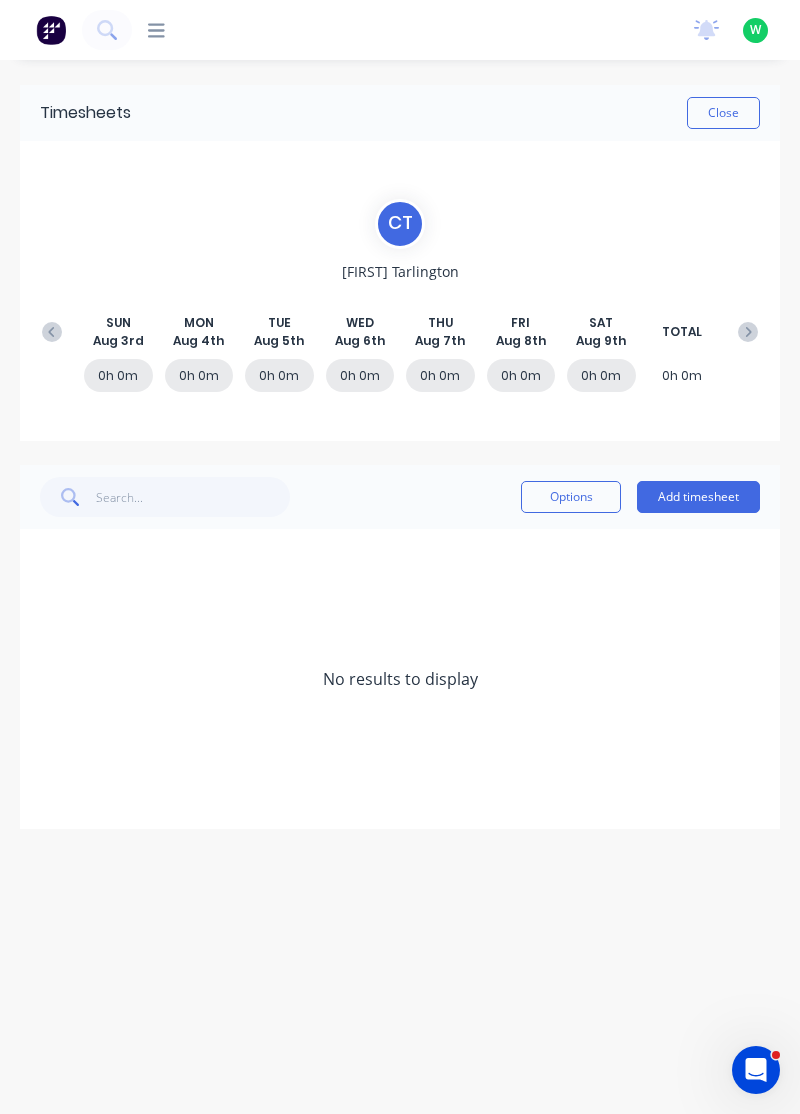 click at bounding box center [52, 332] 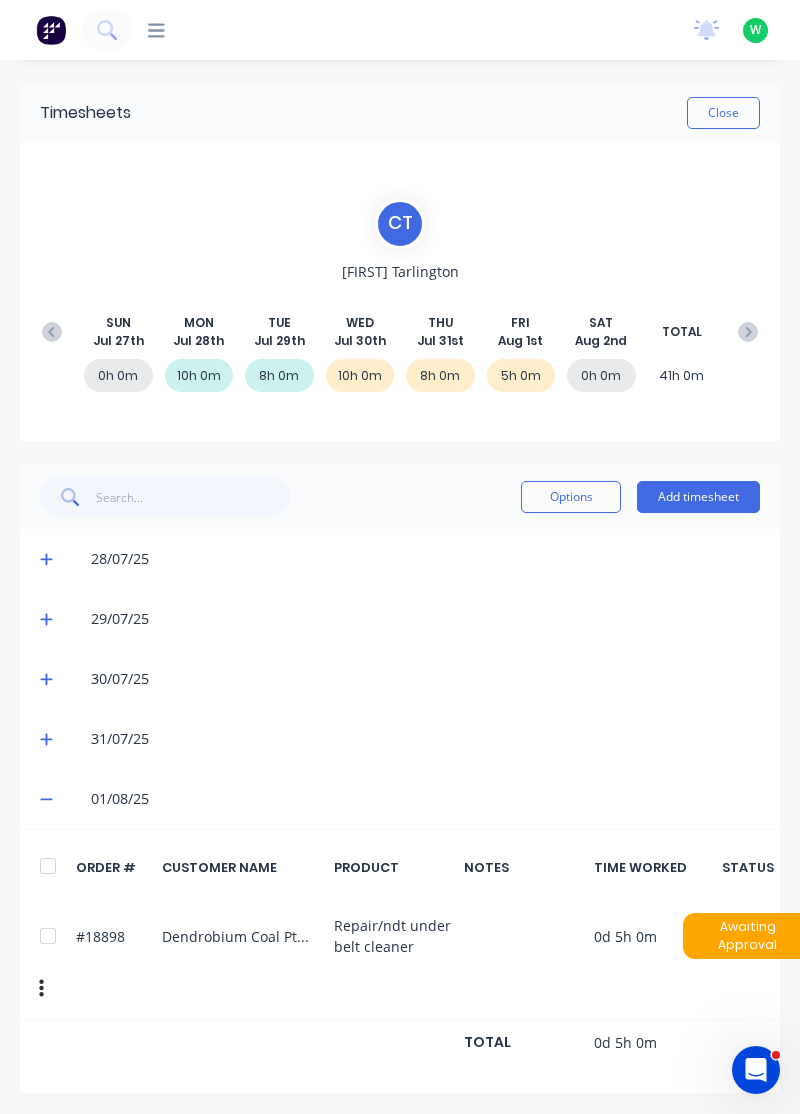 click on "Add timesheet" at bounding box center [698, 497] 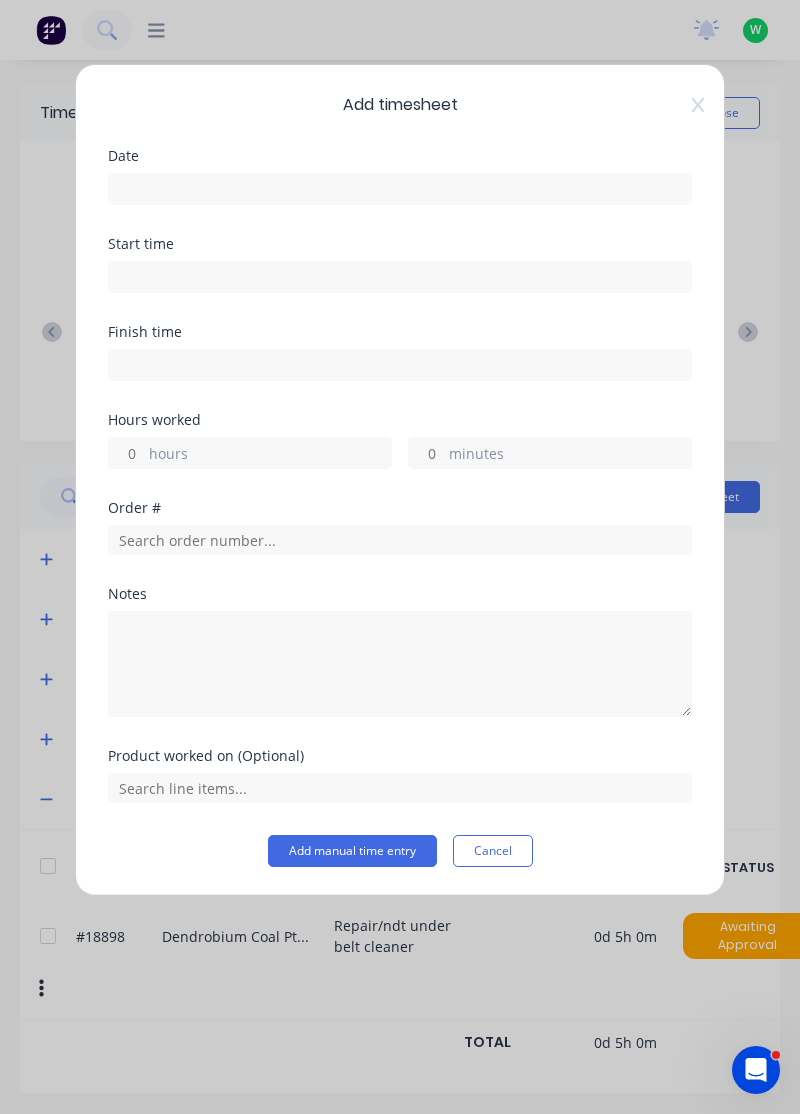 click on "hours" at bounding box center [270, 455] 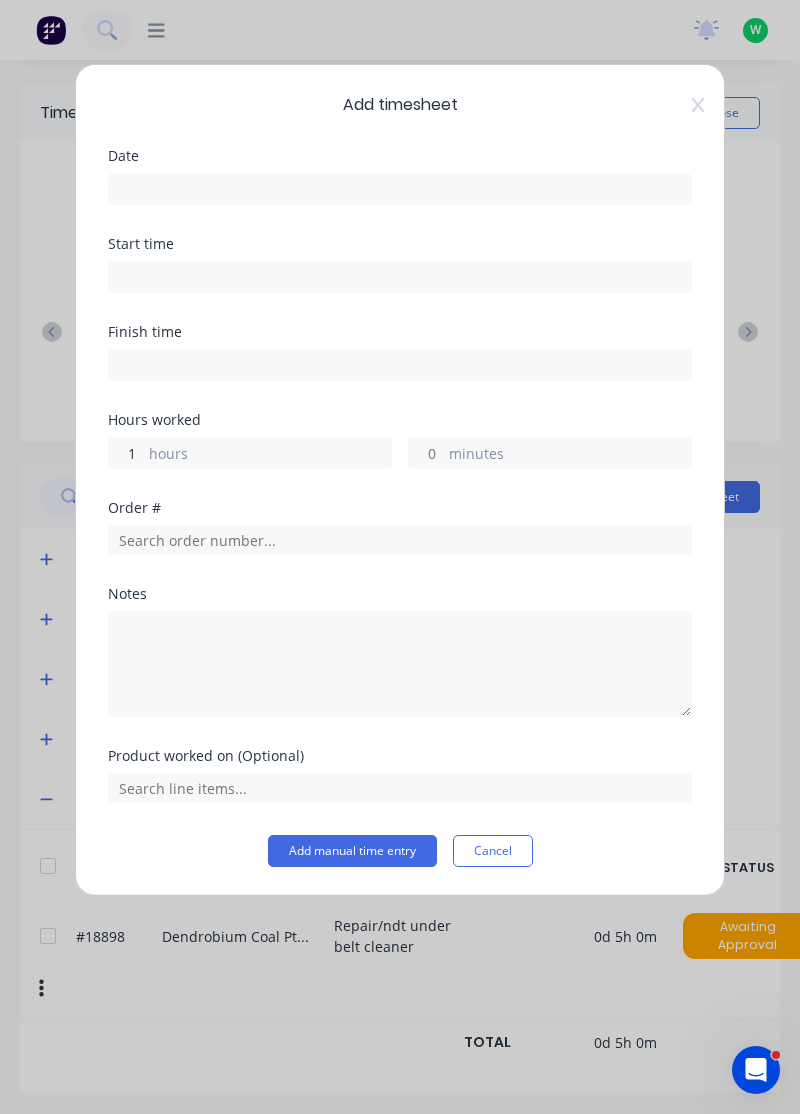 type on "1" 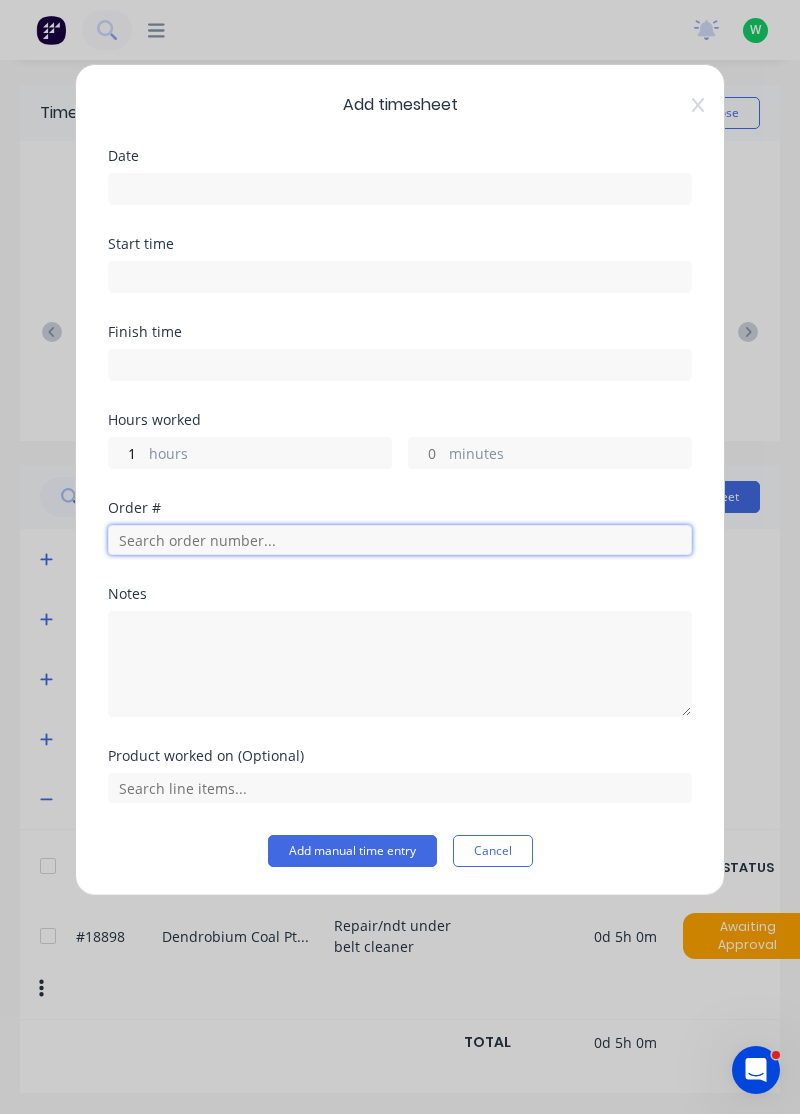 click at bounding box center [400, 540] 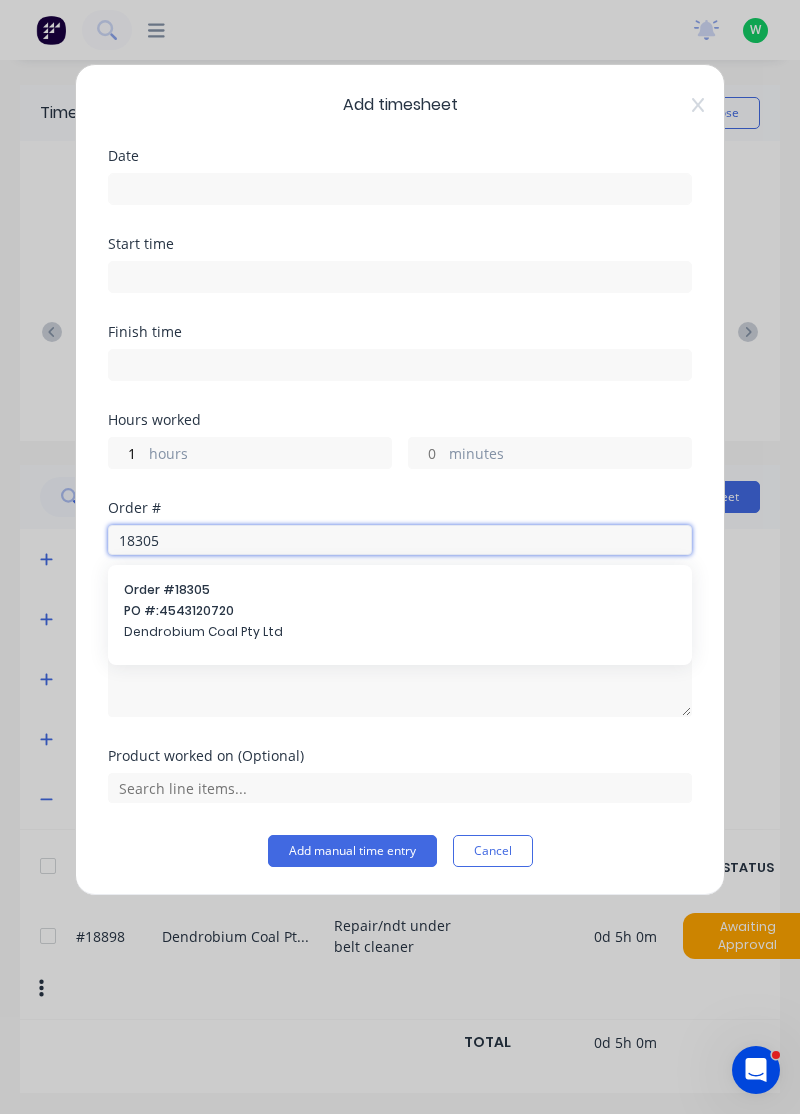 type on "18305" 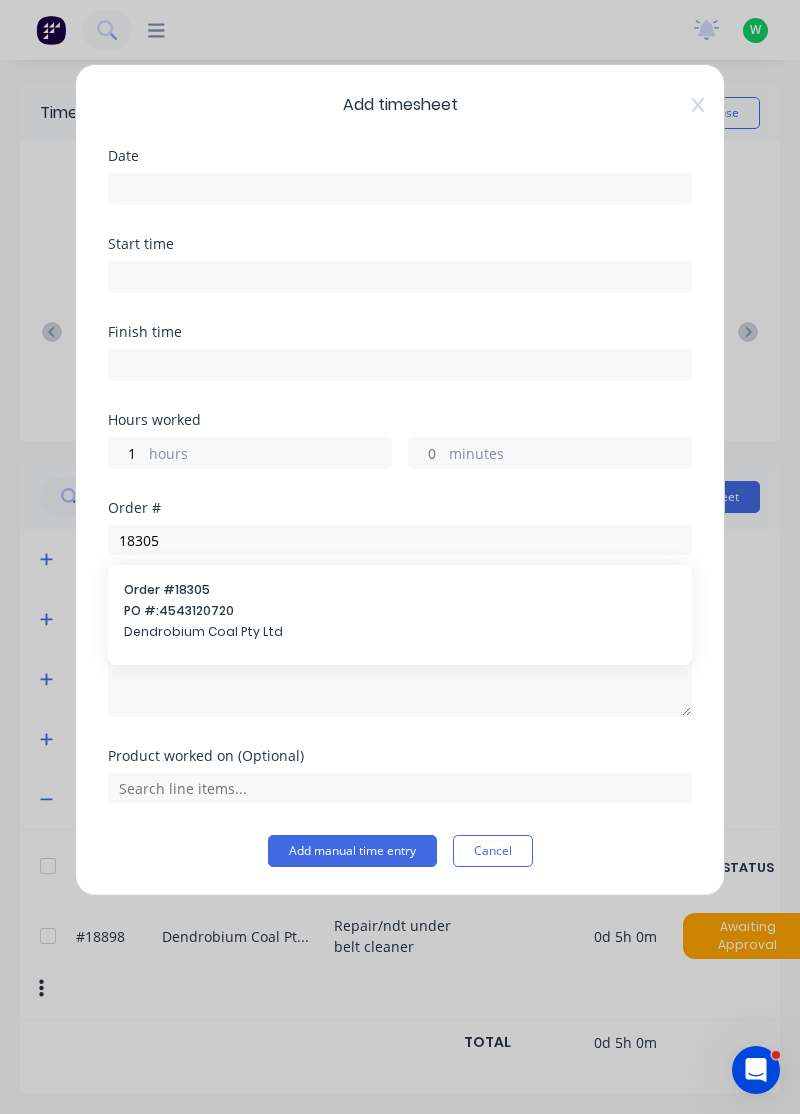 click on "Dendrobium Coal Pty Ltd" at bounding box center (400, 632) 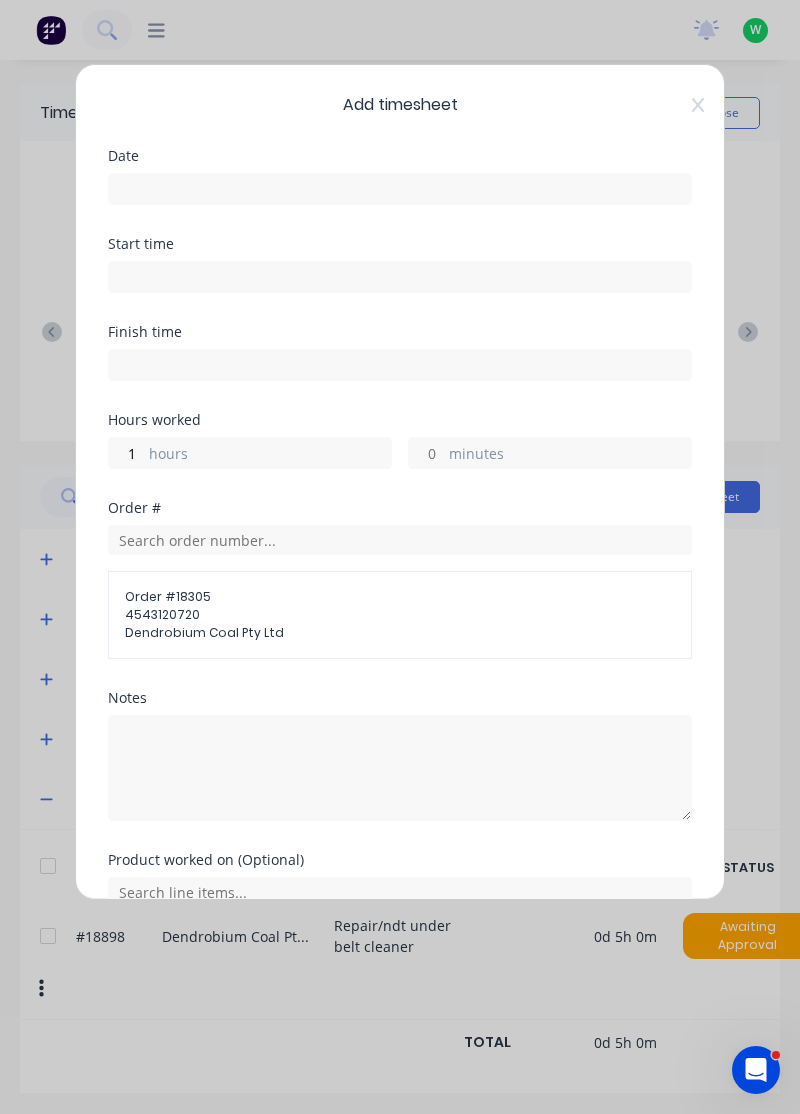 click on "Order # Order # 18305 4543120720 Dendrobium Coal Pty Ltd" at bounding box center [400, 596] 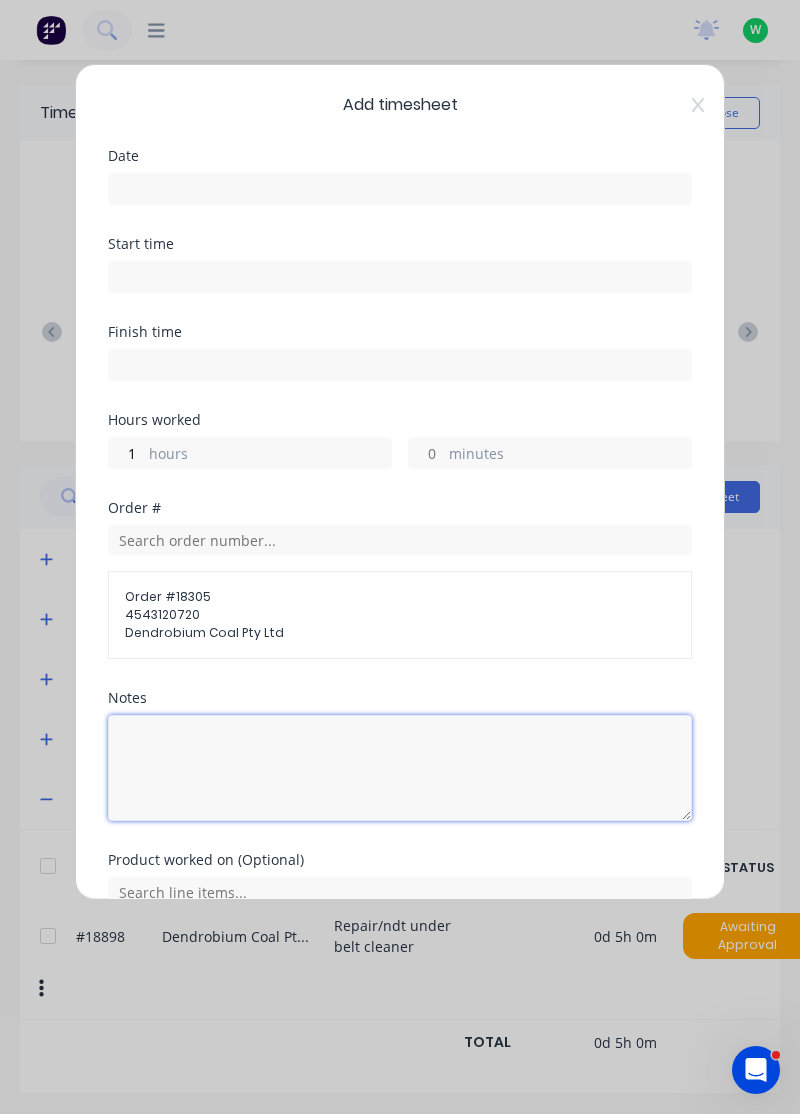 click at bounding box center (400, 768) 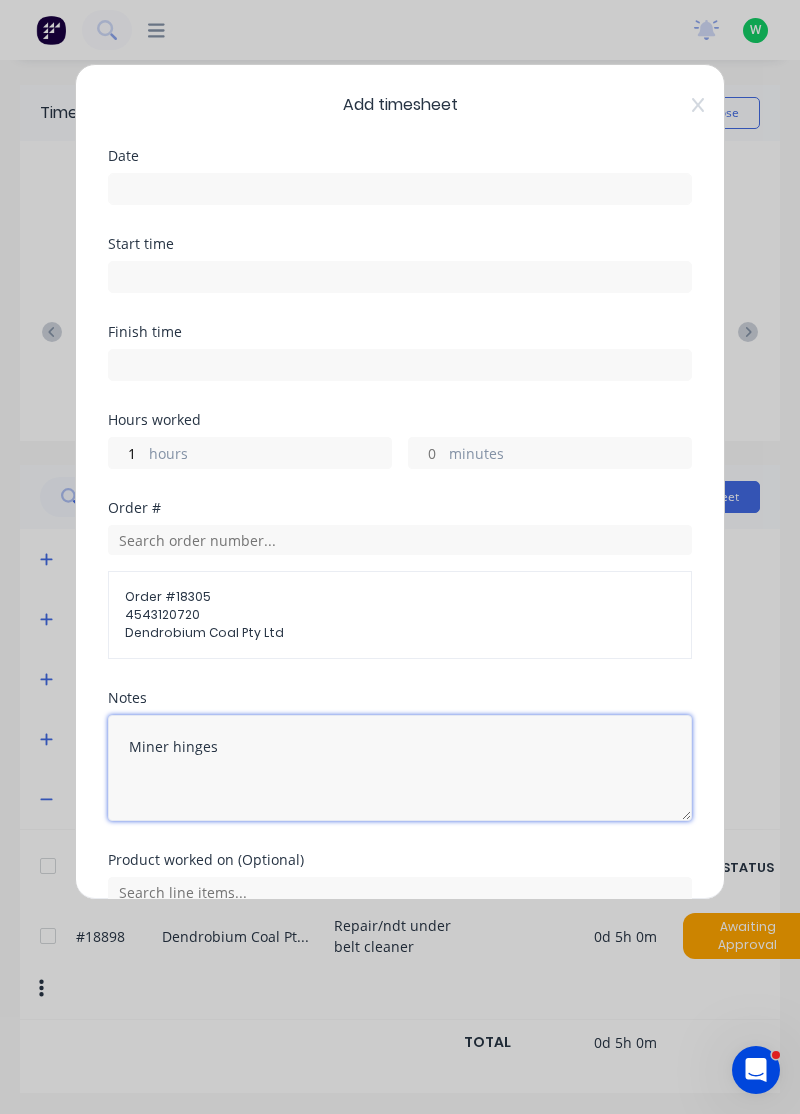 scroll, scrollTop: 25, scrollLeft: 0, axis: vertical 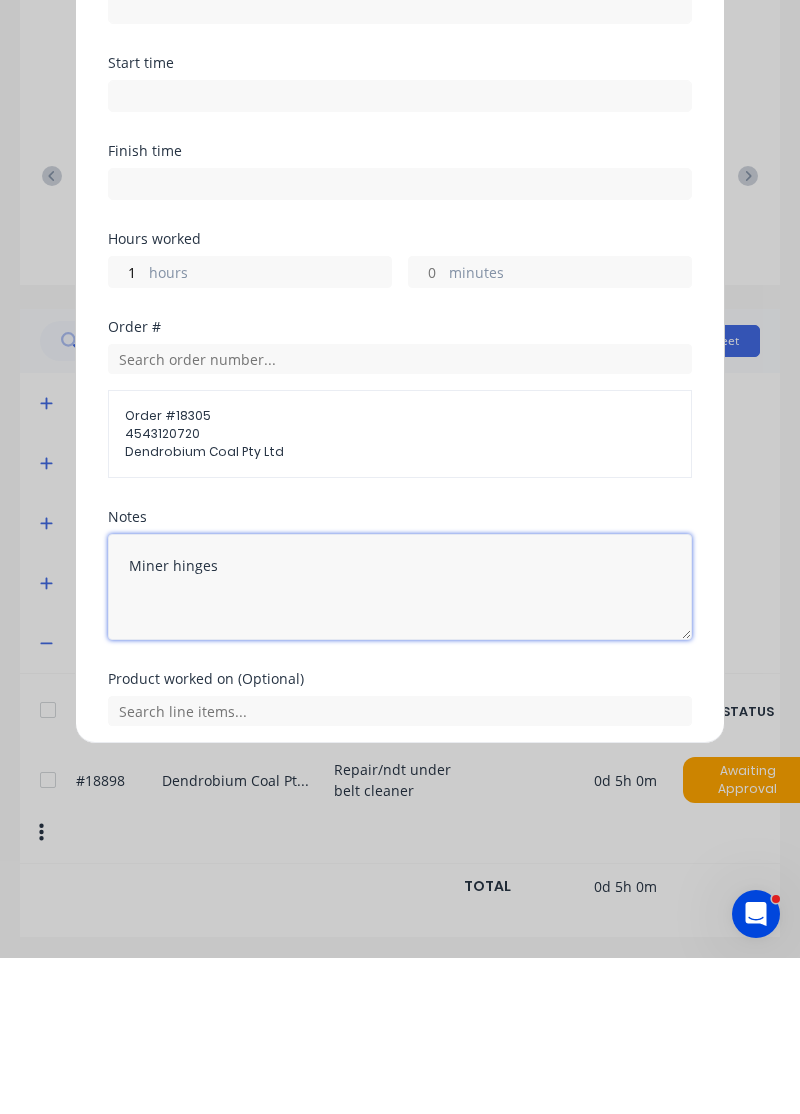 type on "Miner hinges" 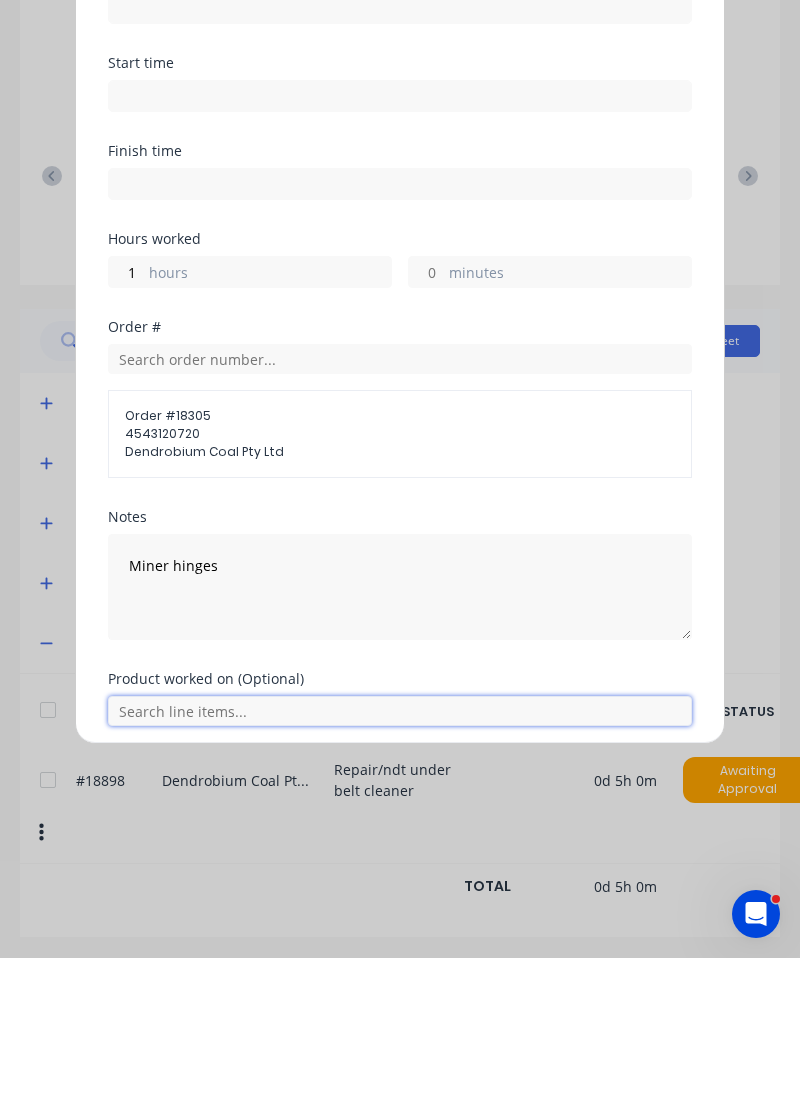 click at bounding box center [400, 867] 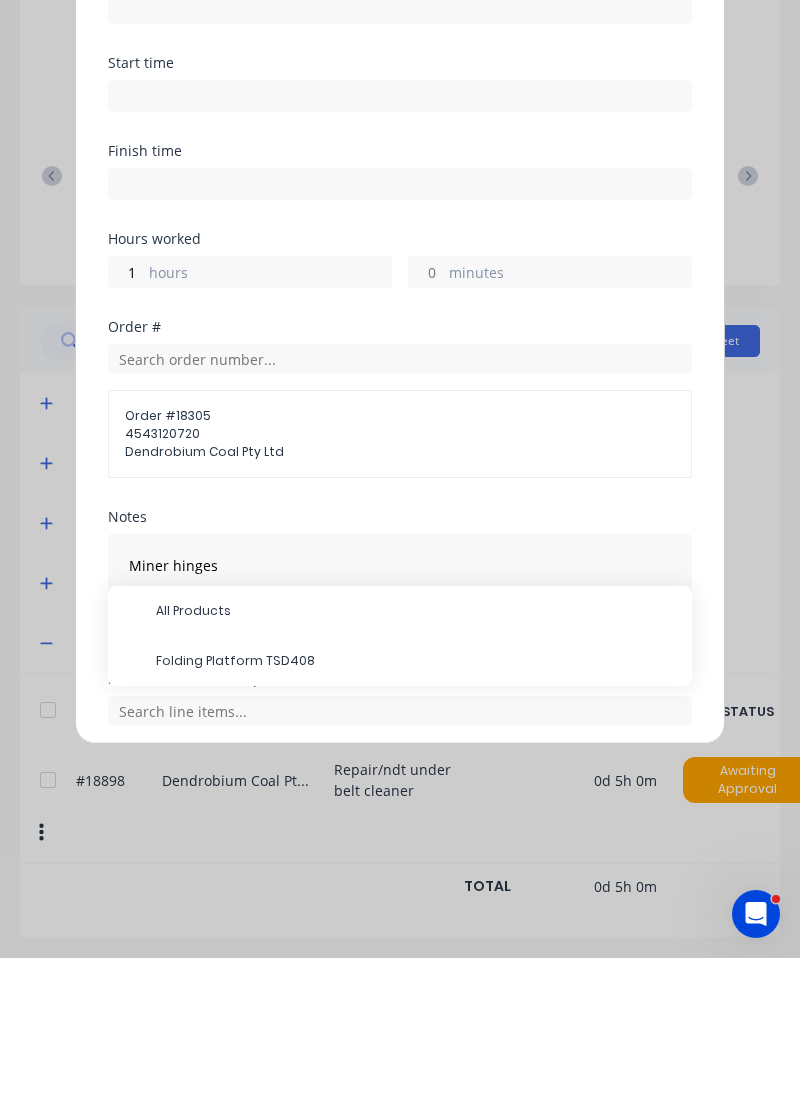 click on "Folding Platform TSD408" at bounding box center (416, 817) 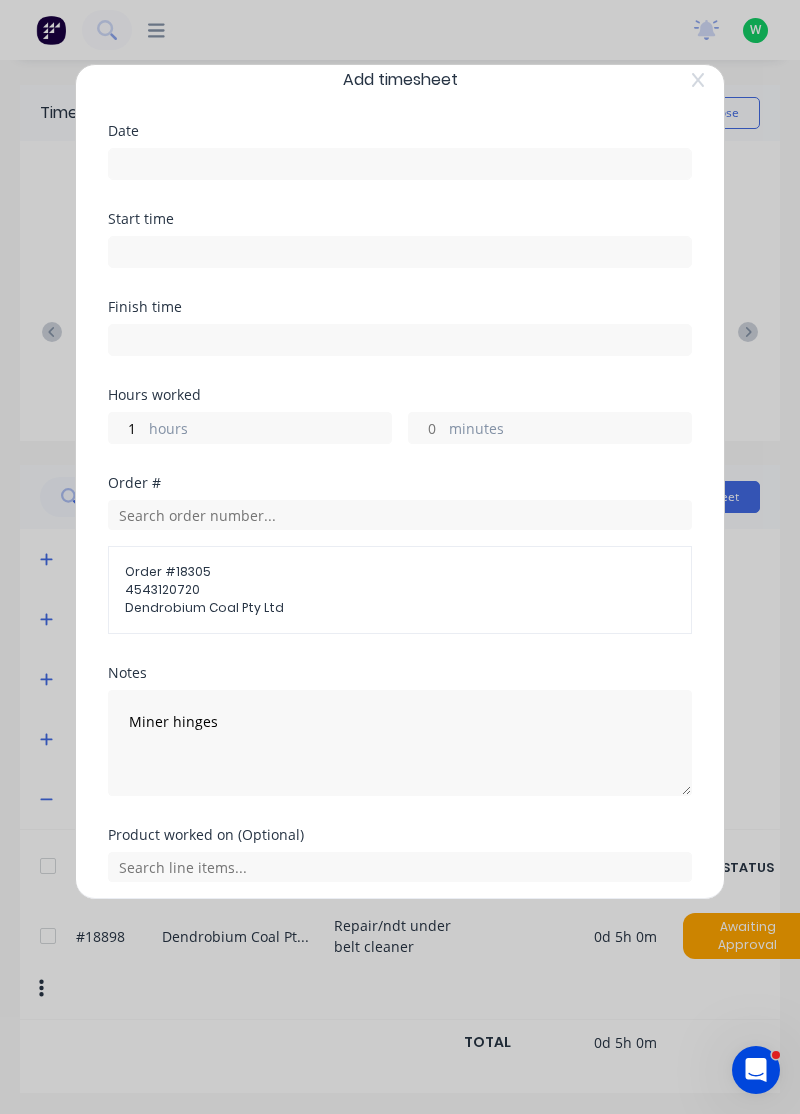 scroll, scrollTop: 92, scrollLeft: 0, axis: vertical 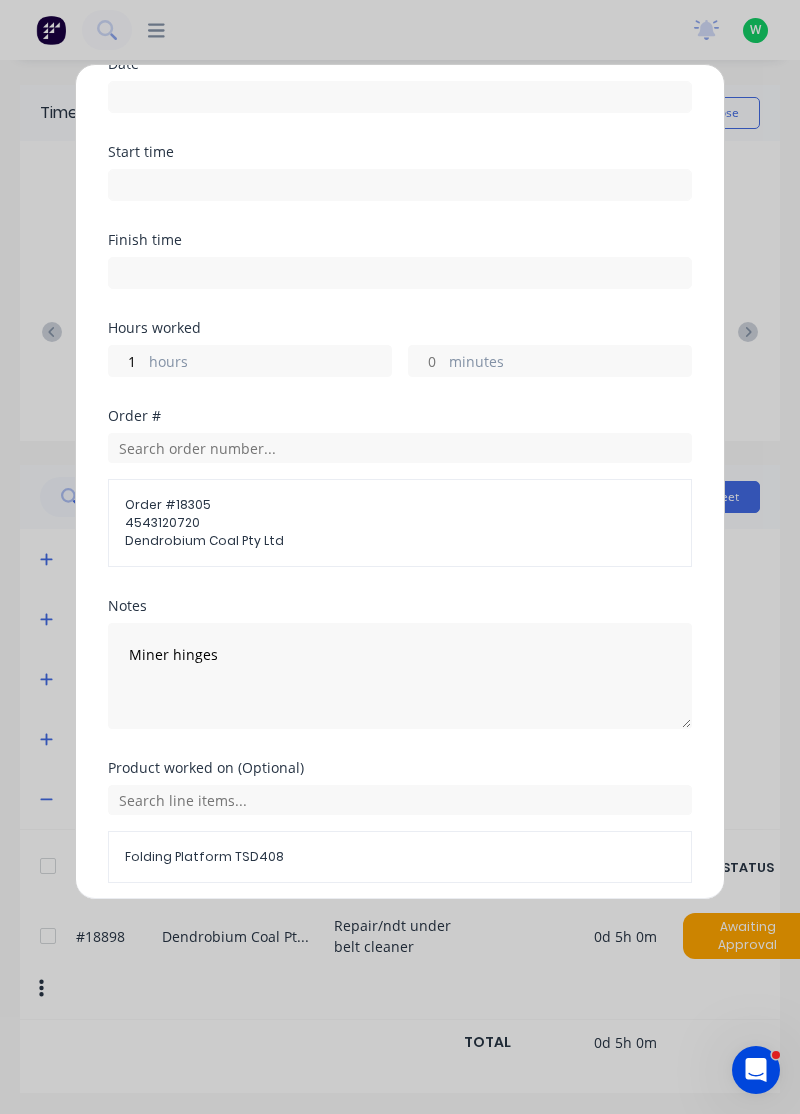 click on "Add manual time entry" at bounding box center [352, 931] 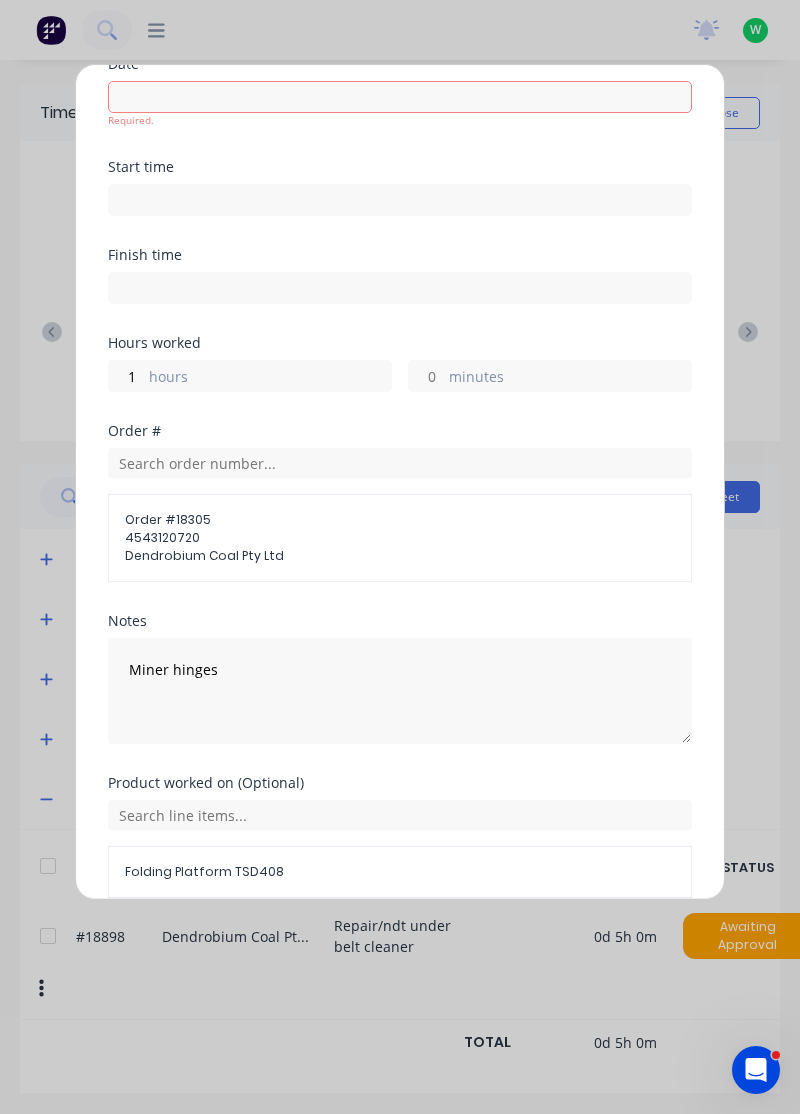 click on "Add manual time entry" at bounding box center [352, 946] 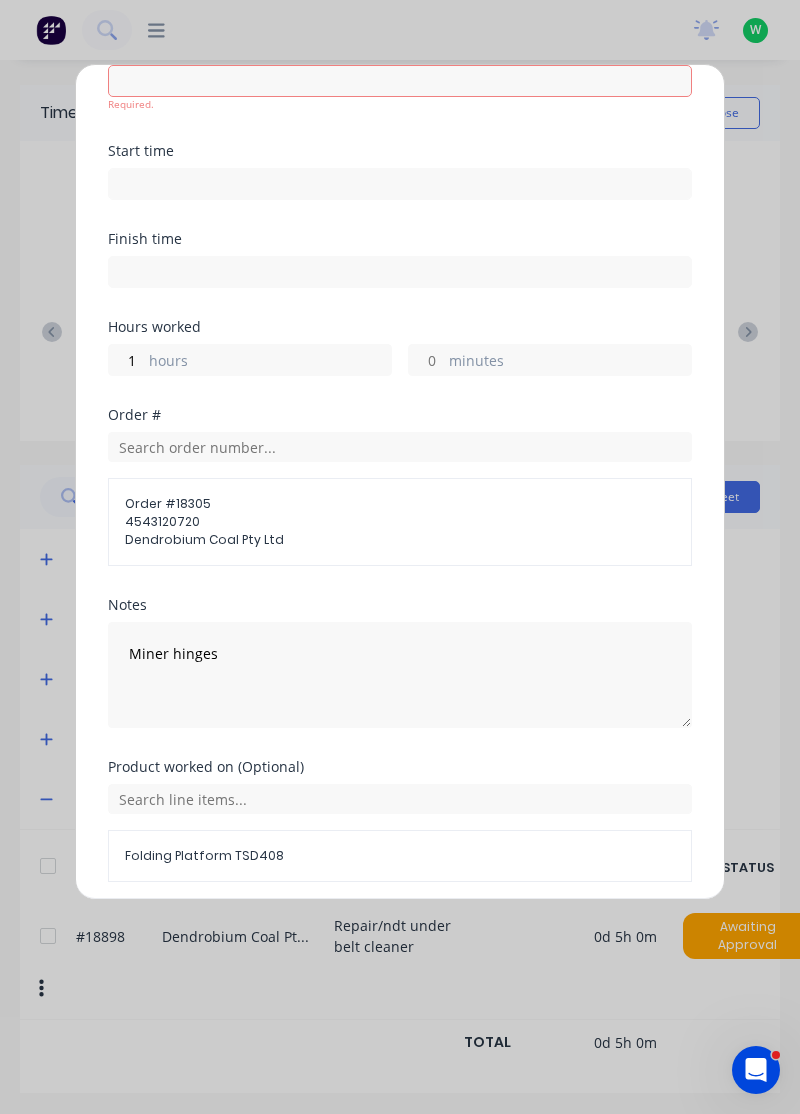 scroll, scrollTop: 0, scrollLeft: 0, axis: both 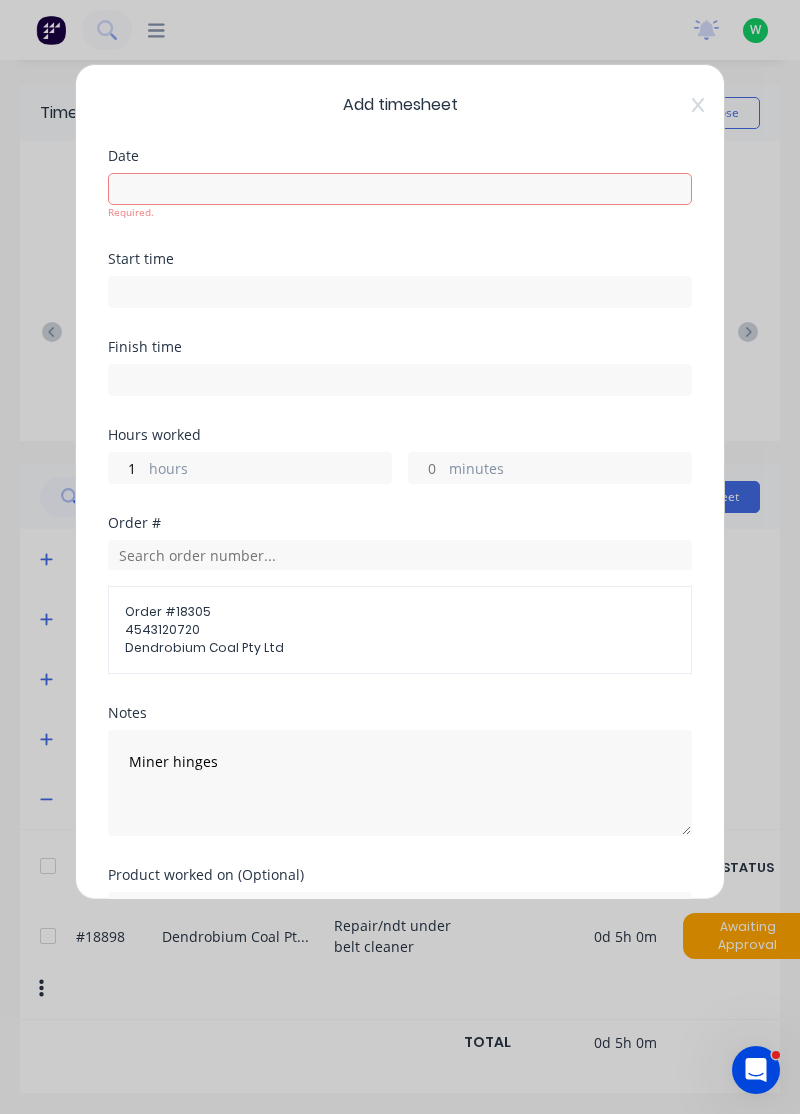 click at bounding box center [400, 189] 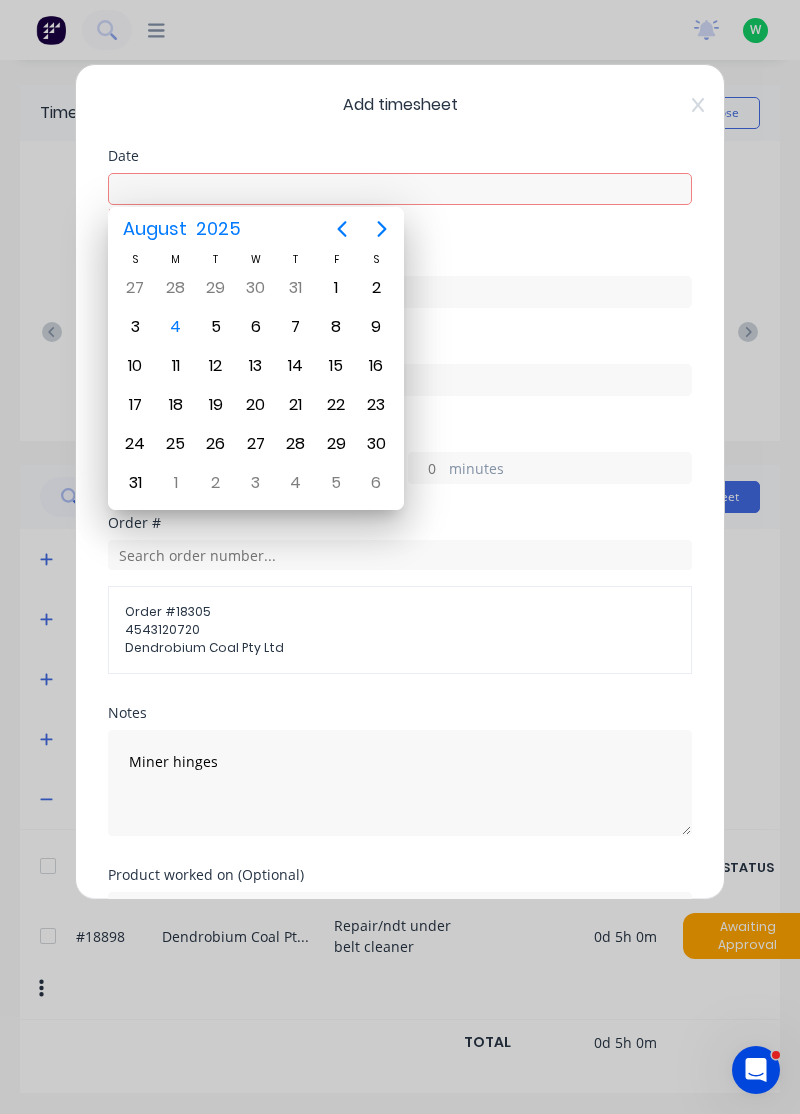 click on "1" at bounding box center (336, 288) 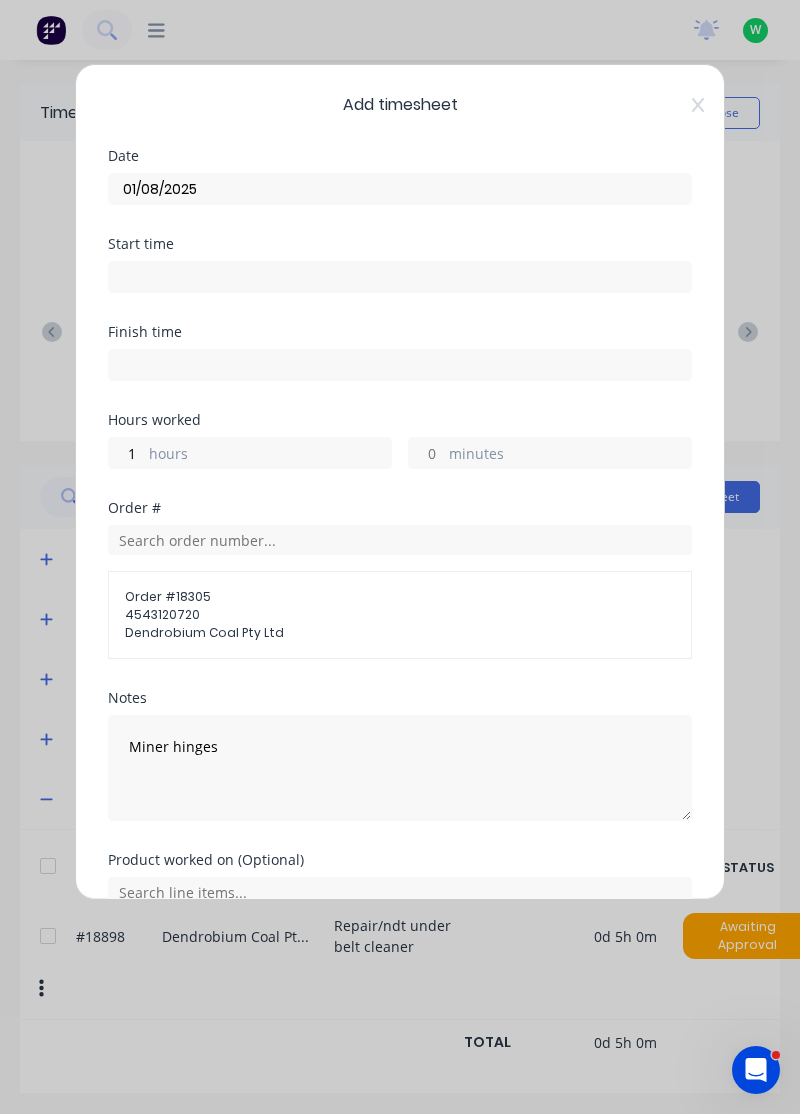 scroll, scrollTop: 92, scrollLeft: 0, axis: vertical 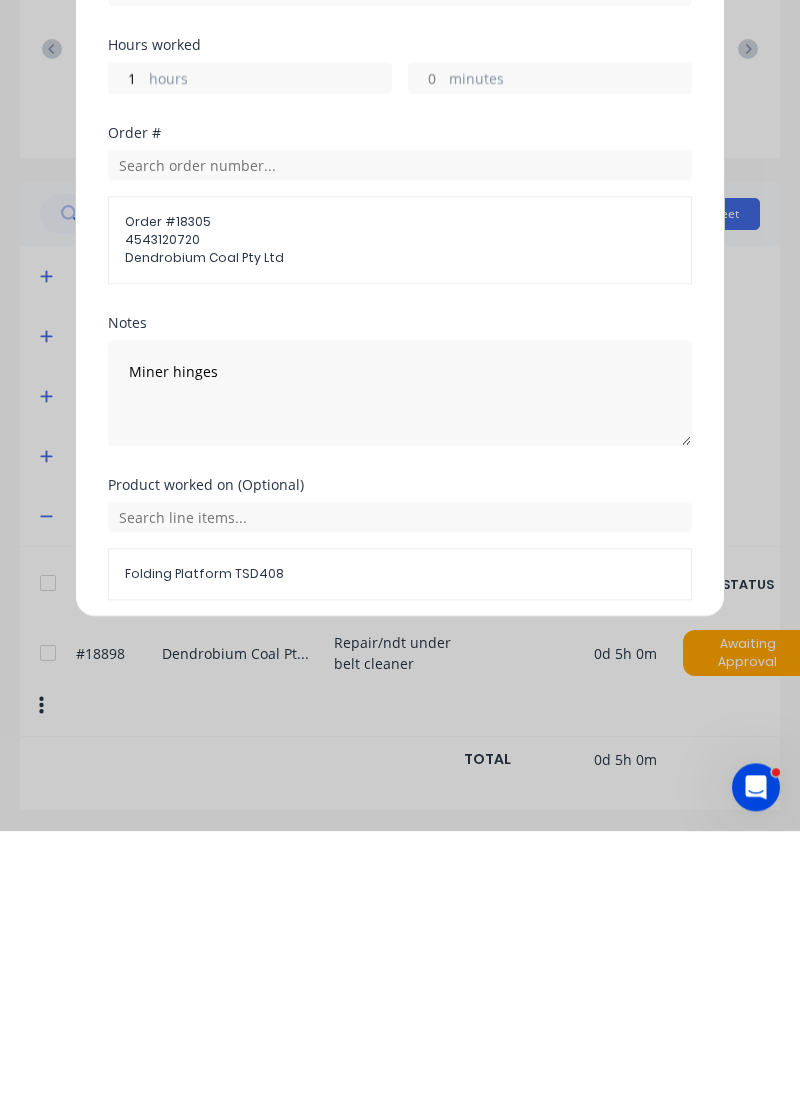 click on "Add manual time entry" at bounding box center [352, 931] 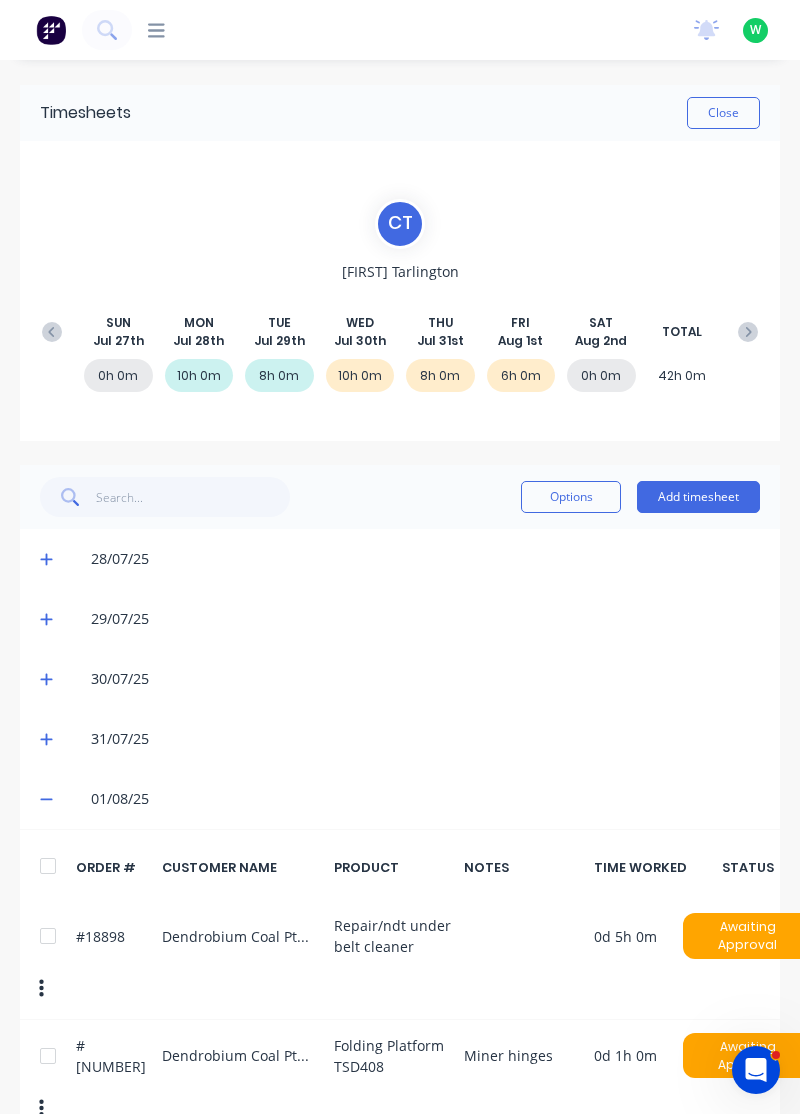 click on "Add timesheet" at bounding box center [698, 497] 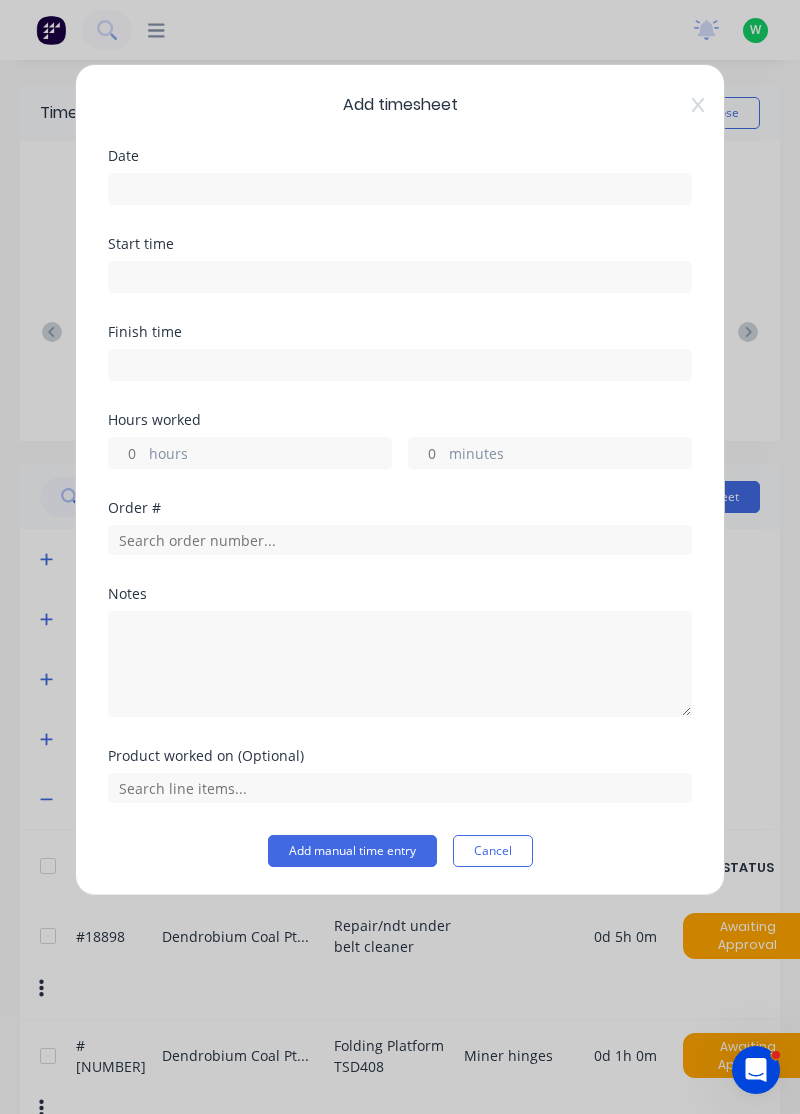 click at bounding box center (400, 189) 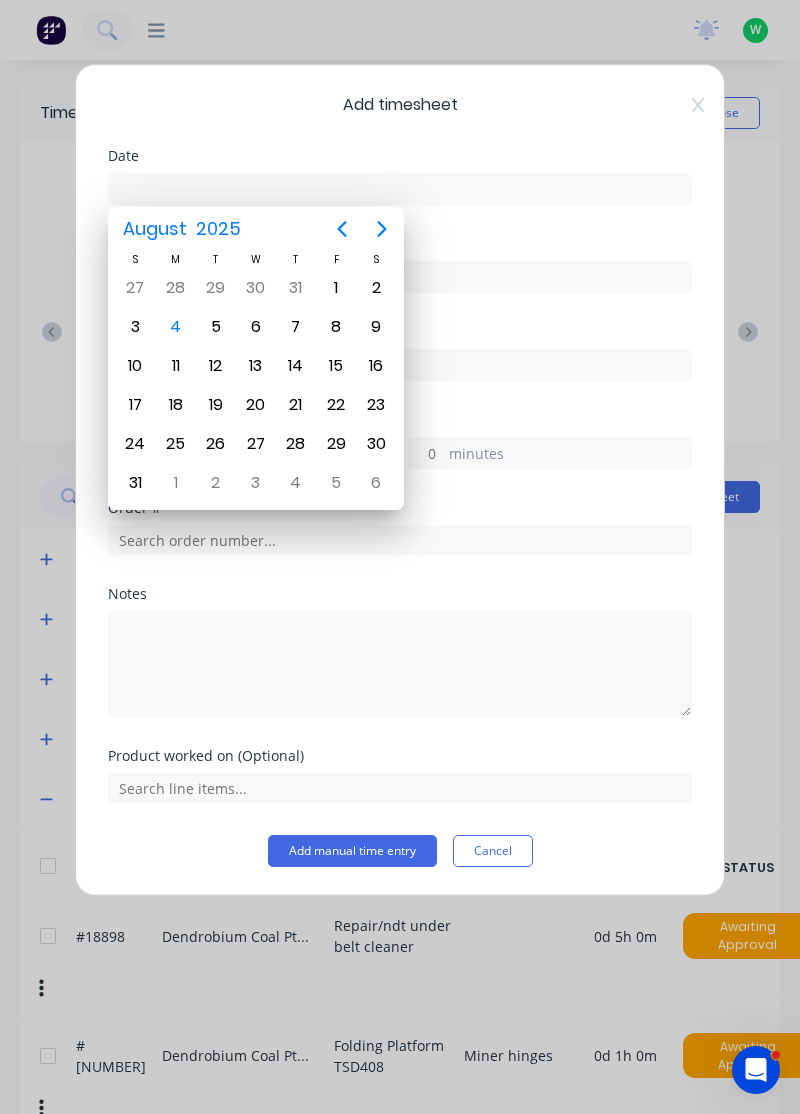 click on "1" at bounding box center [336, 288] 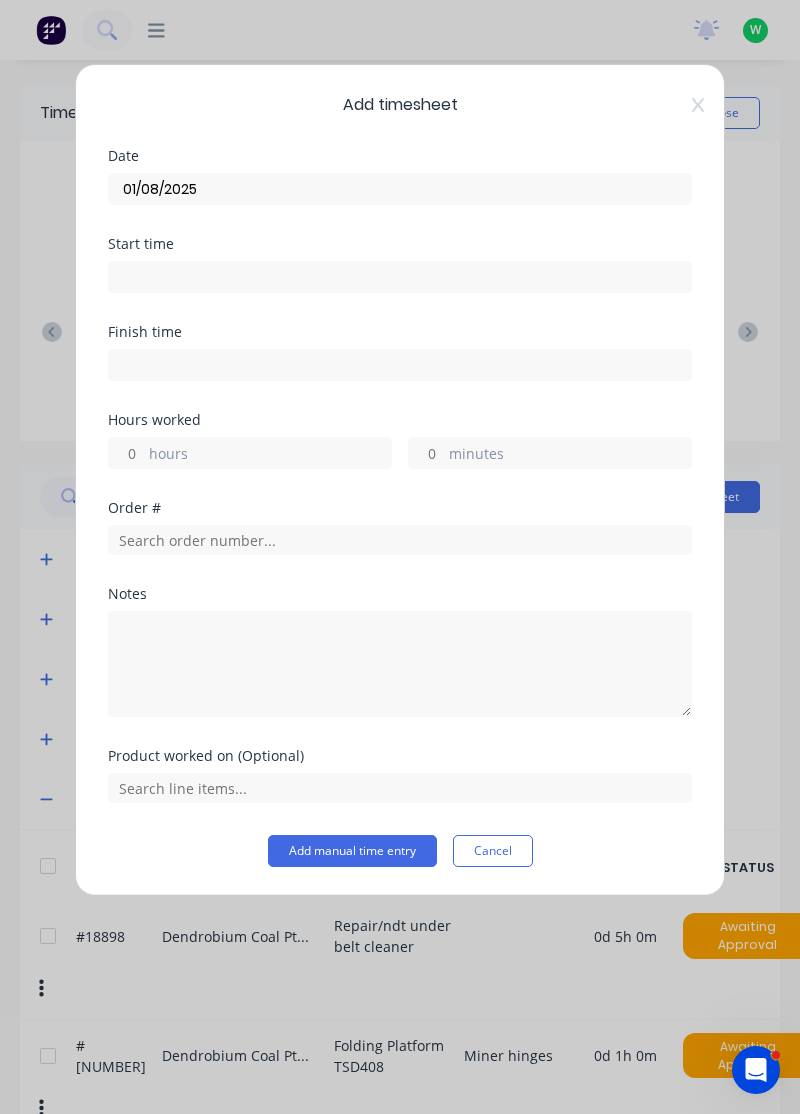 click on "hours" at bounding box center [270, 455] 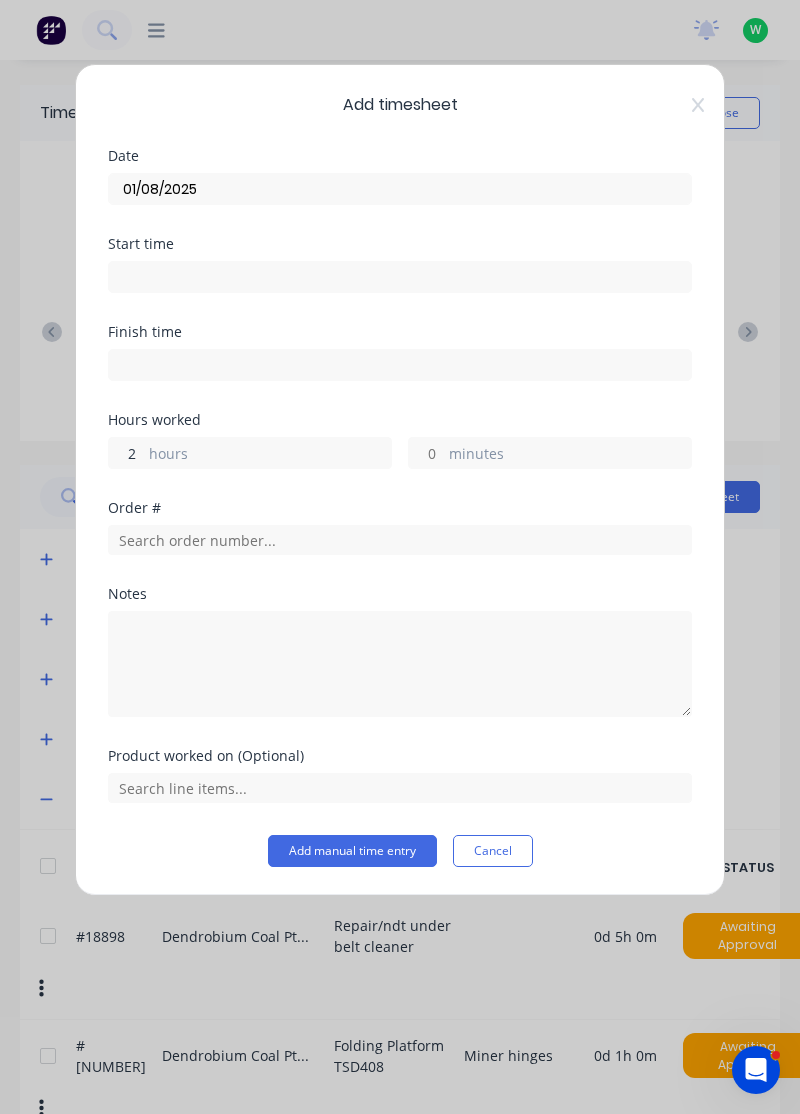 type on "2" 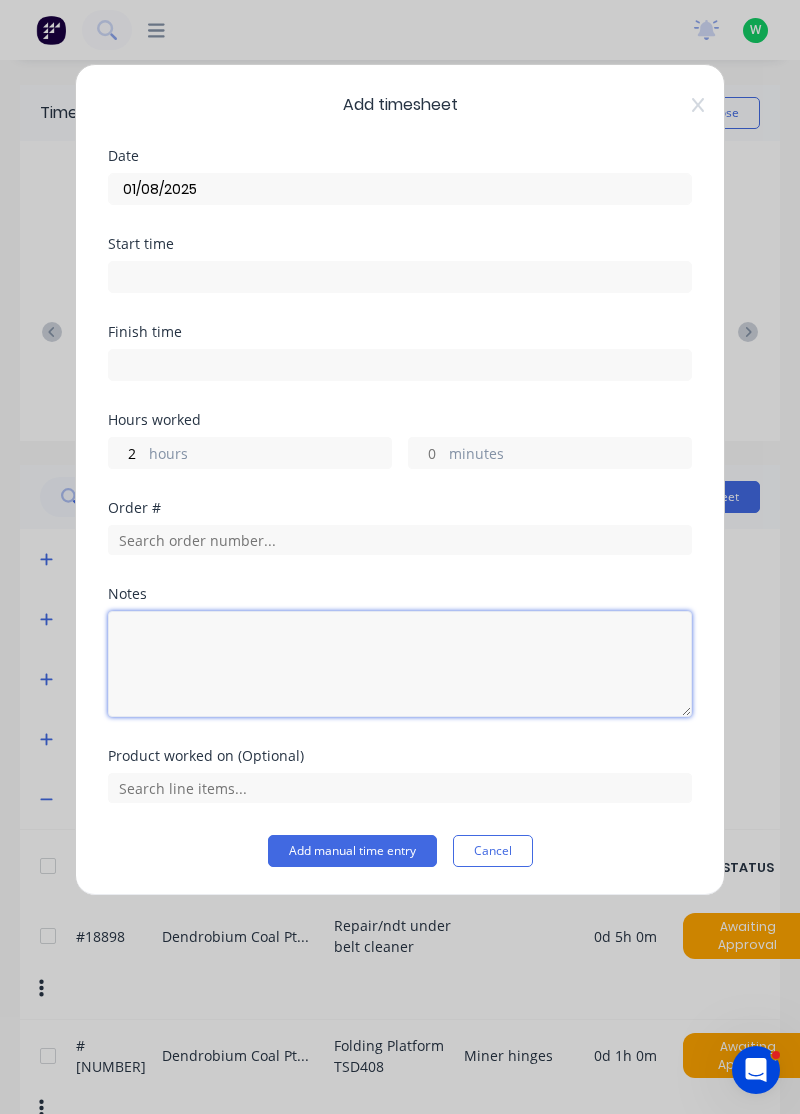 click at bounding box center [400, 664] 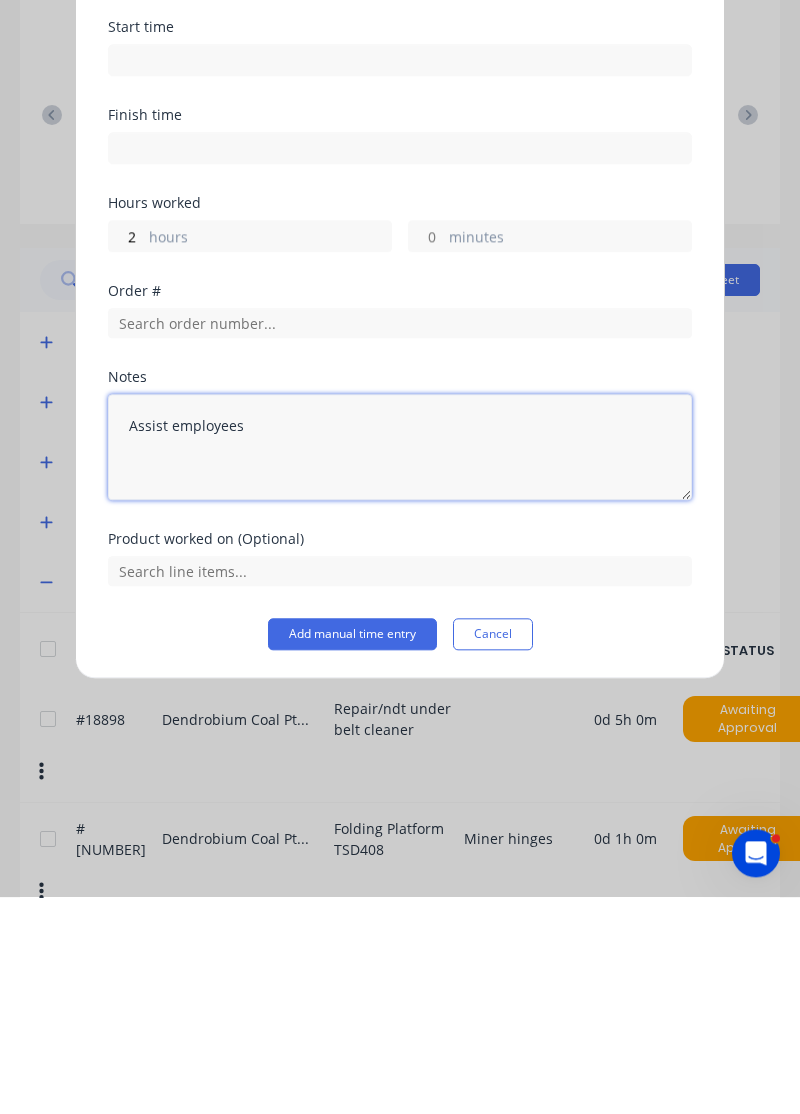 type on "Assist employees" 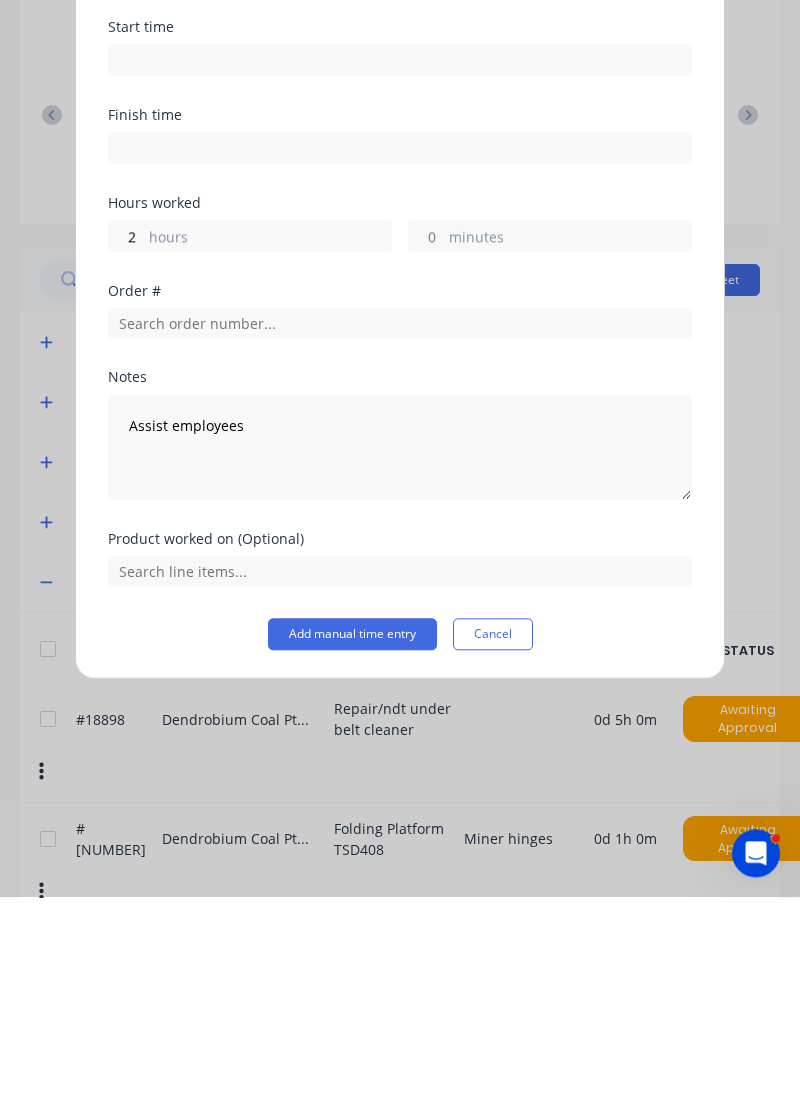 click on "Add manual time entry" at bounding box center (352, 851) 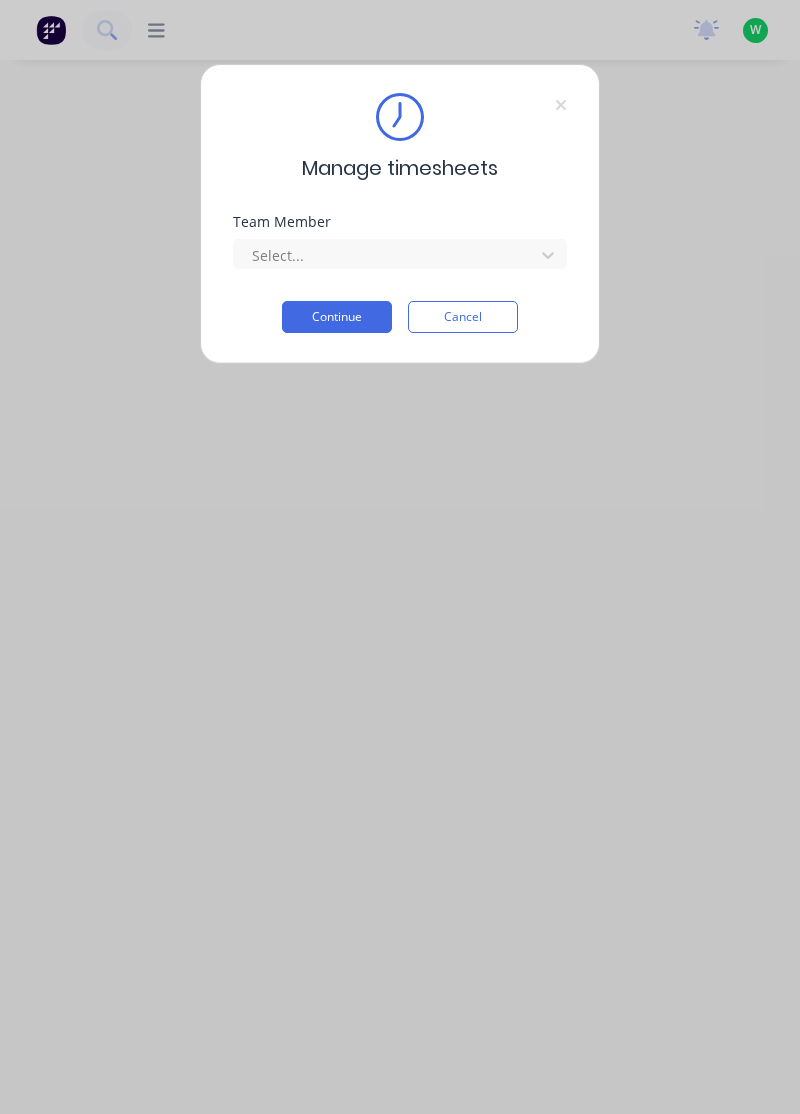 scroll, scrollTop: 0, scrollLeft: 0, axis: both 